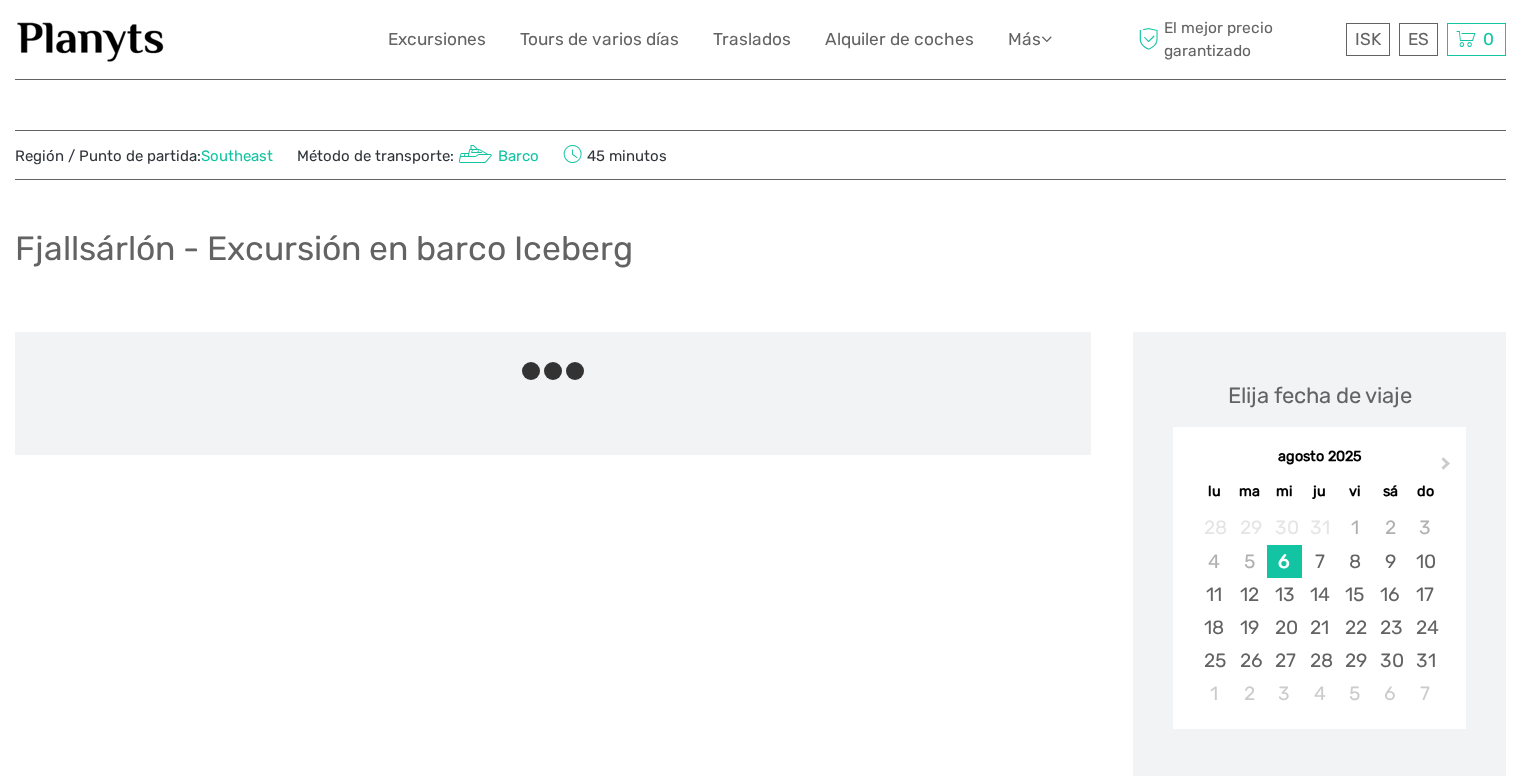 scroll, scrollTop: 0, scrollLeft: 0, axis: both 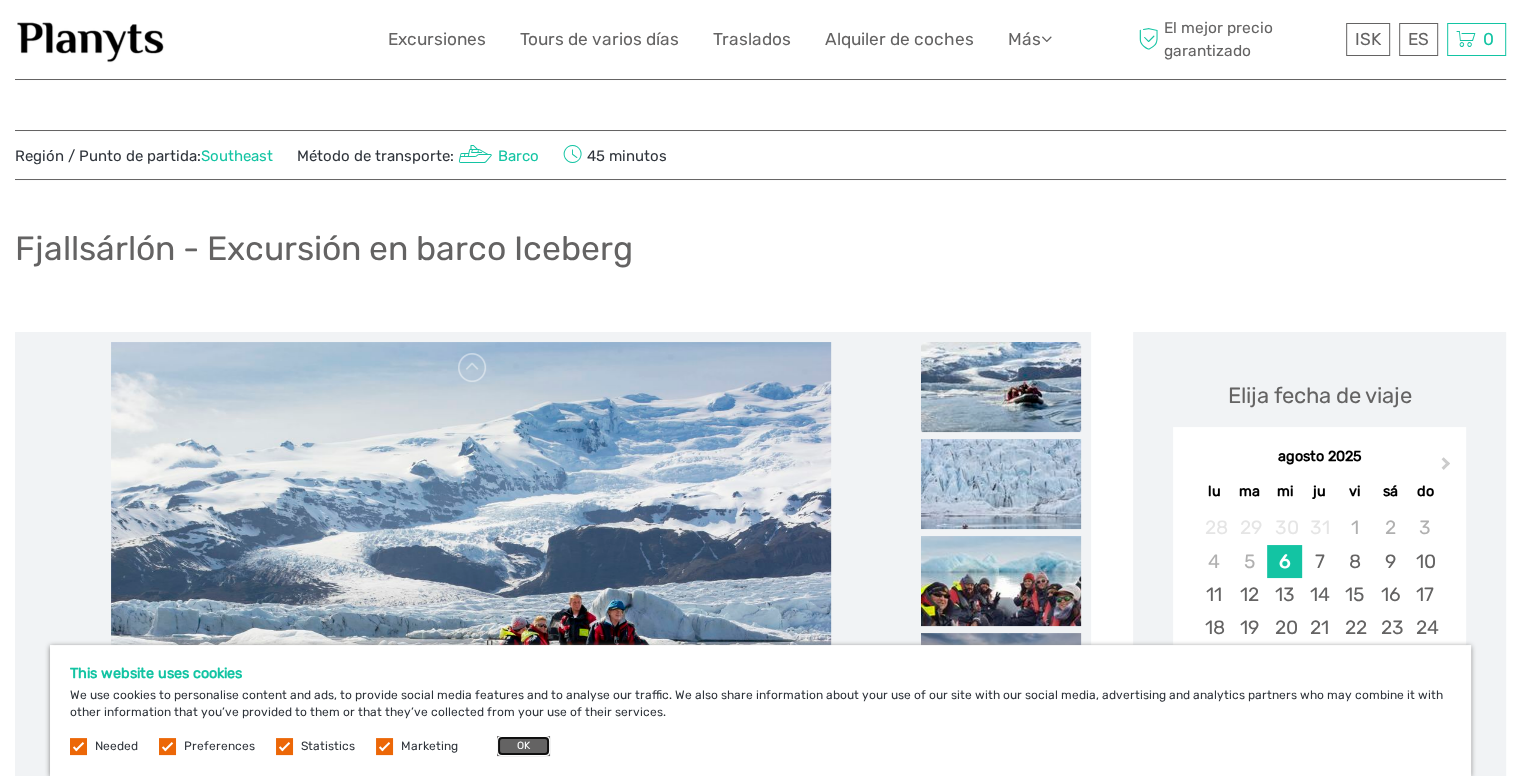 click on "OK" at bounding box center (523, 746) 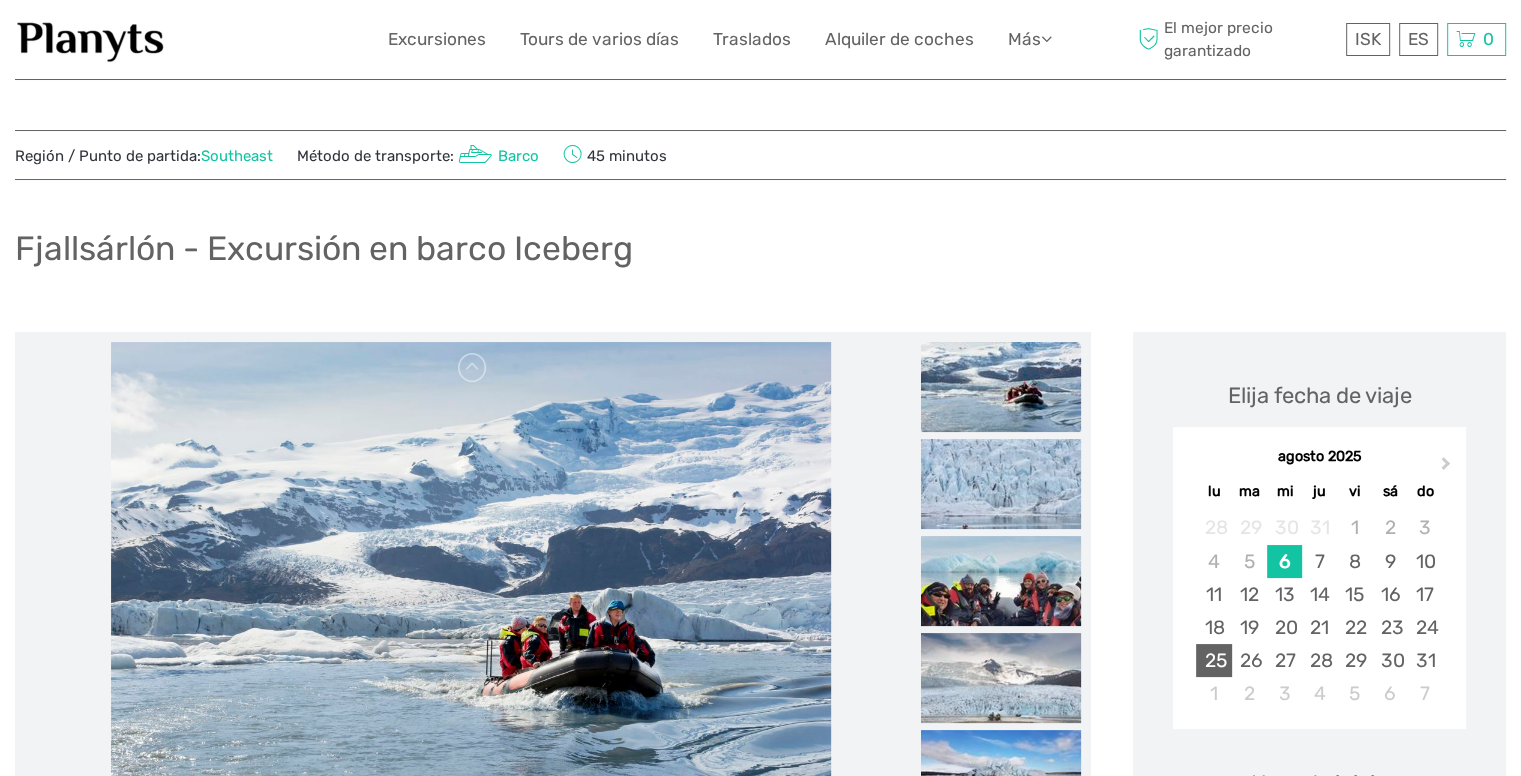 click on "25" at bounding box center [1213, 660] 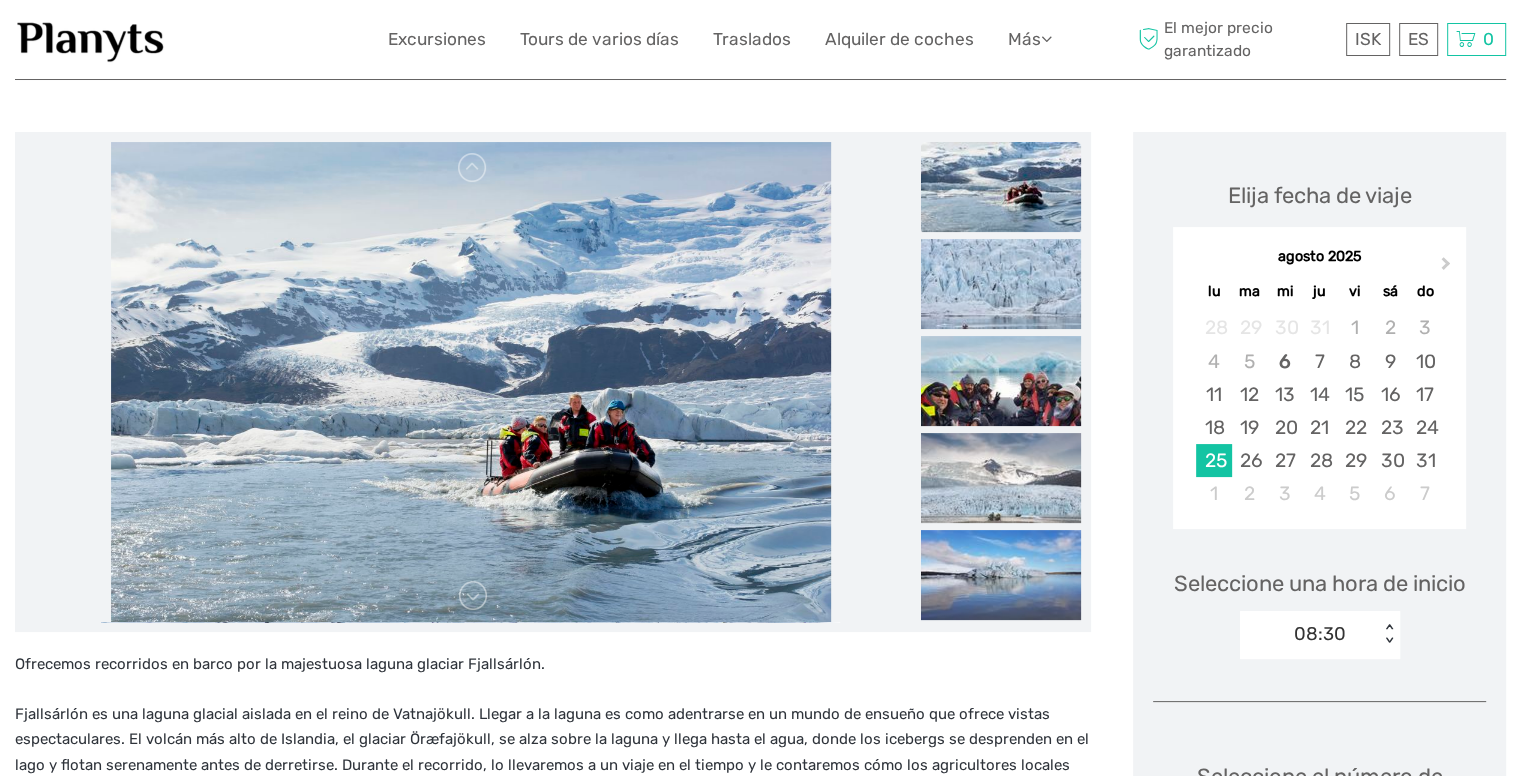 scroll, scrollTop: 300, scrollLeft: 0, axis: vertical 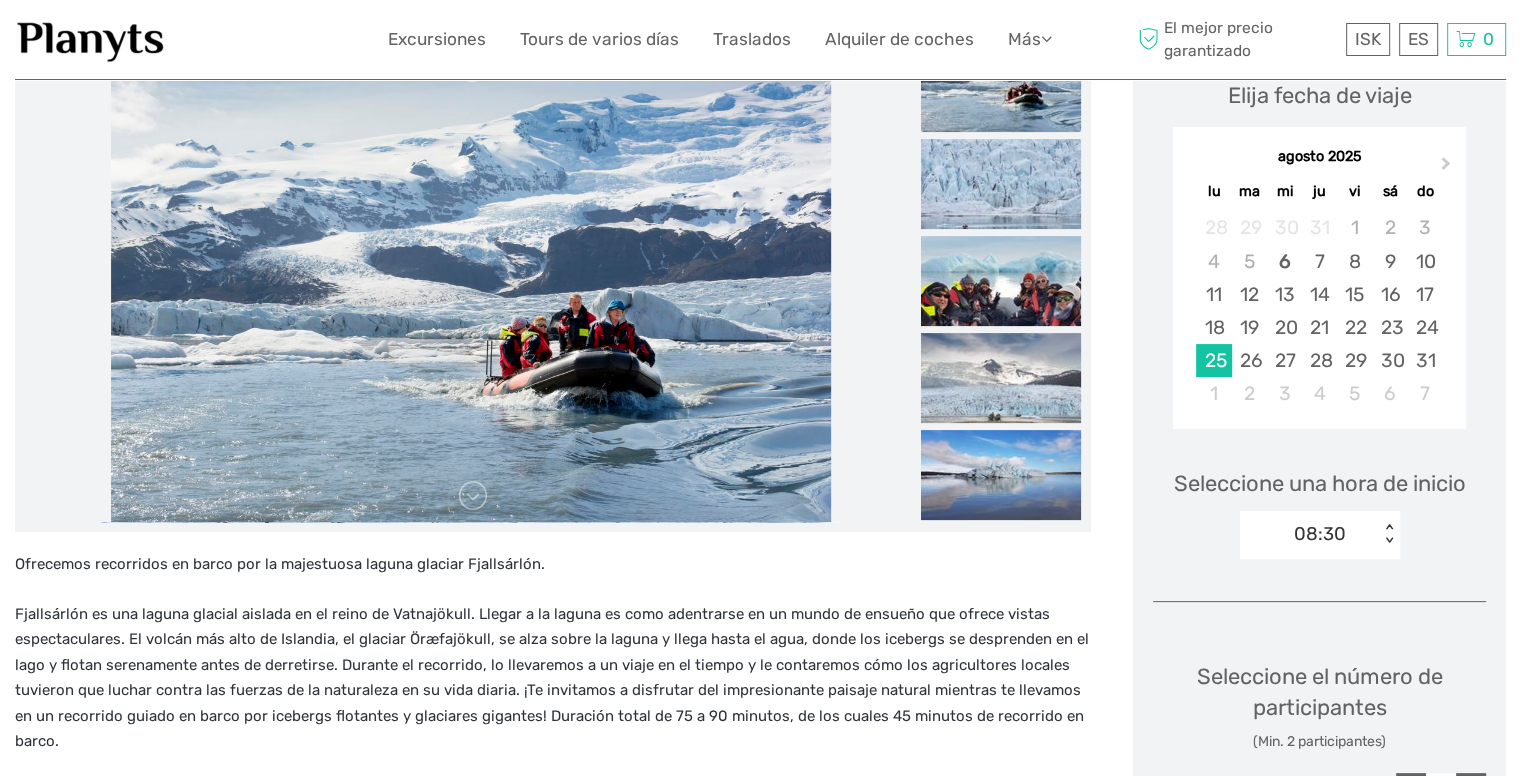 click on "< >" at bounding box center [1389, 534] 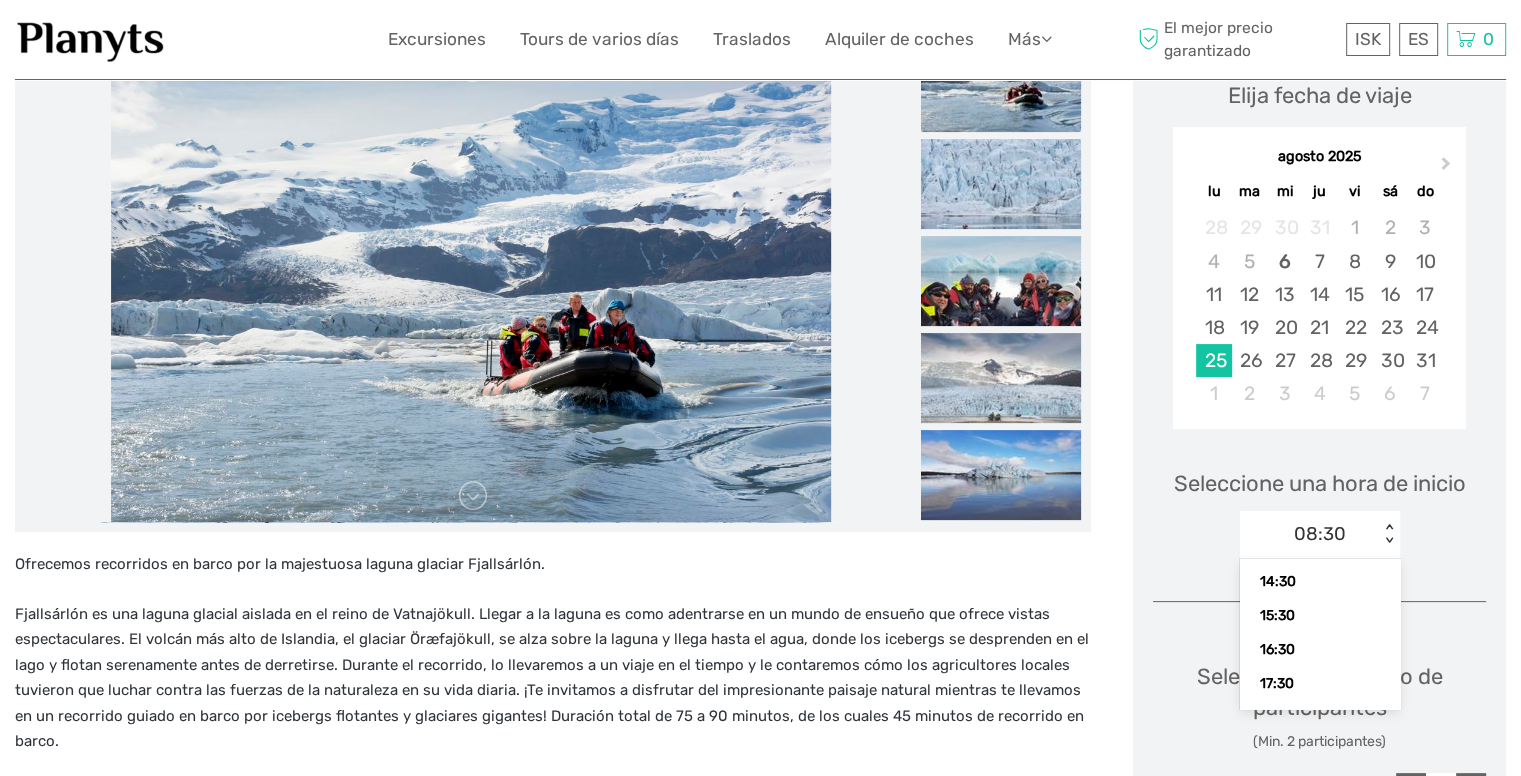 scroll, scrollTop: 223, scrollLeft: 0, axis: vertical 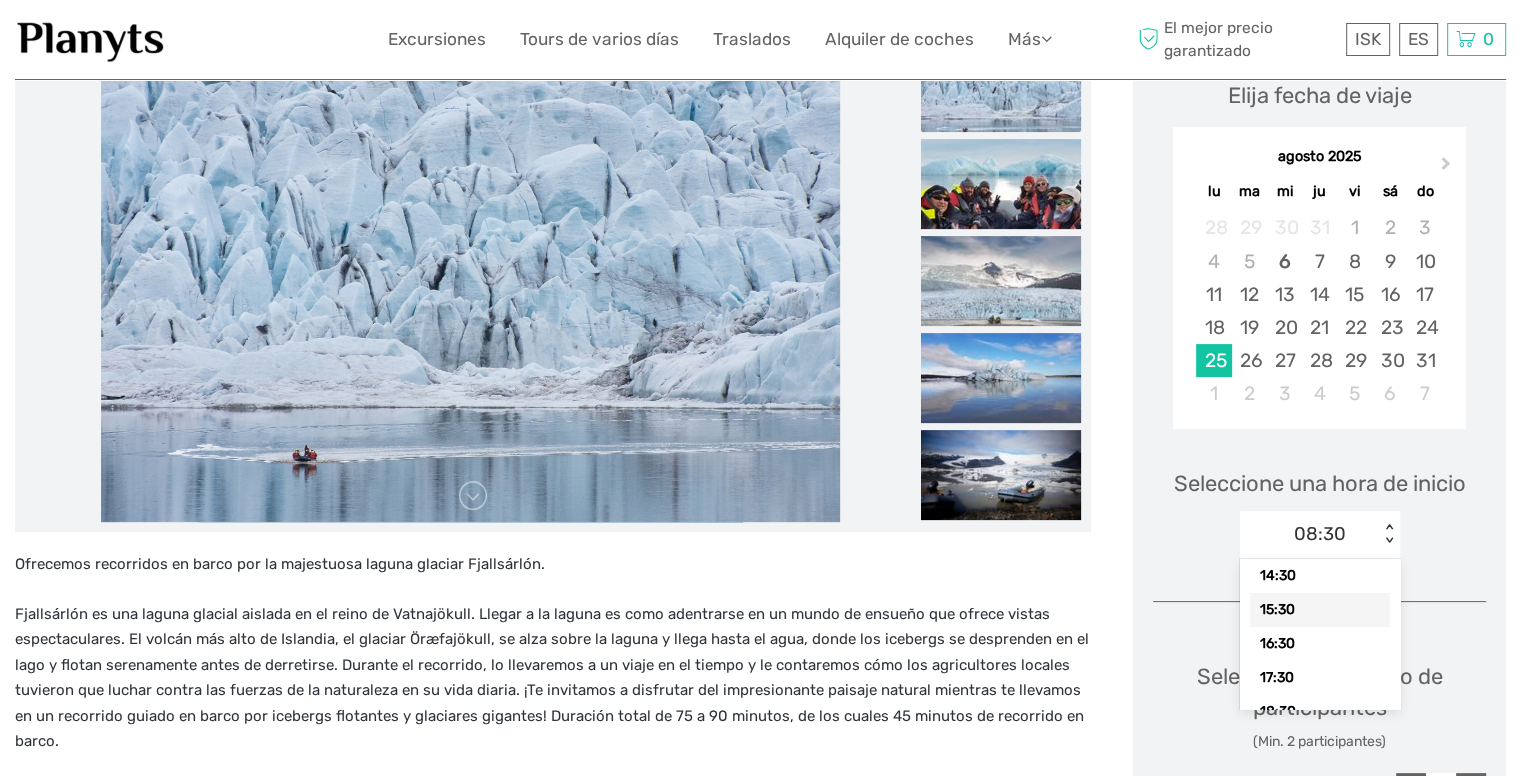 click on "15:30" at bounding box center [1320, 610] 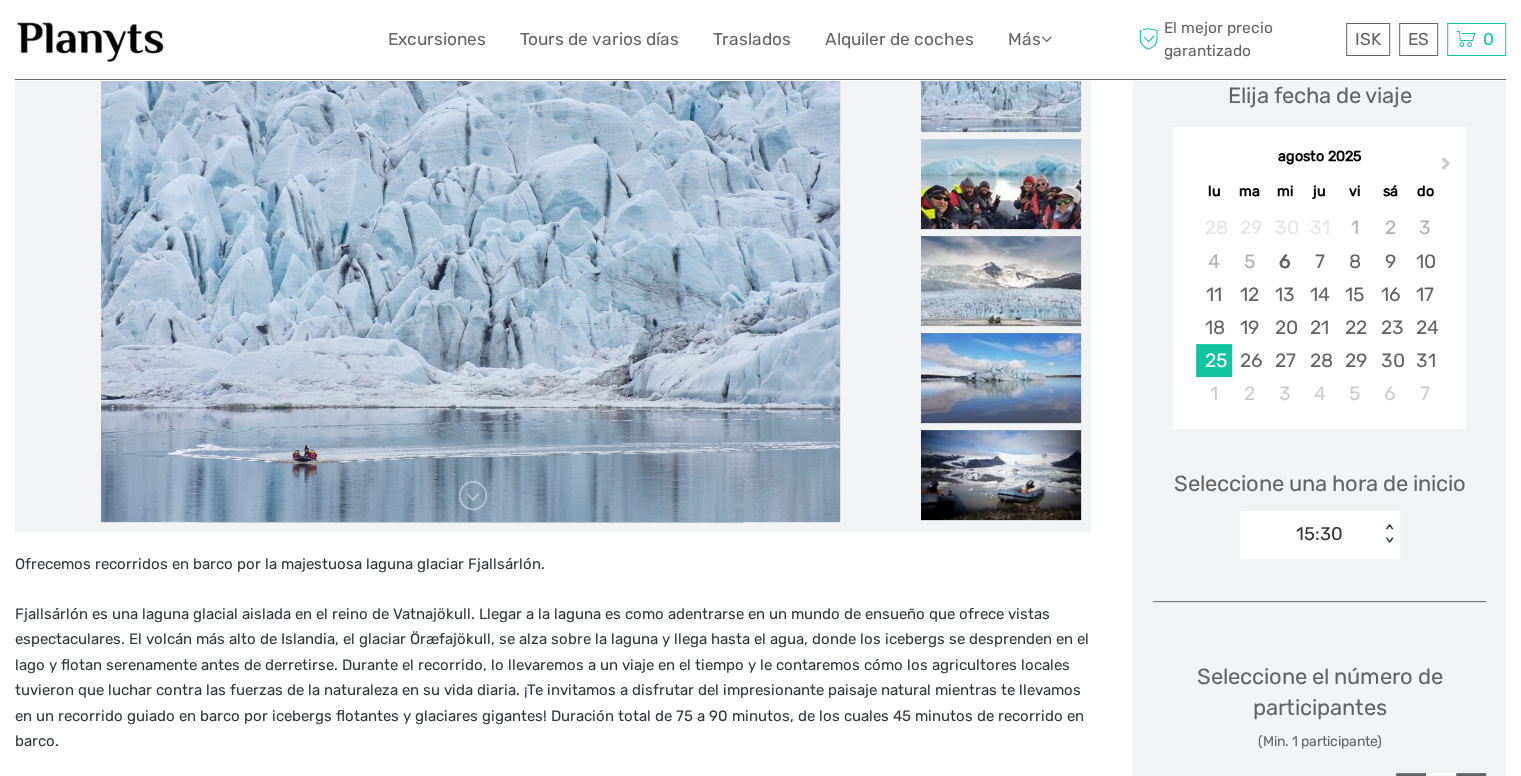 scroll, scrollTop: 500, scrollLeft: 0, axis: vertical 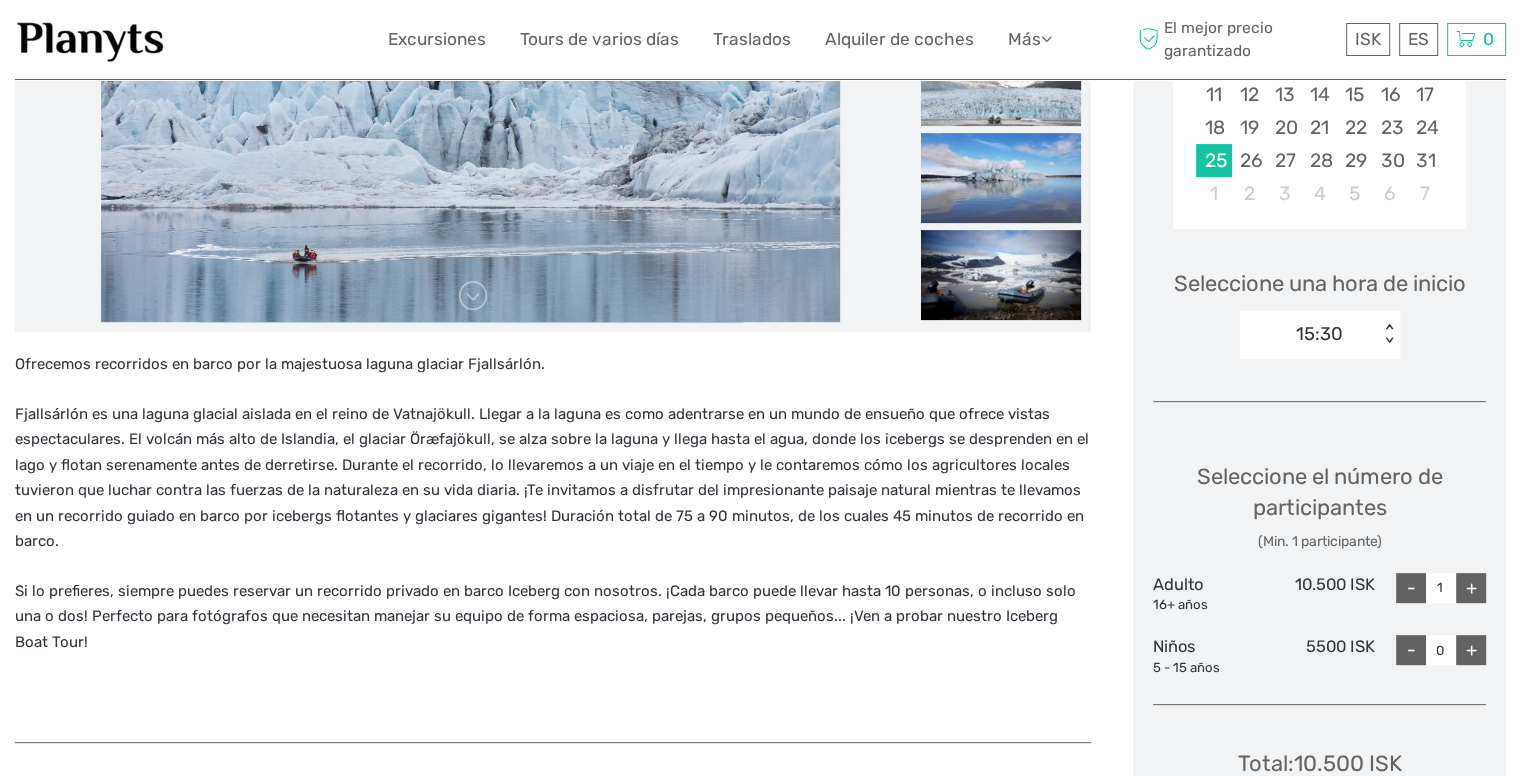 click on "+" at bounding box center (1471, 588) 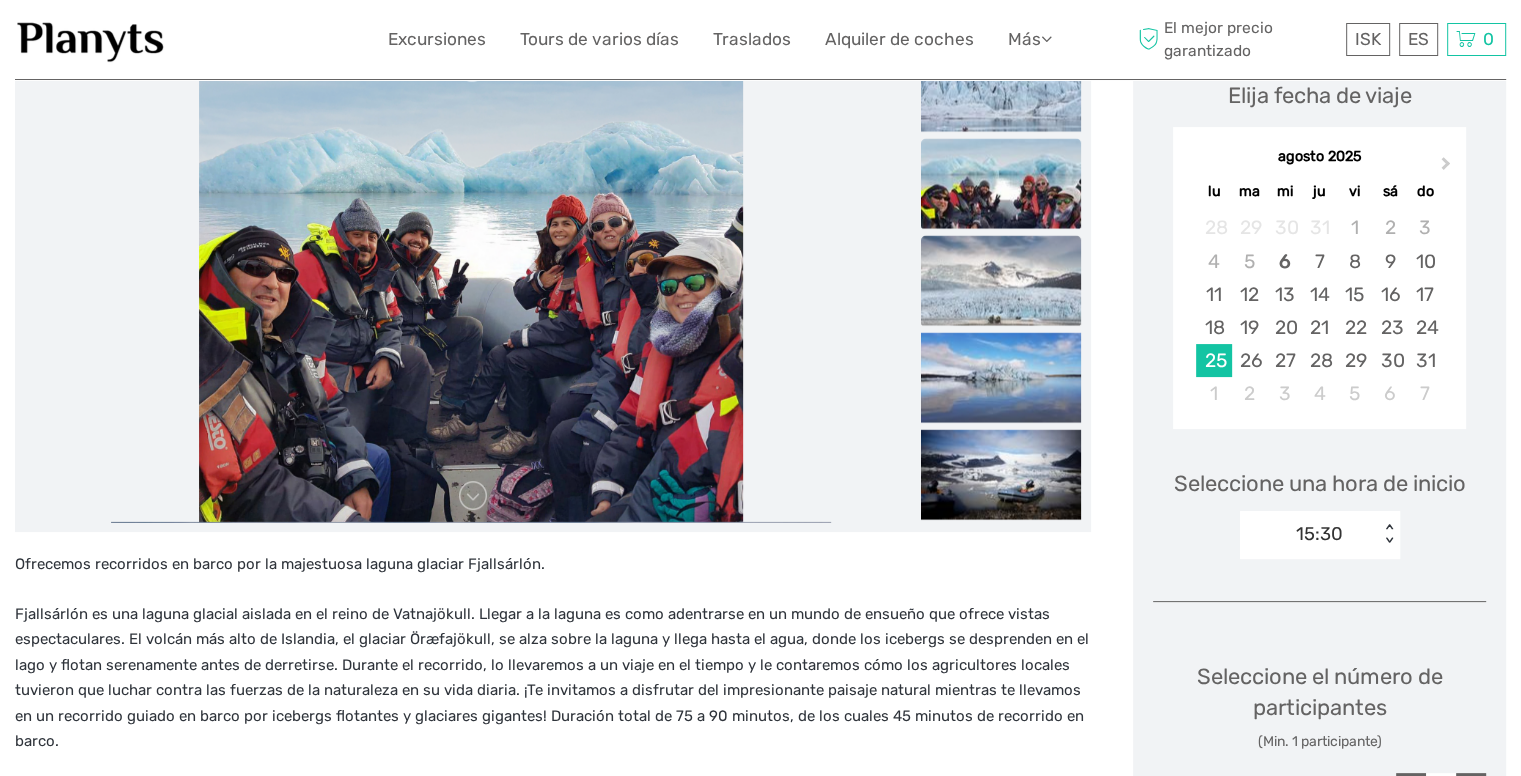 scroll, scrollTop: 200, scrollLeft: 0, axis: vertical 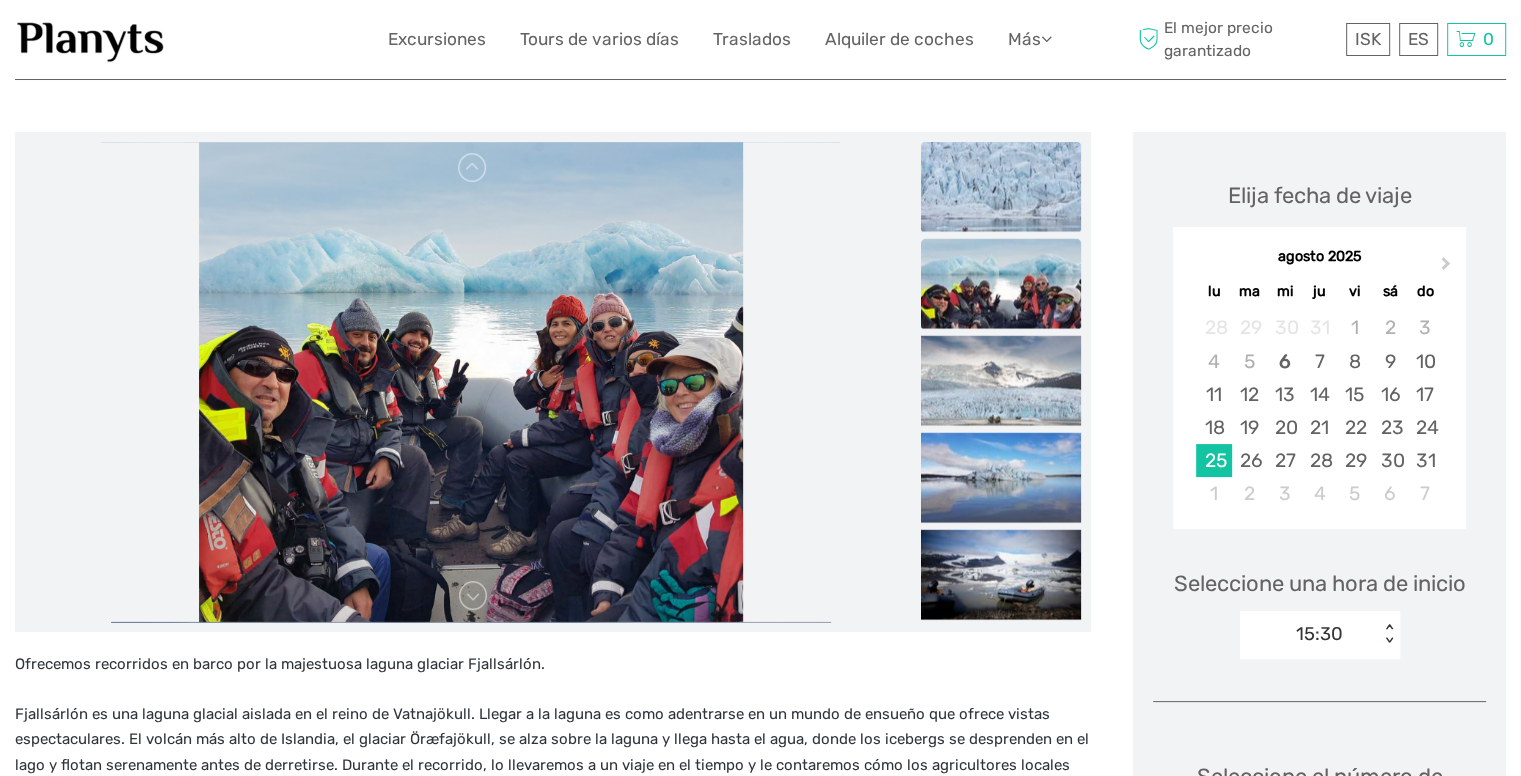 click at bounding box center (1001, 187) 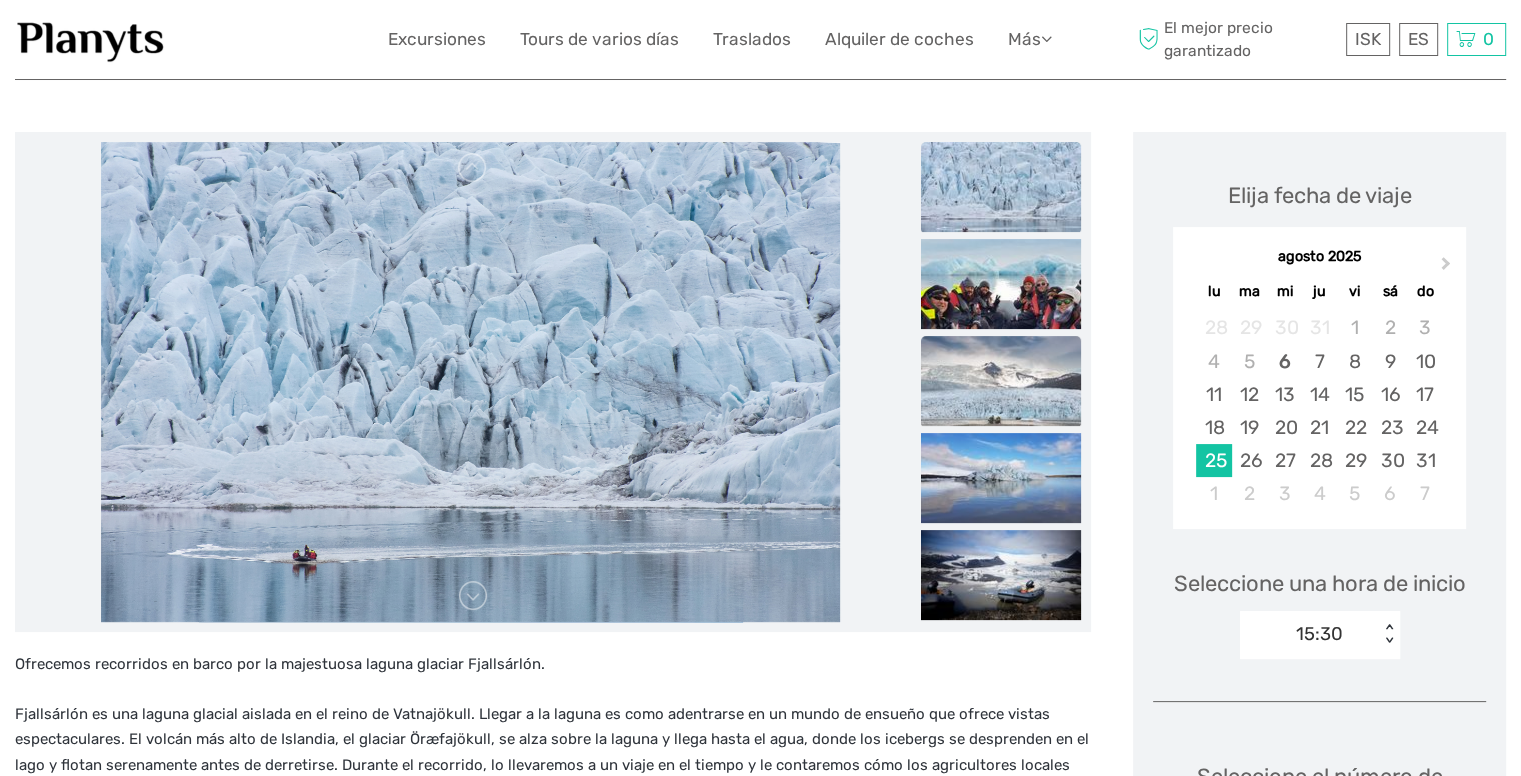 click at bounding box center (1001, 381) 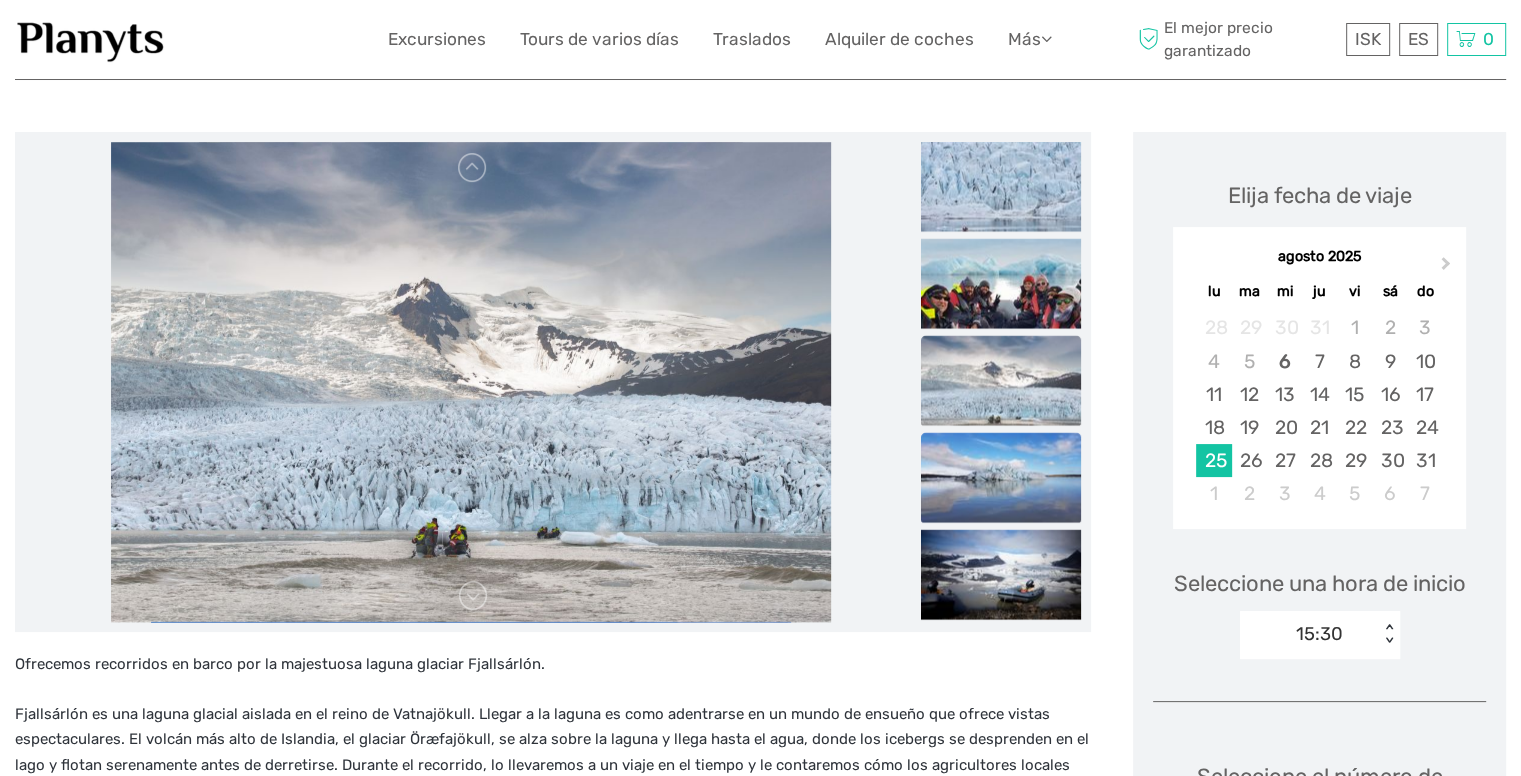 click at bounding box center [1001, 478] 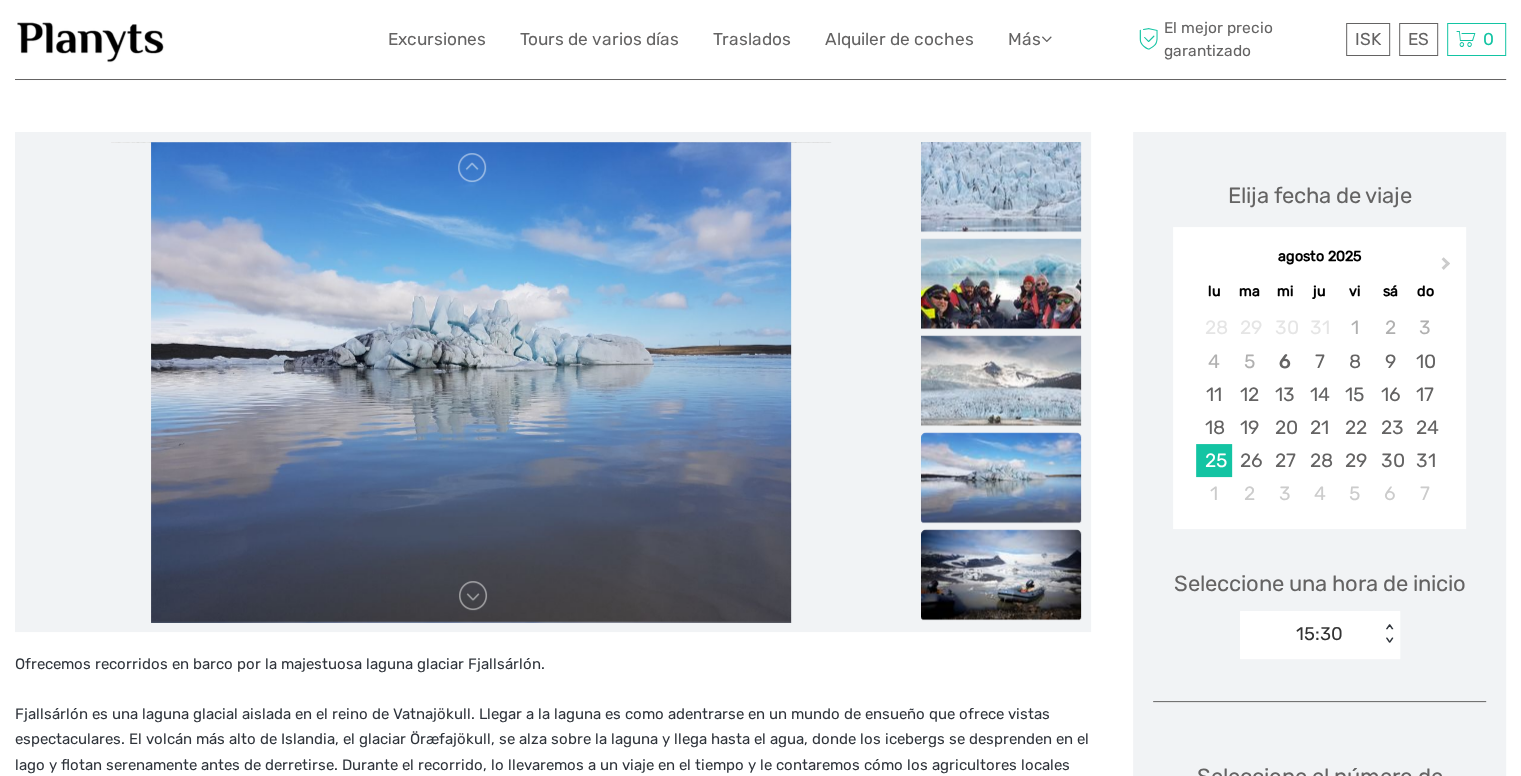 click at bounding box center [1001, 575] 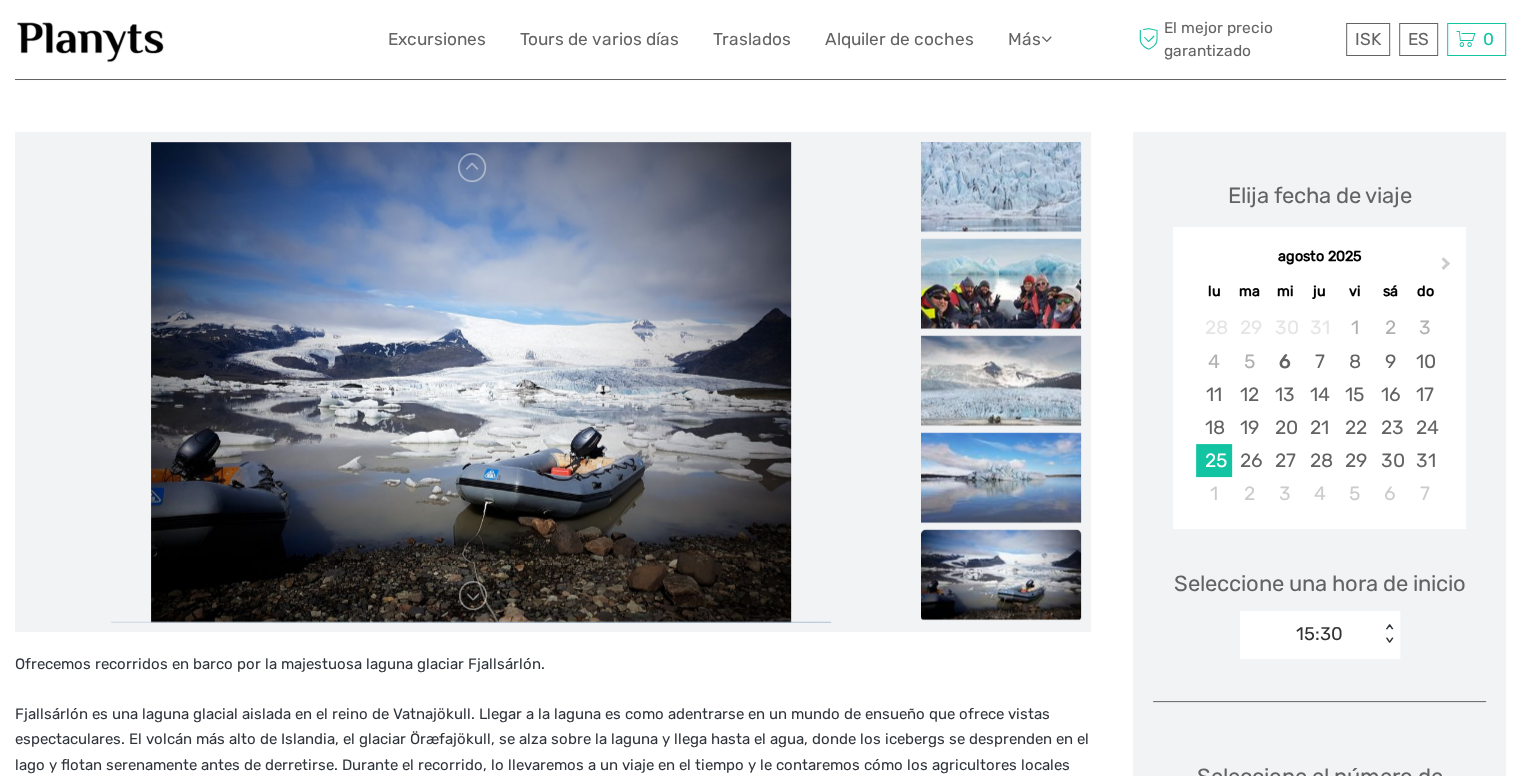 scroll, scrollTop: 400, scrollLeft: 0, axis: vertical 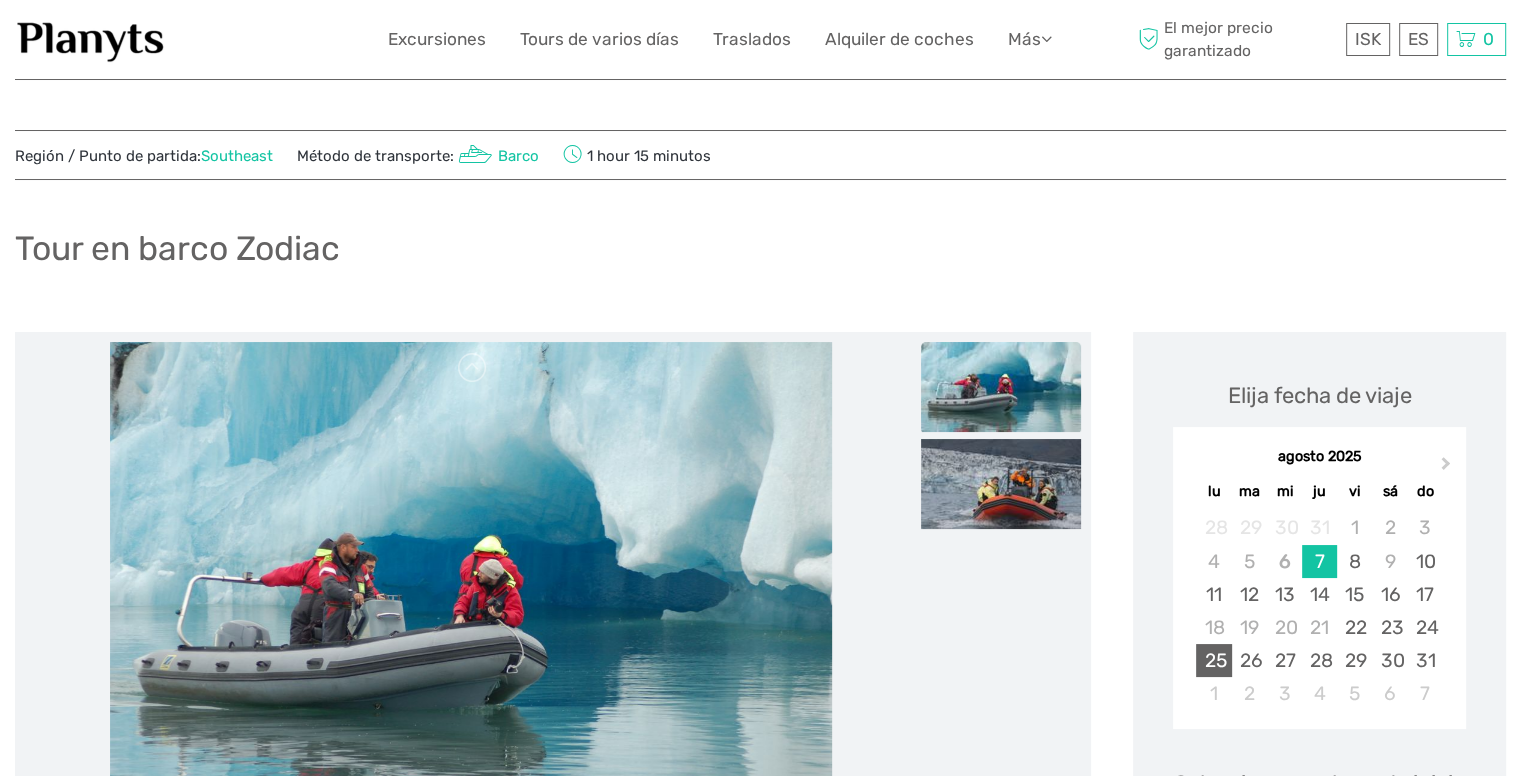 click on "25" at bounding box center (1213, 660) 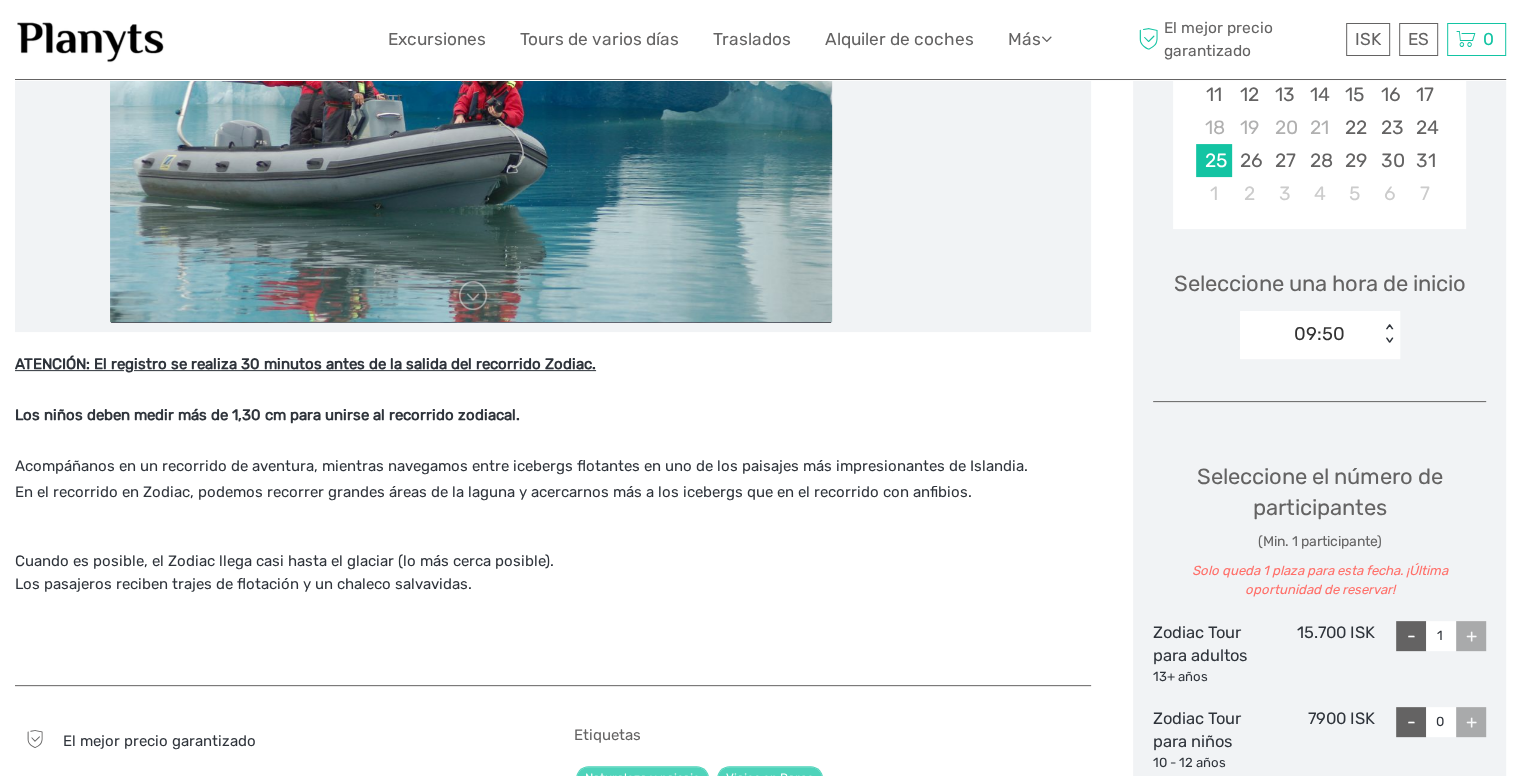 scroll, scrollTop: 700, scrollLeft: 0, axis: vertical 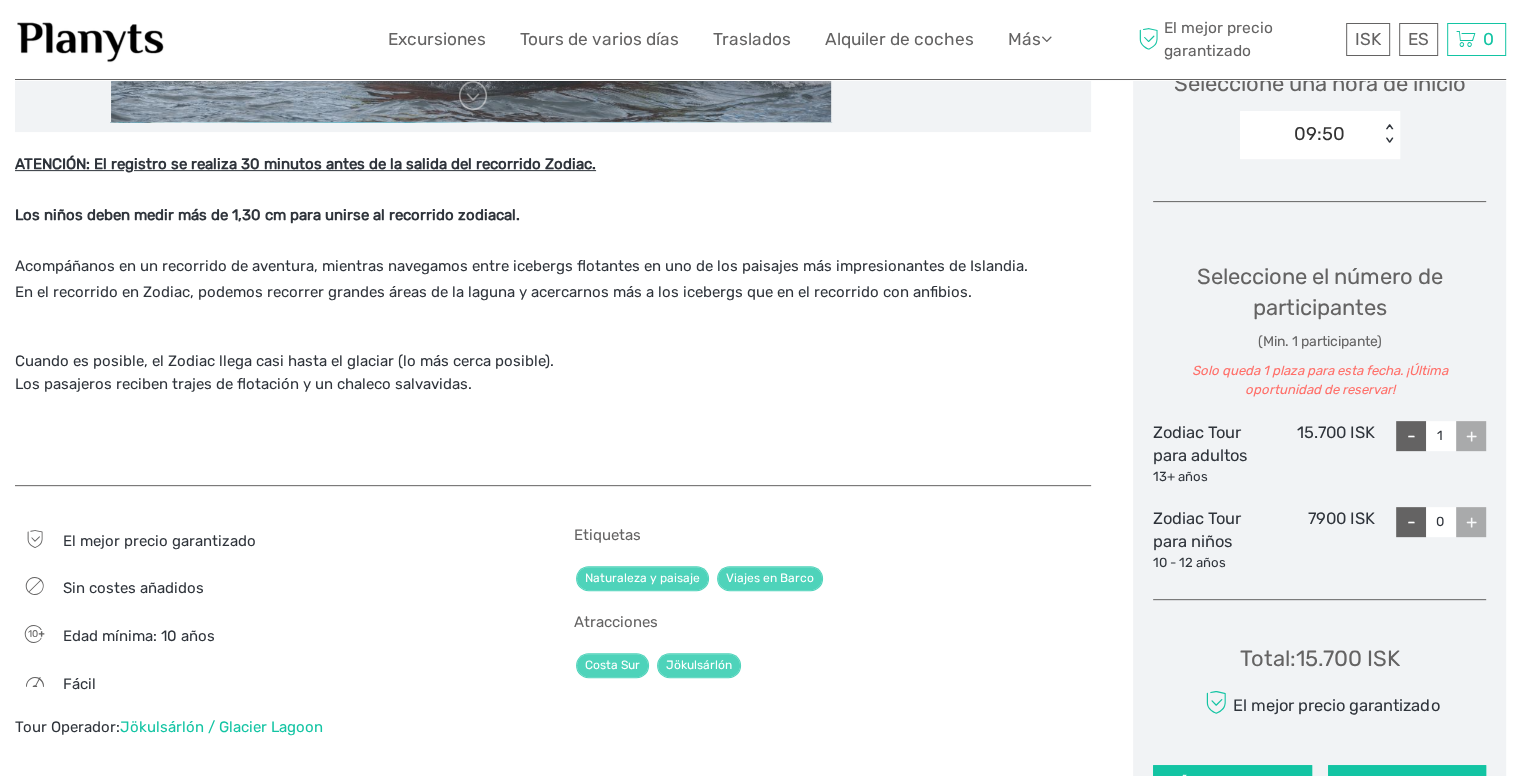 click on "+" at bounding box center [1471, 436] 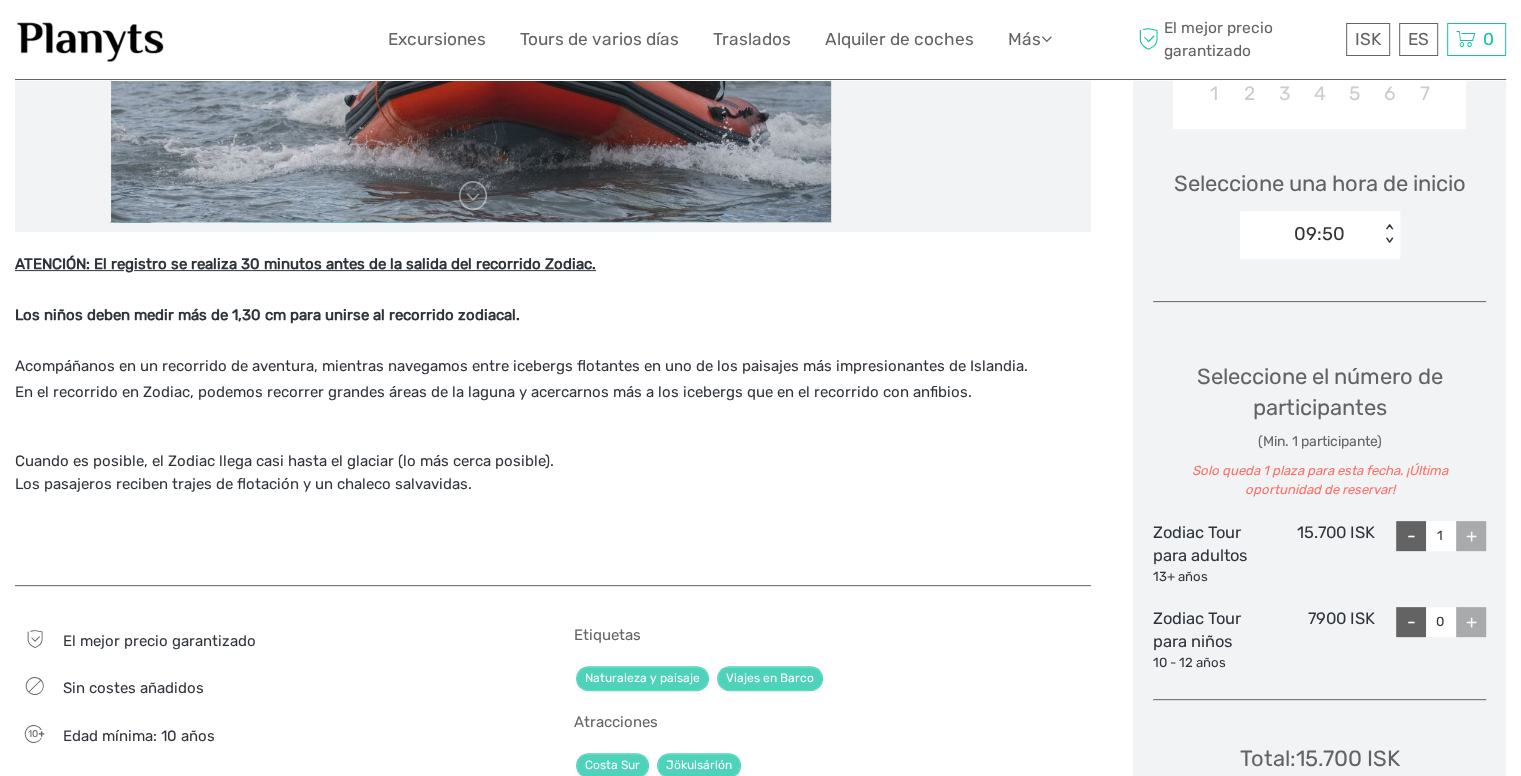 scroll, scrollTop: 300, scrollLeft: 0, axis: vertical 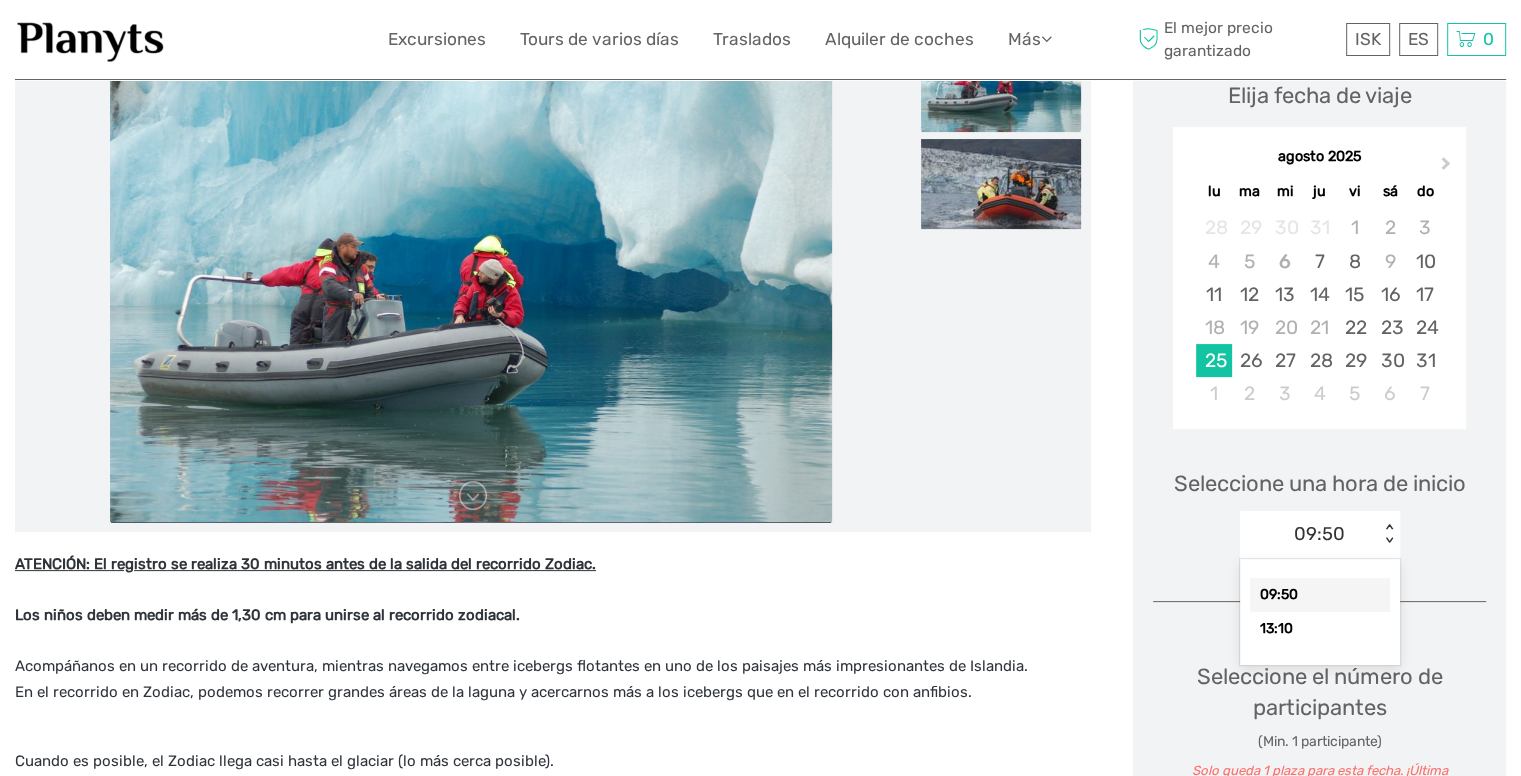 click on "< >" at bounding box center [1389, 534] 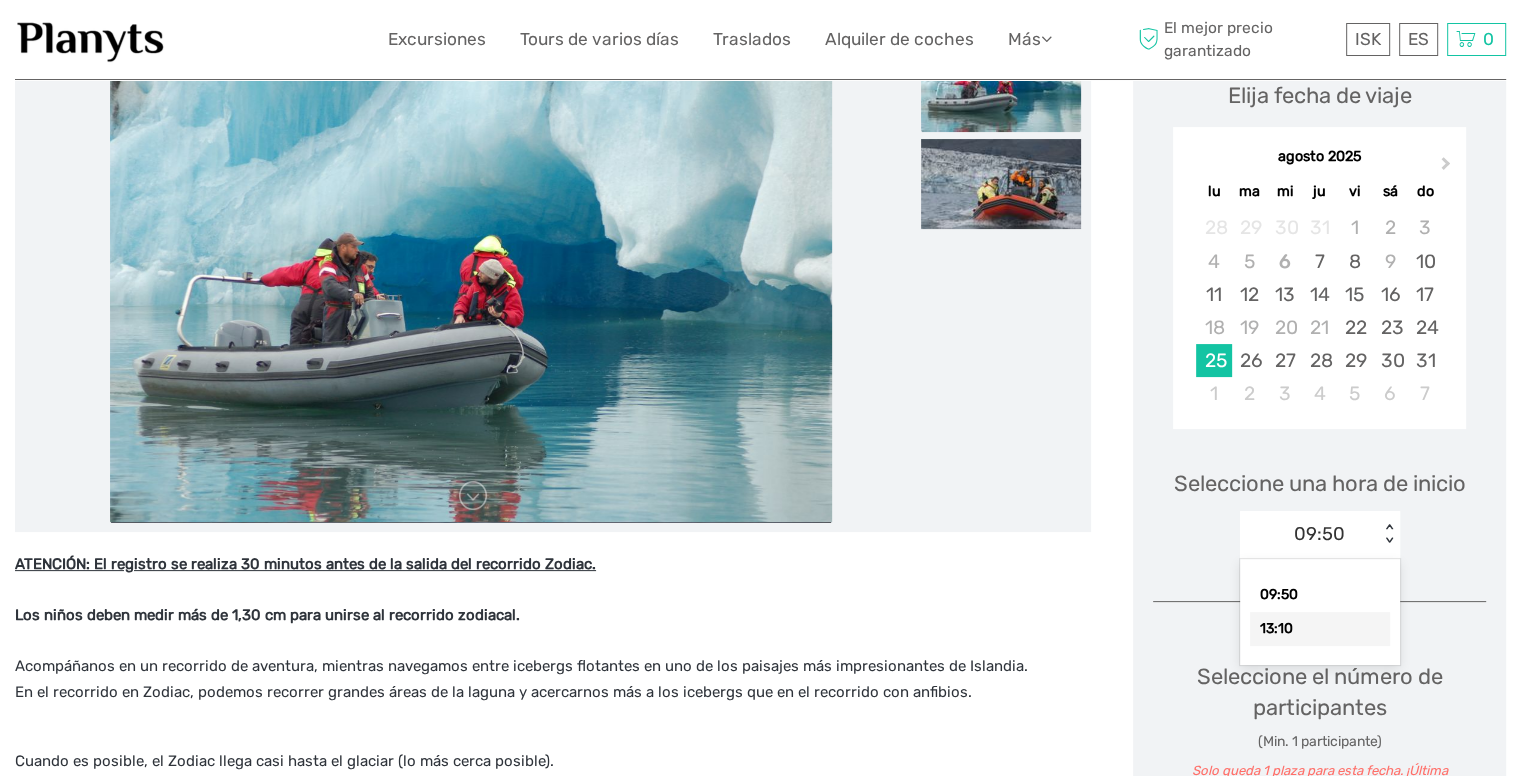 click on "13:10" at bounding box center [1320, 629] 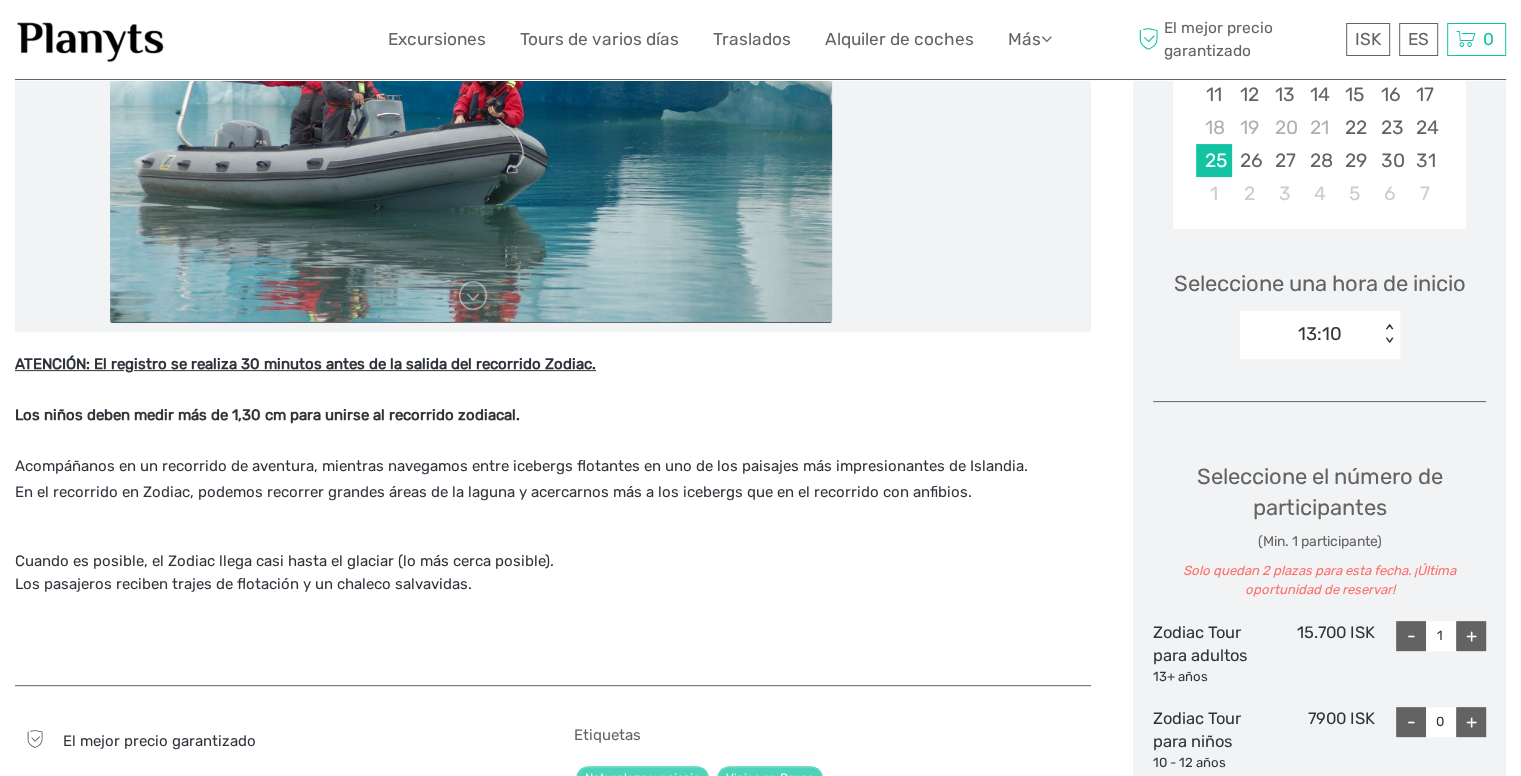 scroll, scrollTop: 700, scrollLeft: 0, axis: vertical 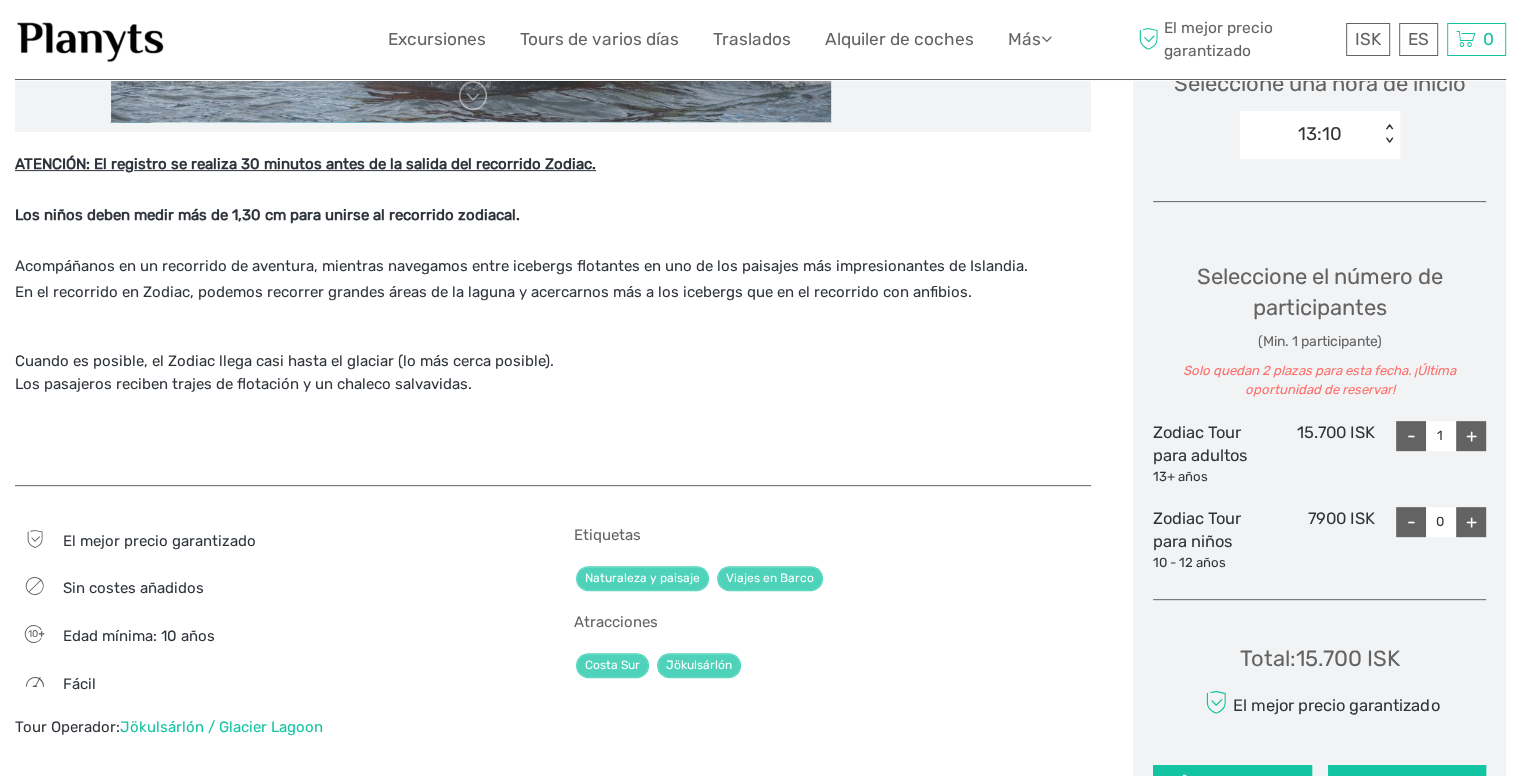 click on "+" at bounding box center (1471, 436) 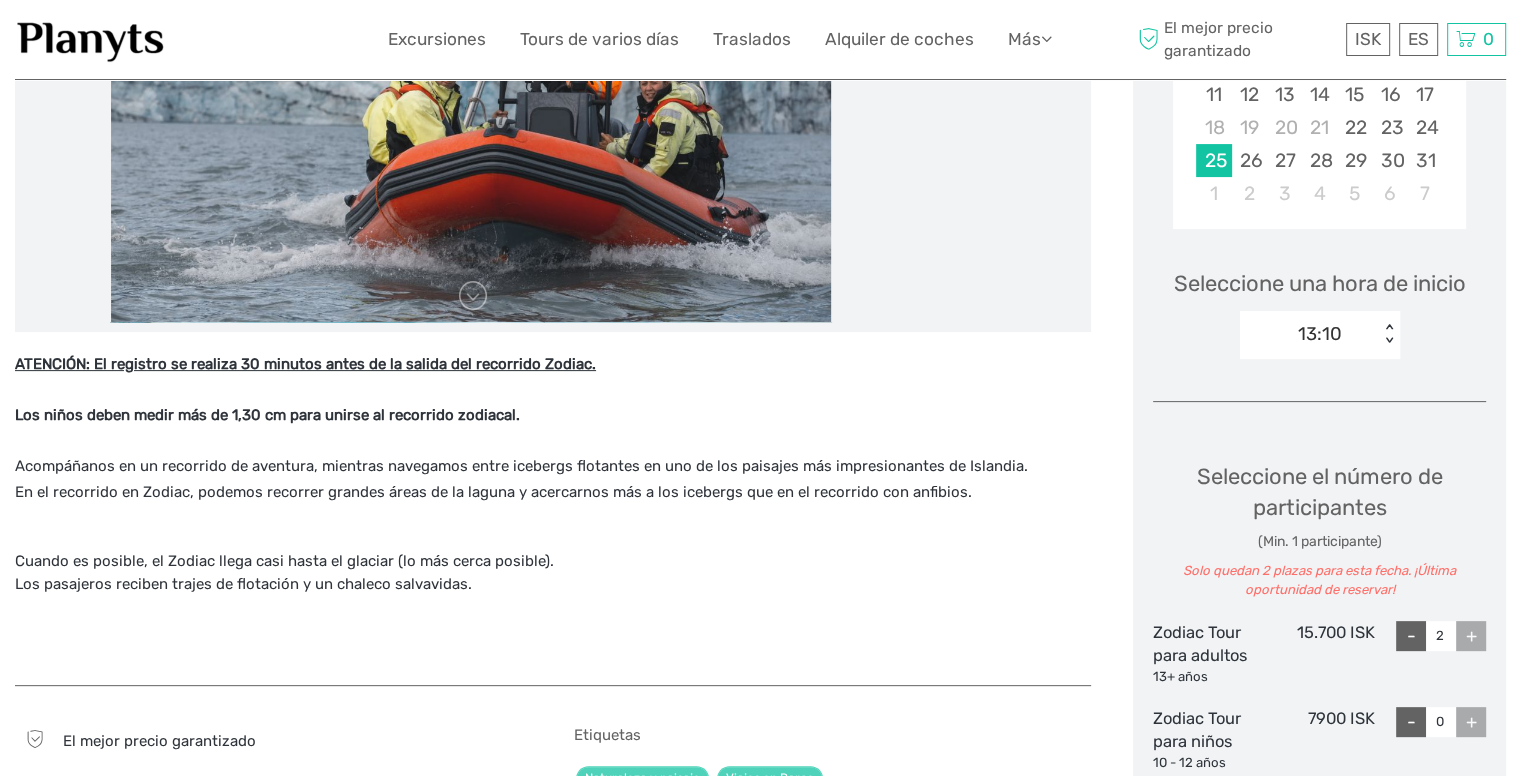 scroll, scrollTop: 0, scrollLeft: 0, axis: both 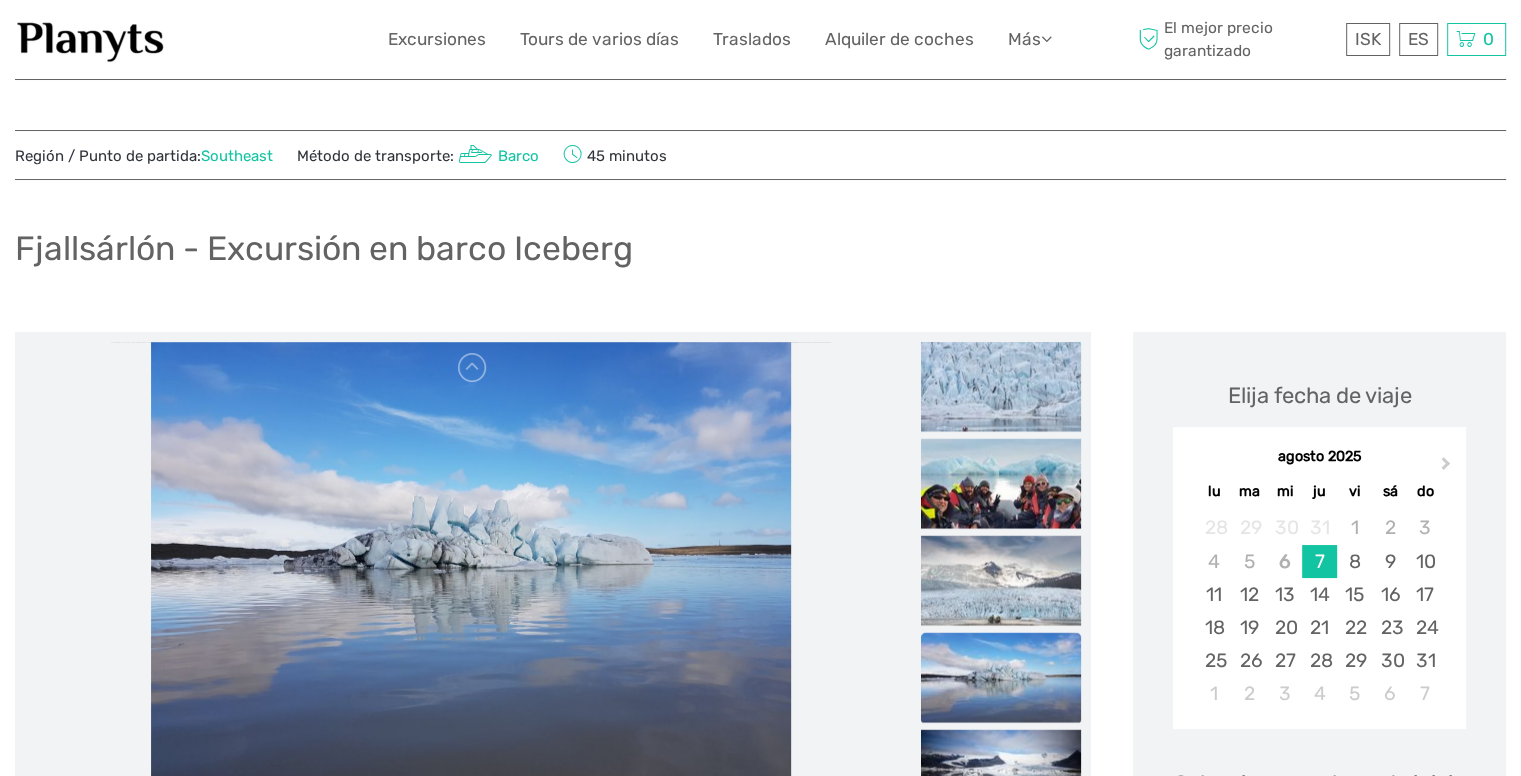 click at bounding box center [475, 155] 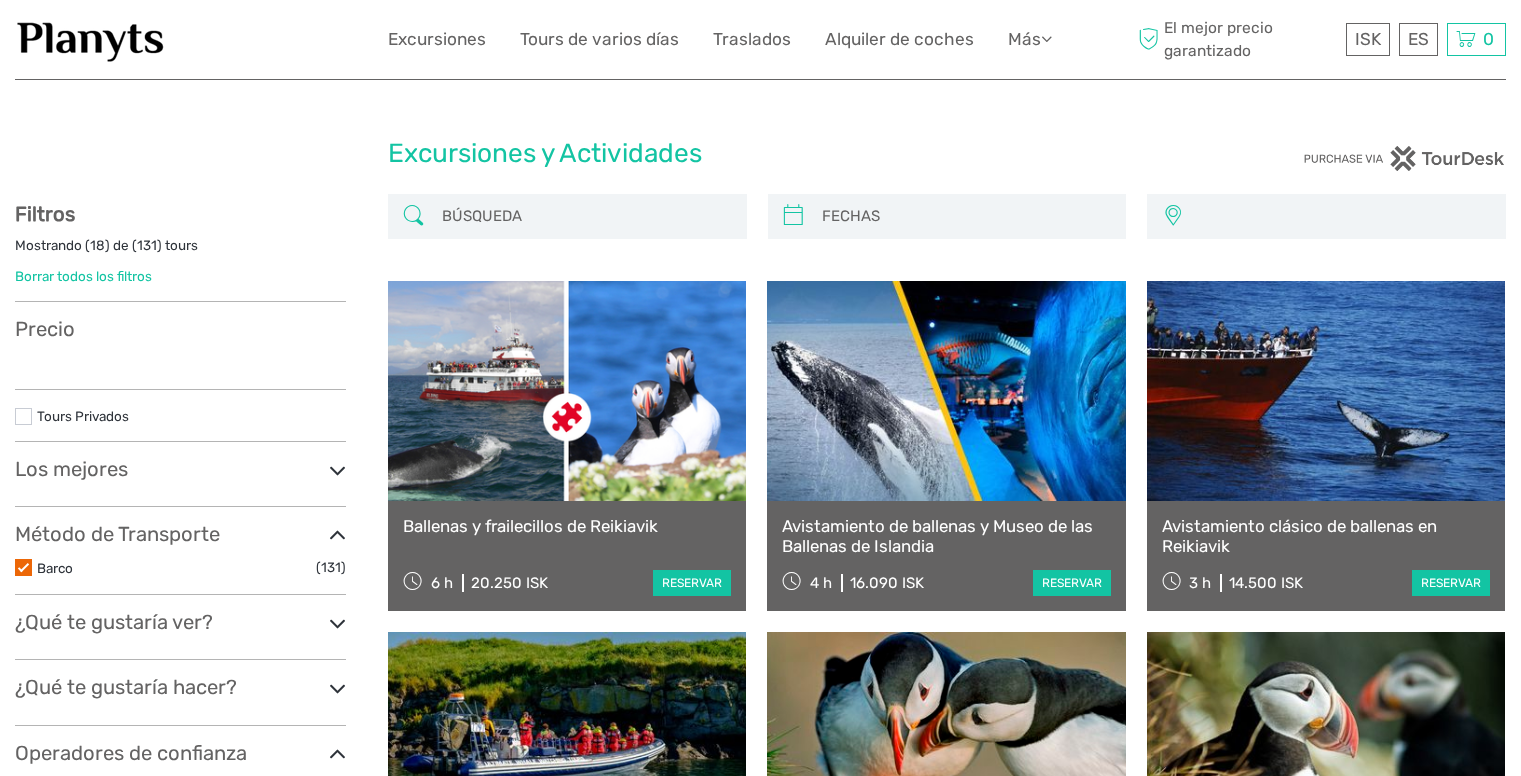 select 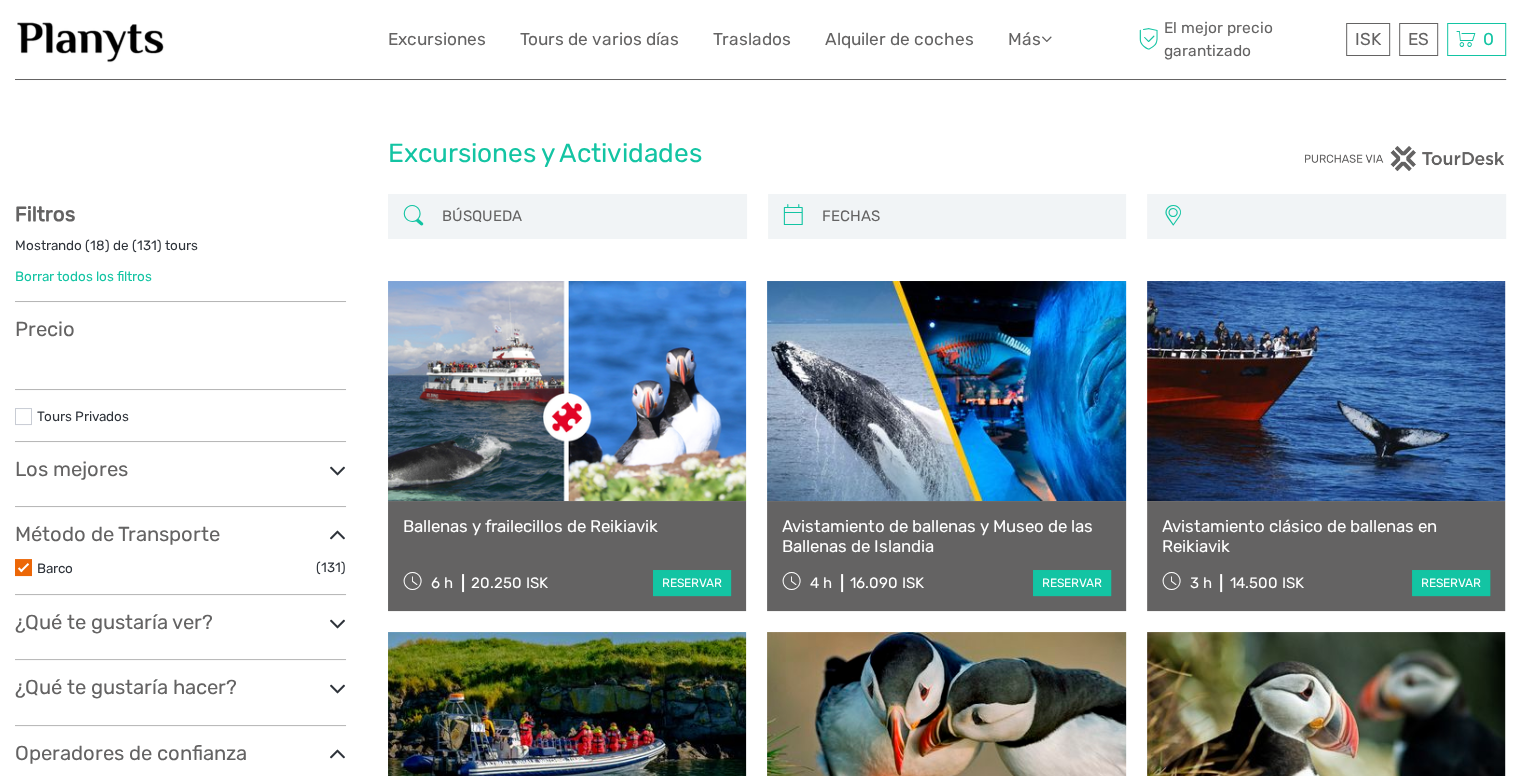 select 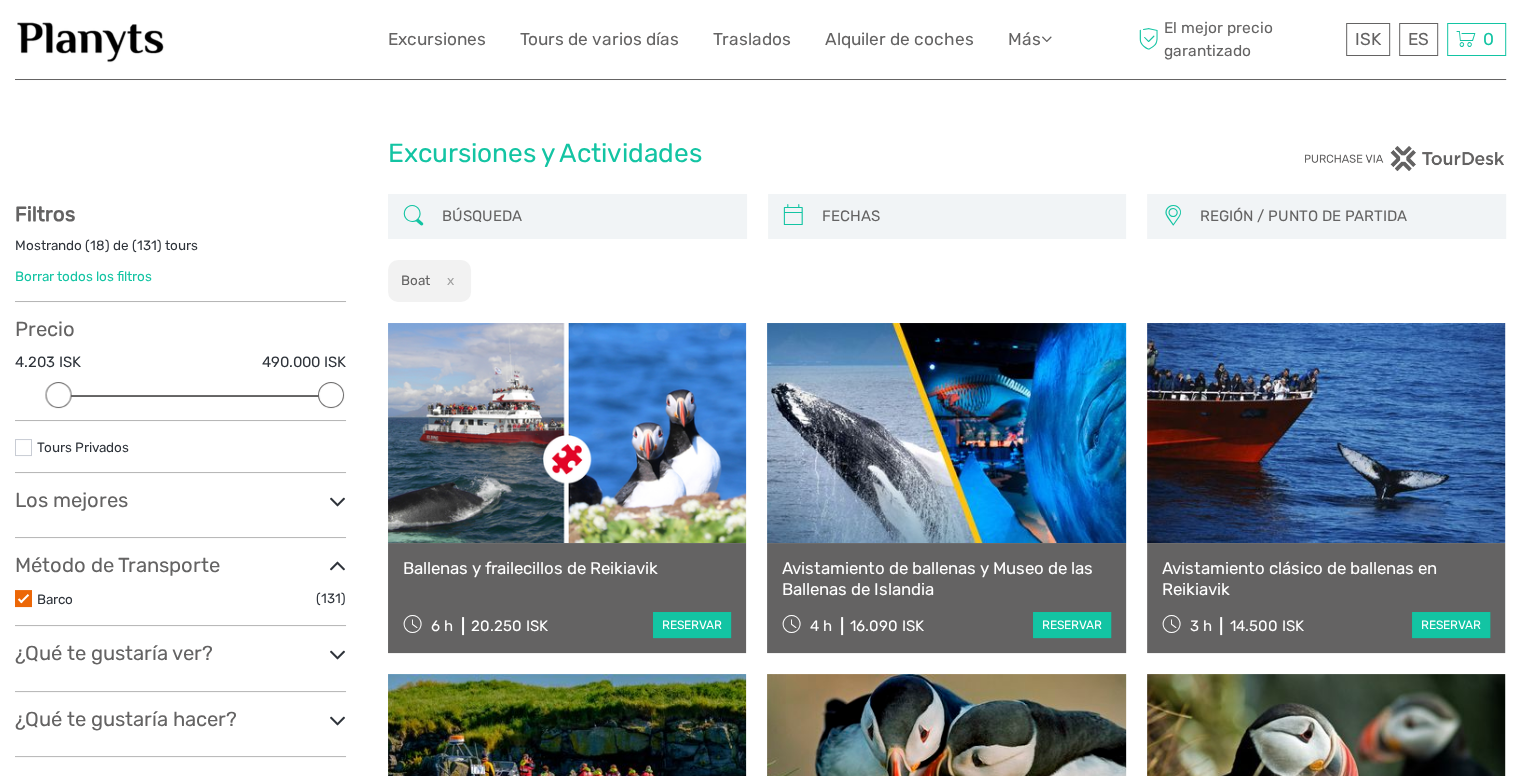 scroll, scrollTop: 0, scrollLeft: 0, axis: both 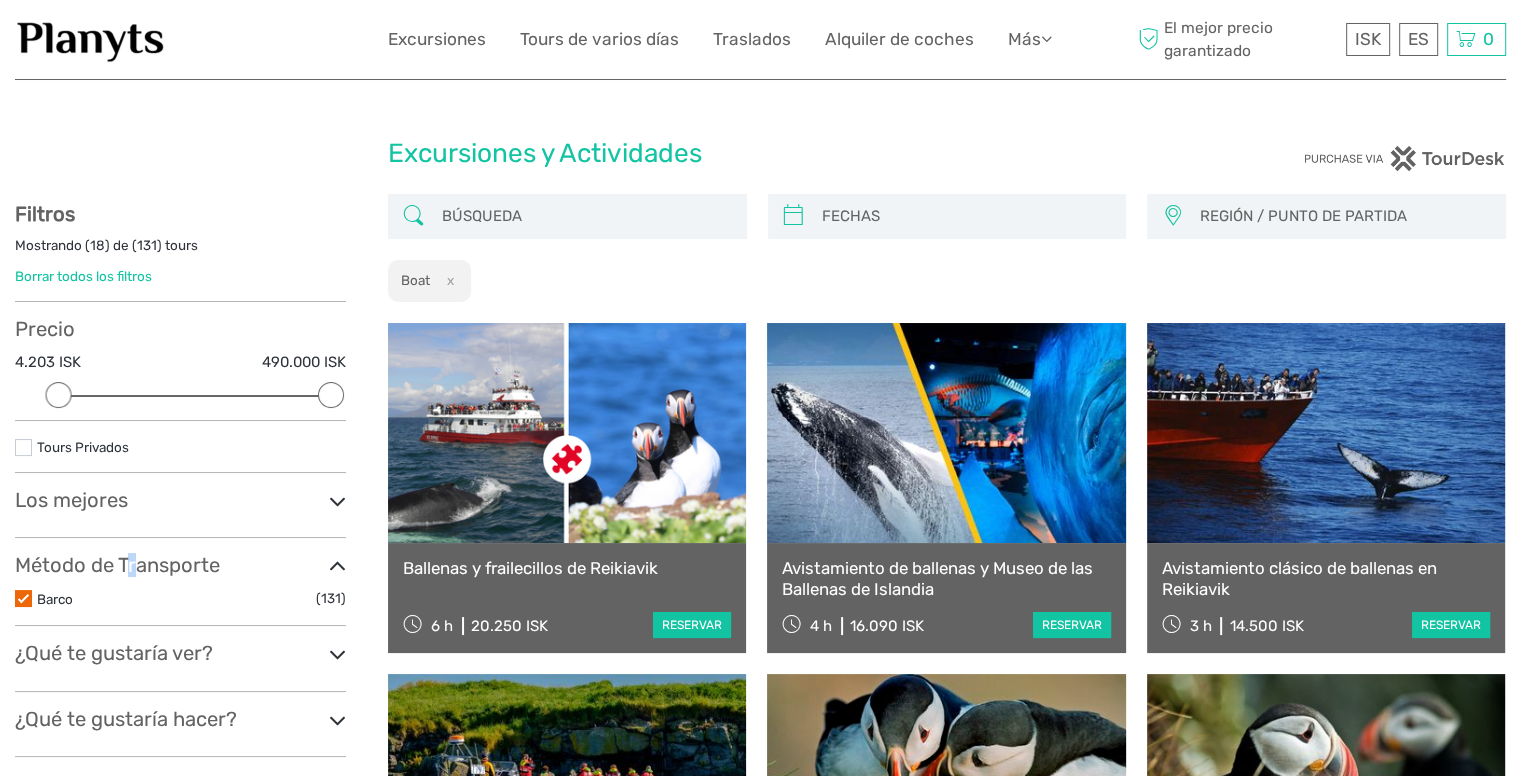click on "Método de Transporte" at bounding box center (180, 565) 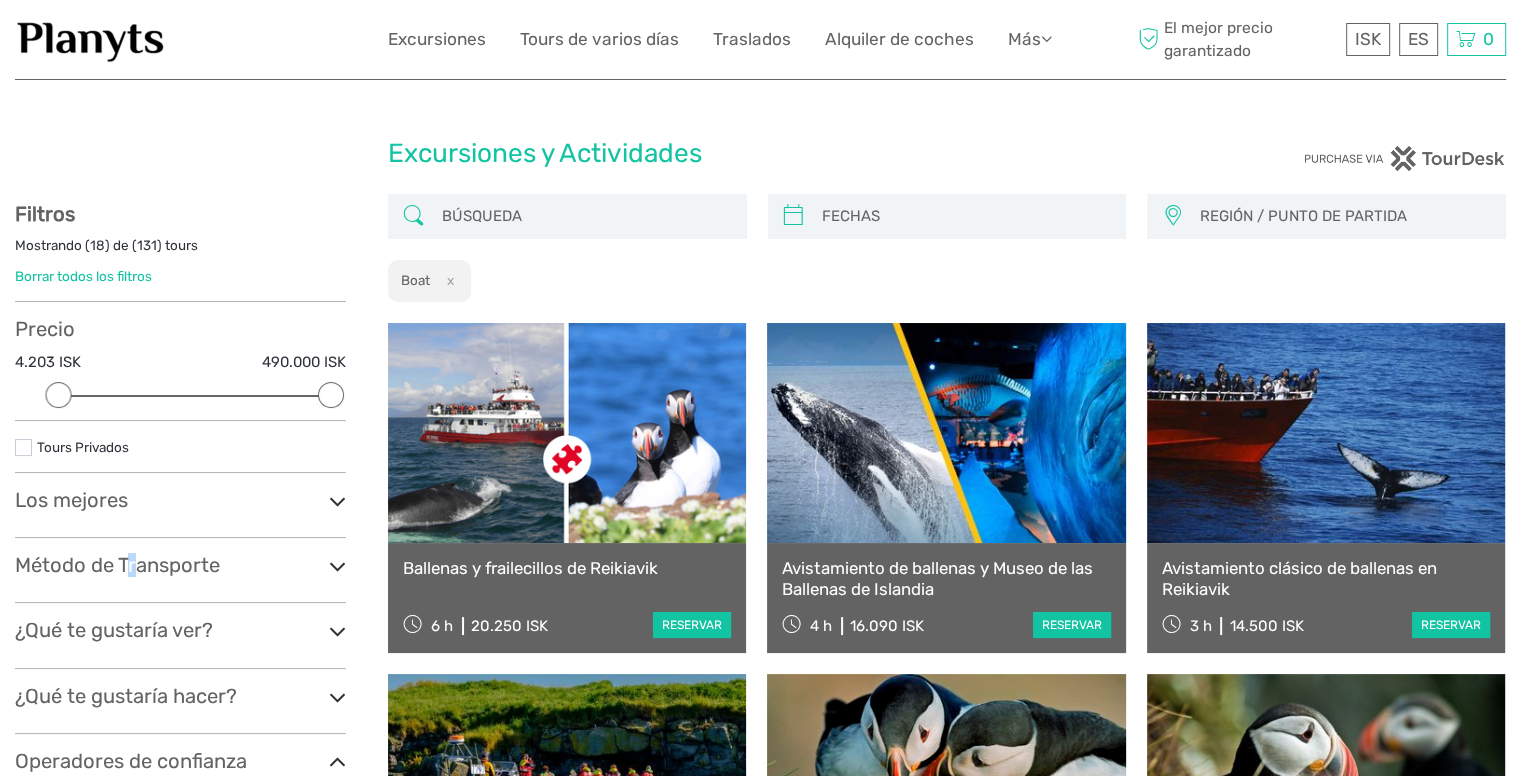 click on "Método de Transporte" at bounding box center [180, 565] 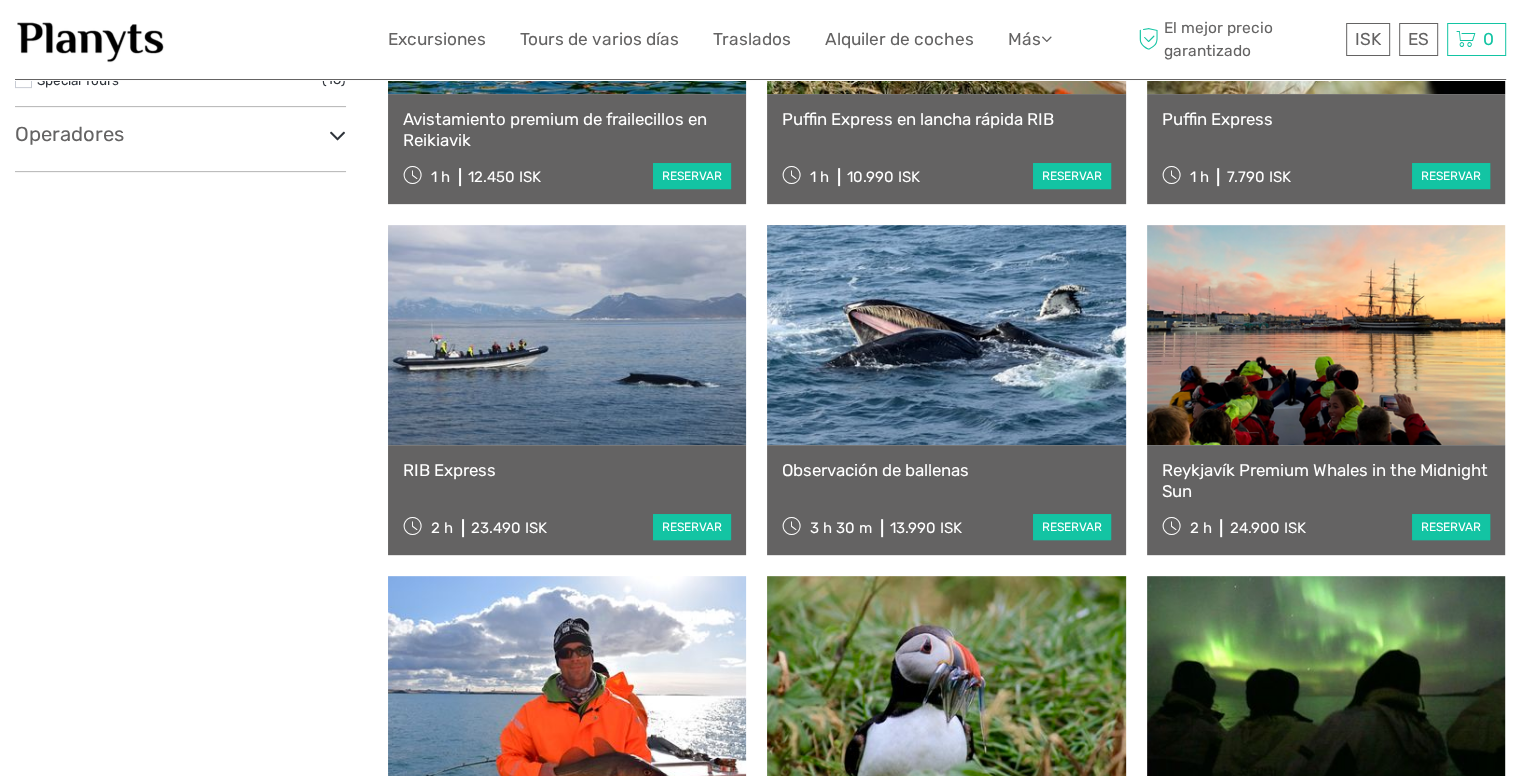 scroll, scrollTop: 200, scrollLeft: 0, axis: vertical 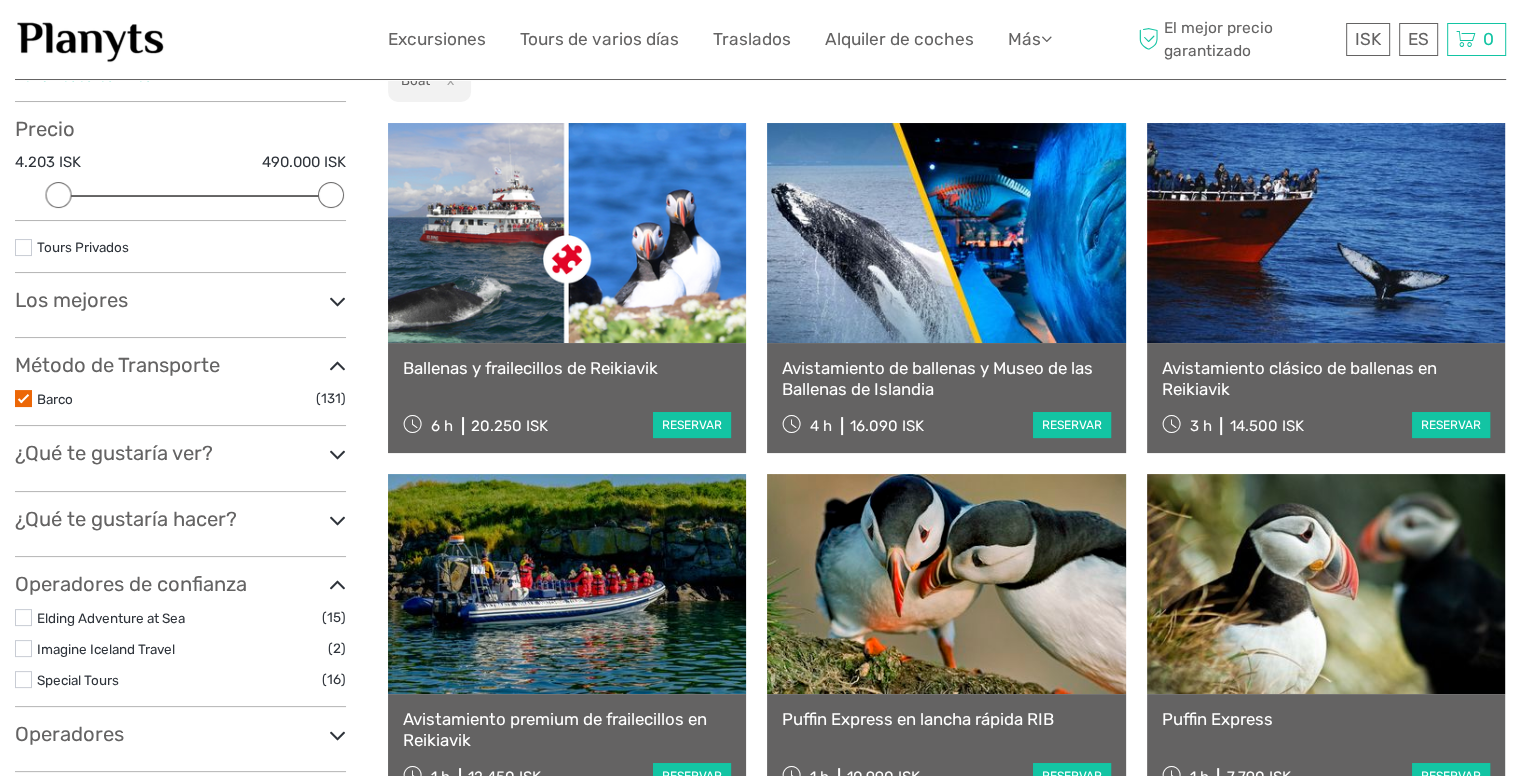 click at bounding box center (337, 301) 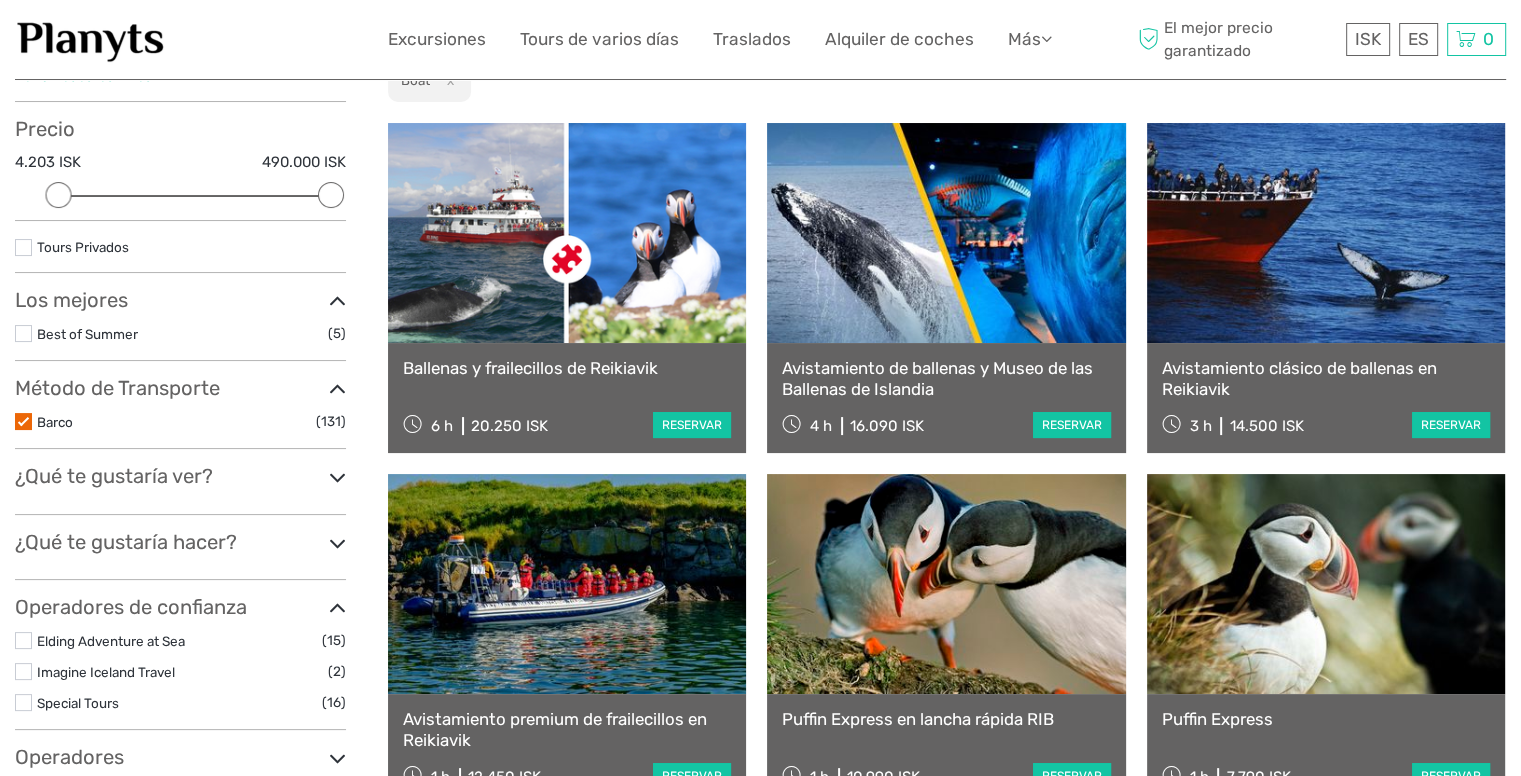 click at bounding box center [23, 333] 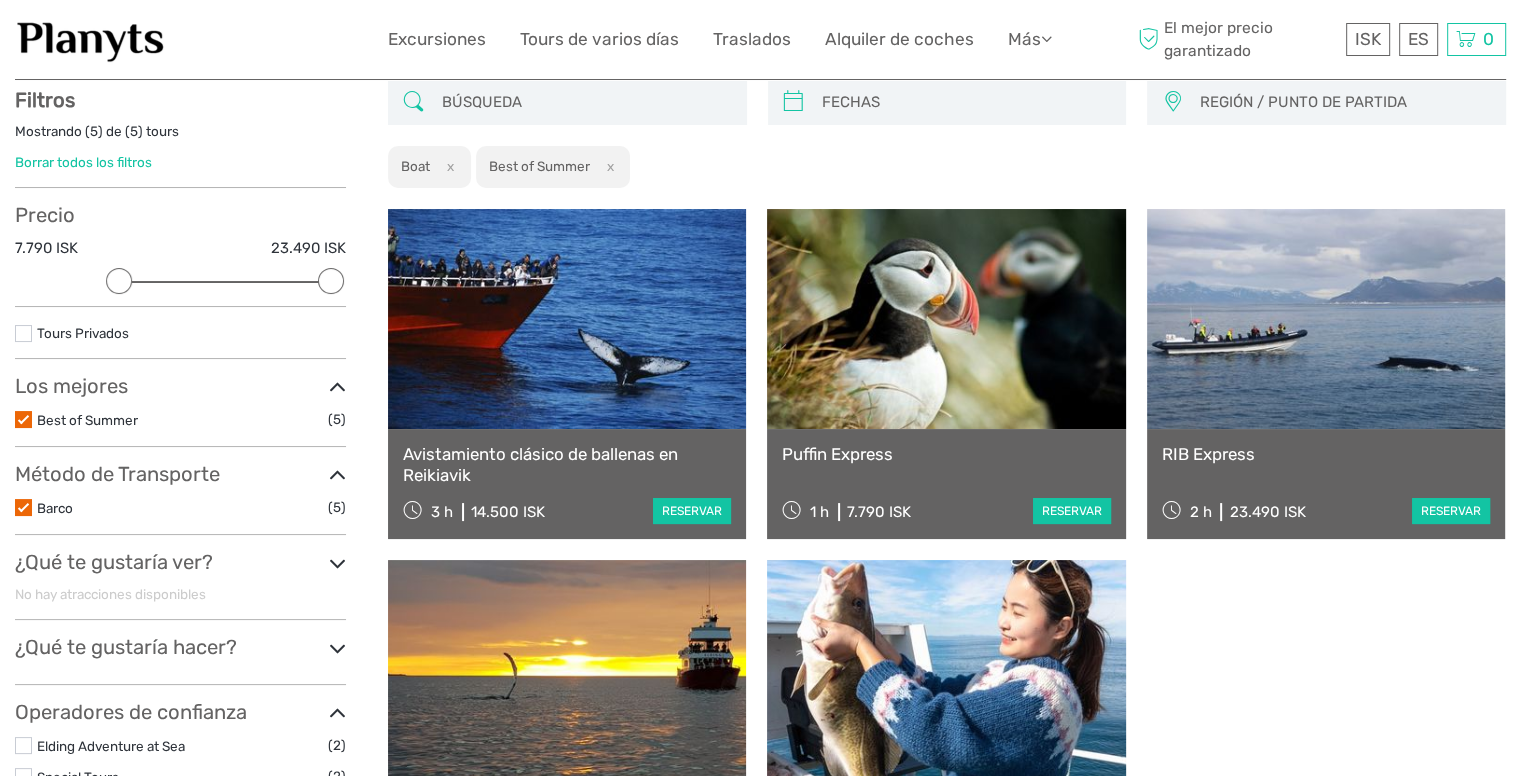 scroll, scrollTop: 113, scrollLeft: 0, axis: vertical 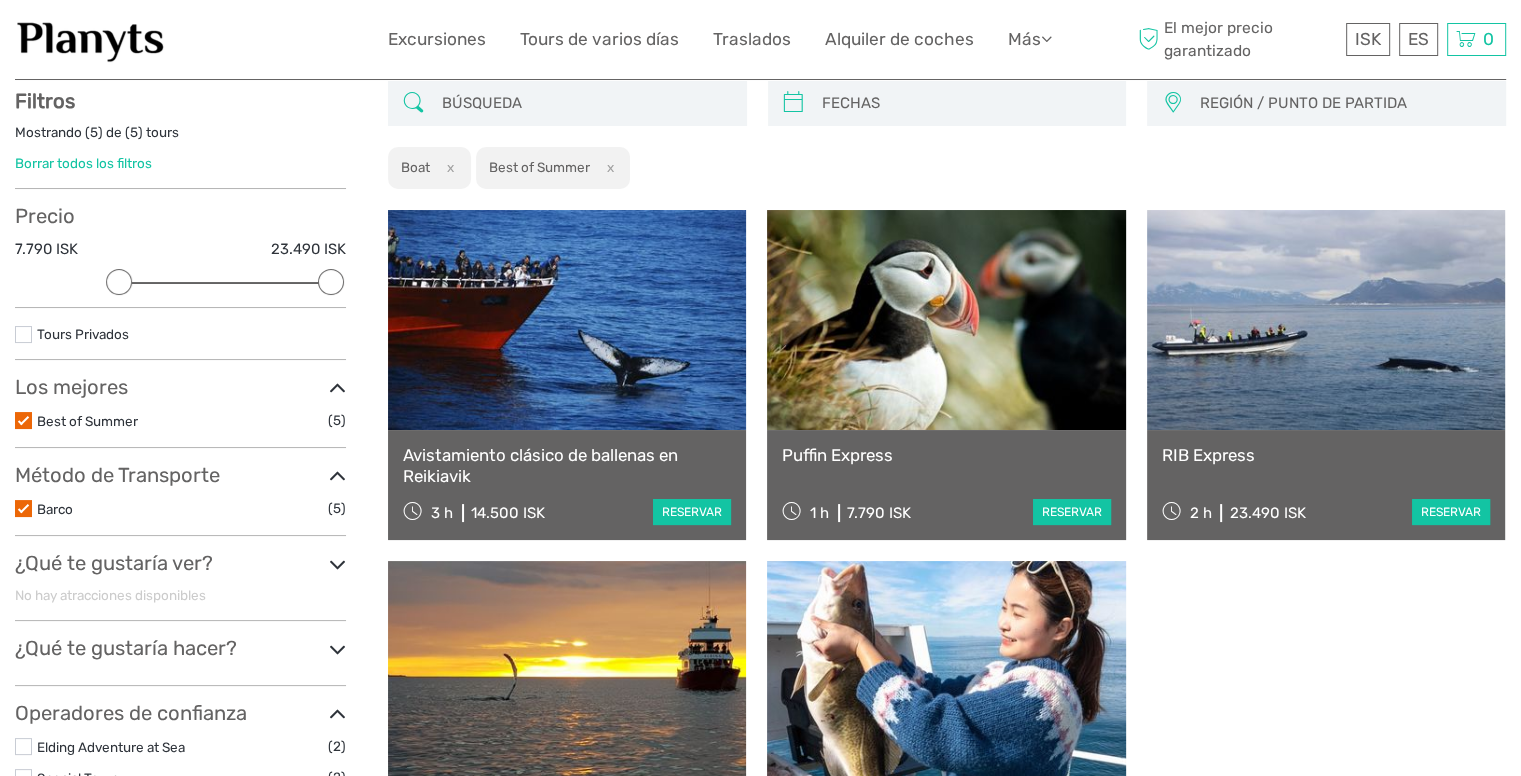 click at bounding box center (23, 420) 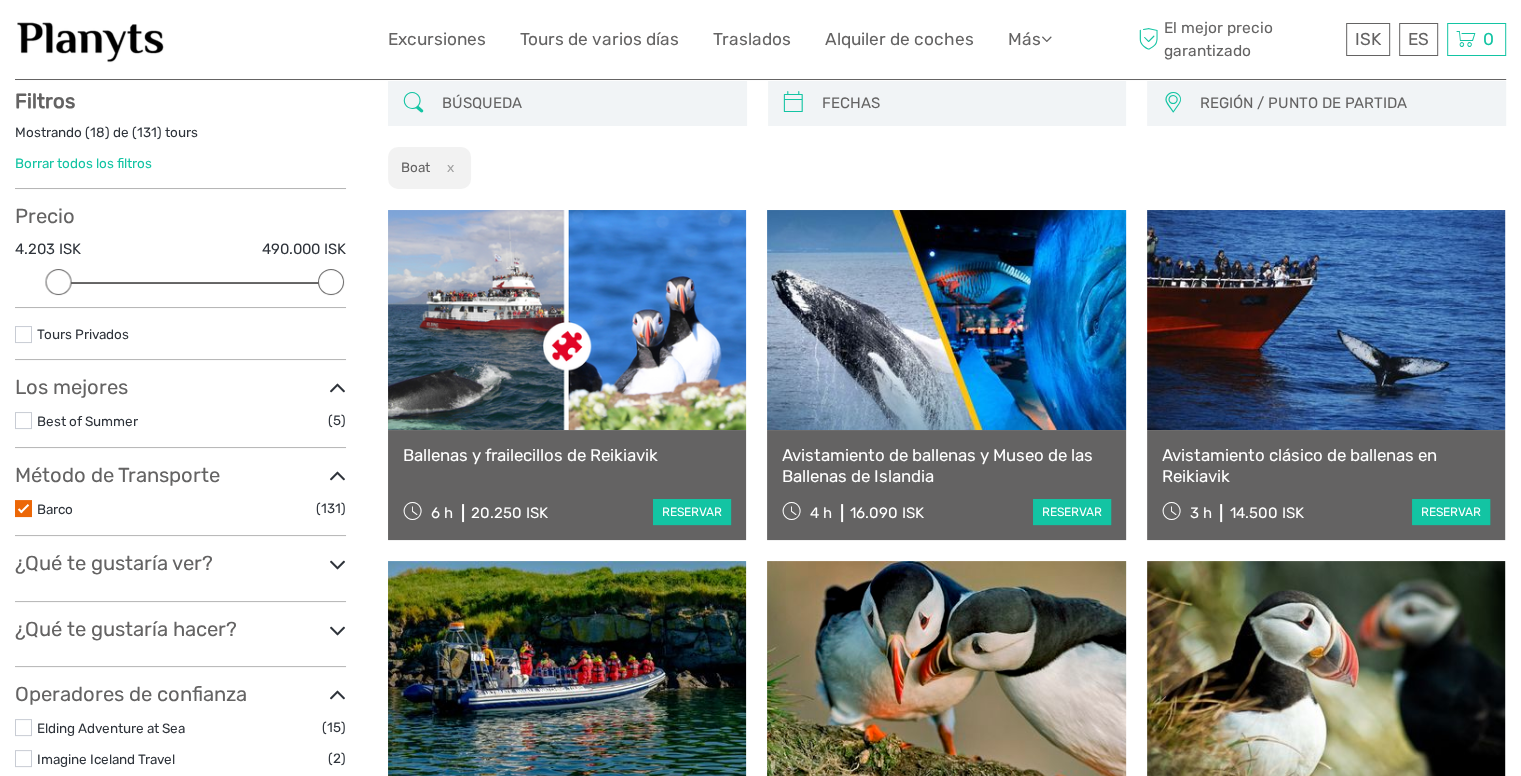 scroll, scrollTop: 0, scrollLeft: 0, axis: both 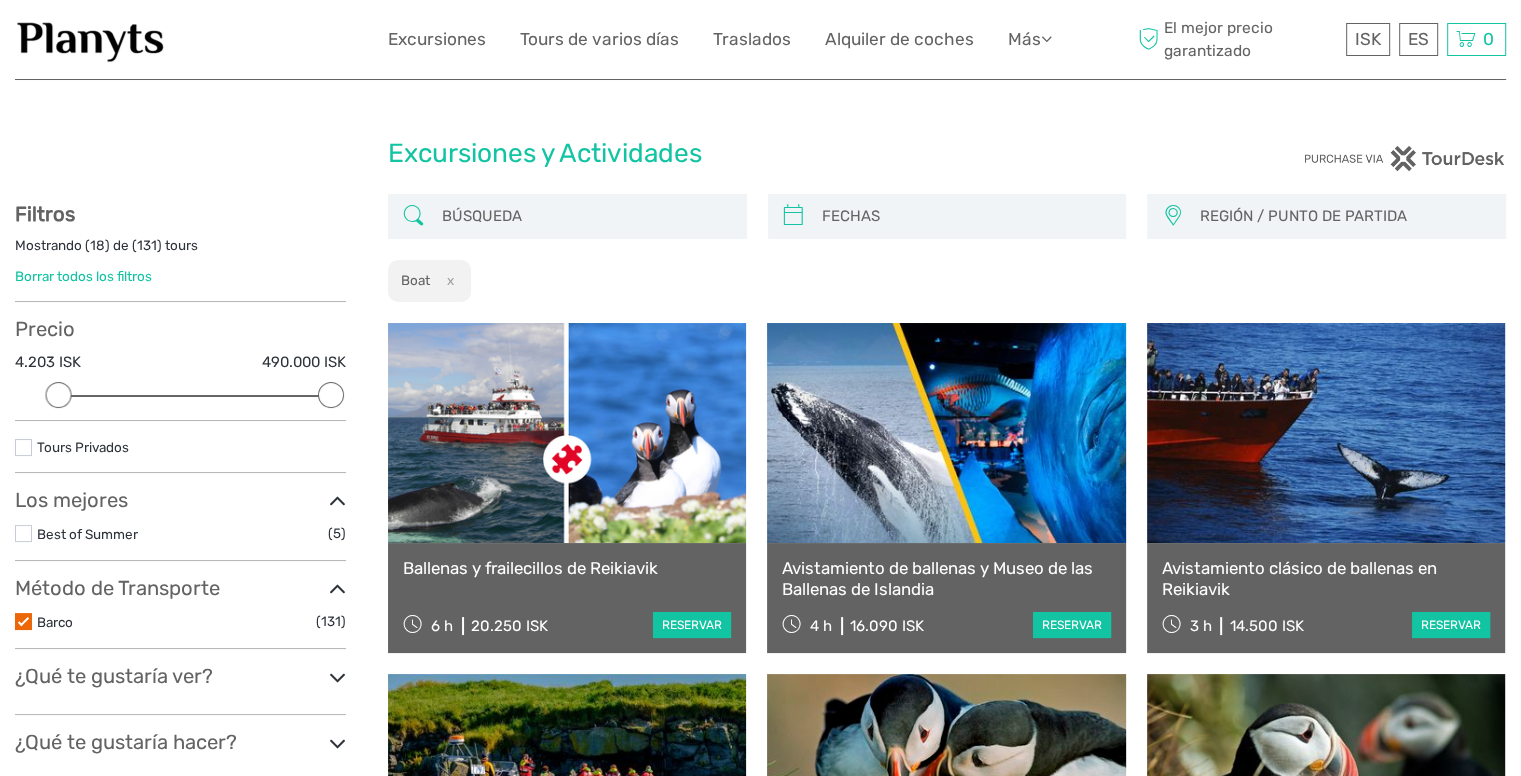 click at bounding box center [585, 216] 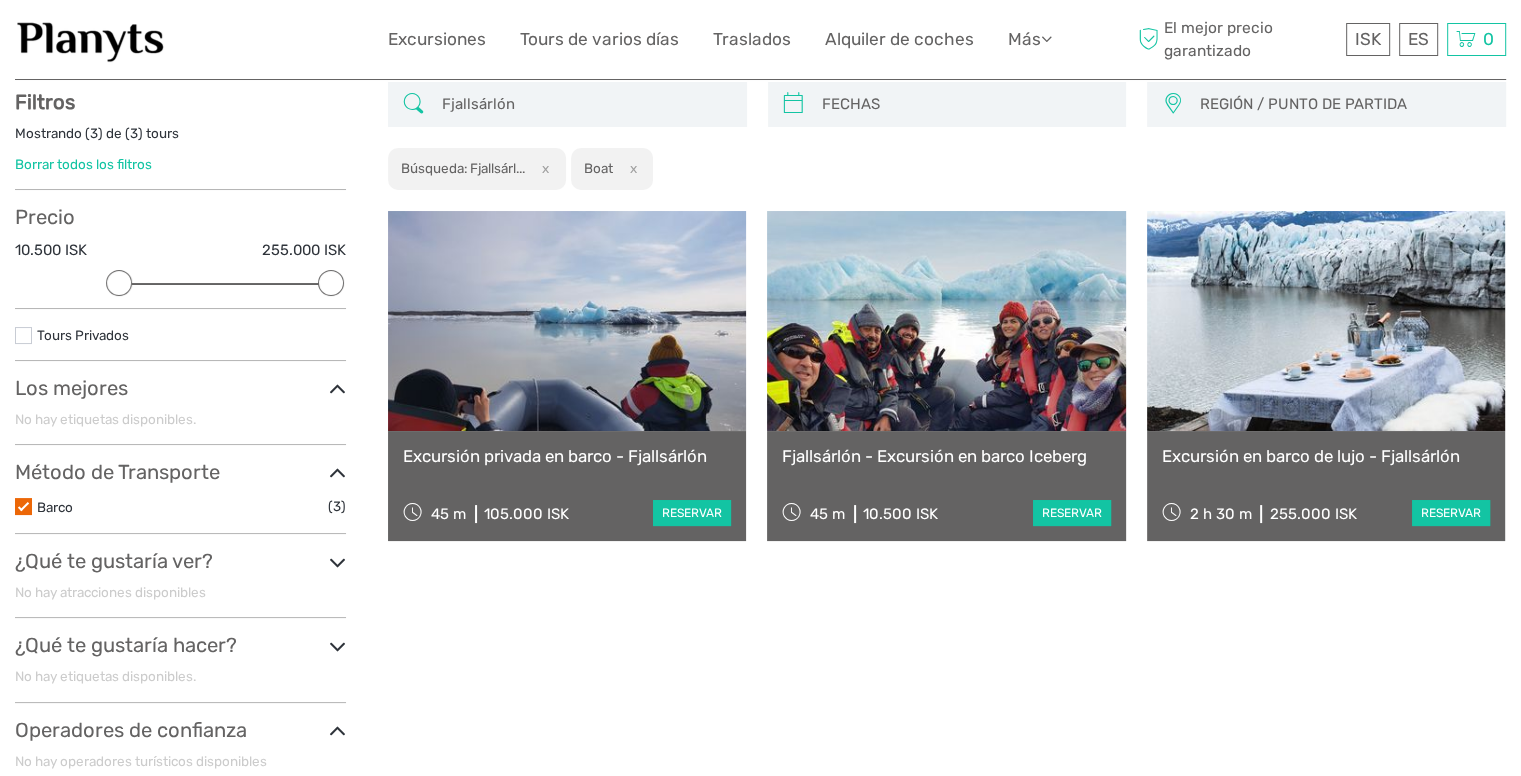scroll, scrollTop: 113, scrollLeft: 0, axis: vertical 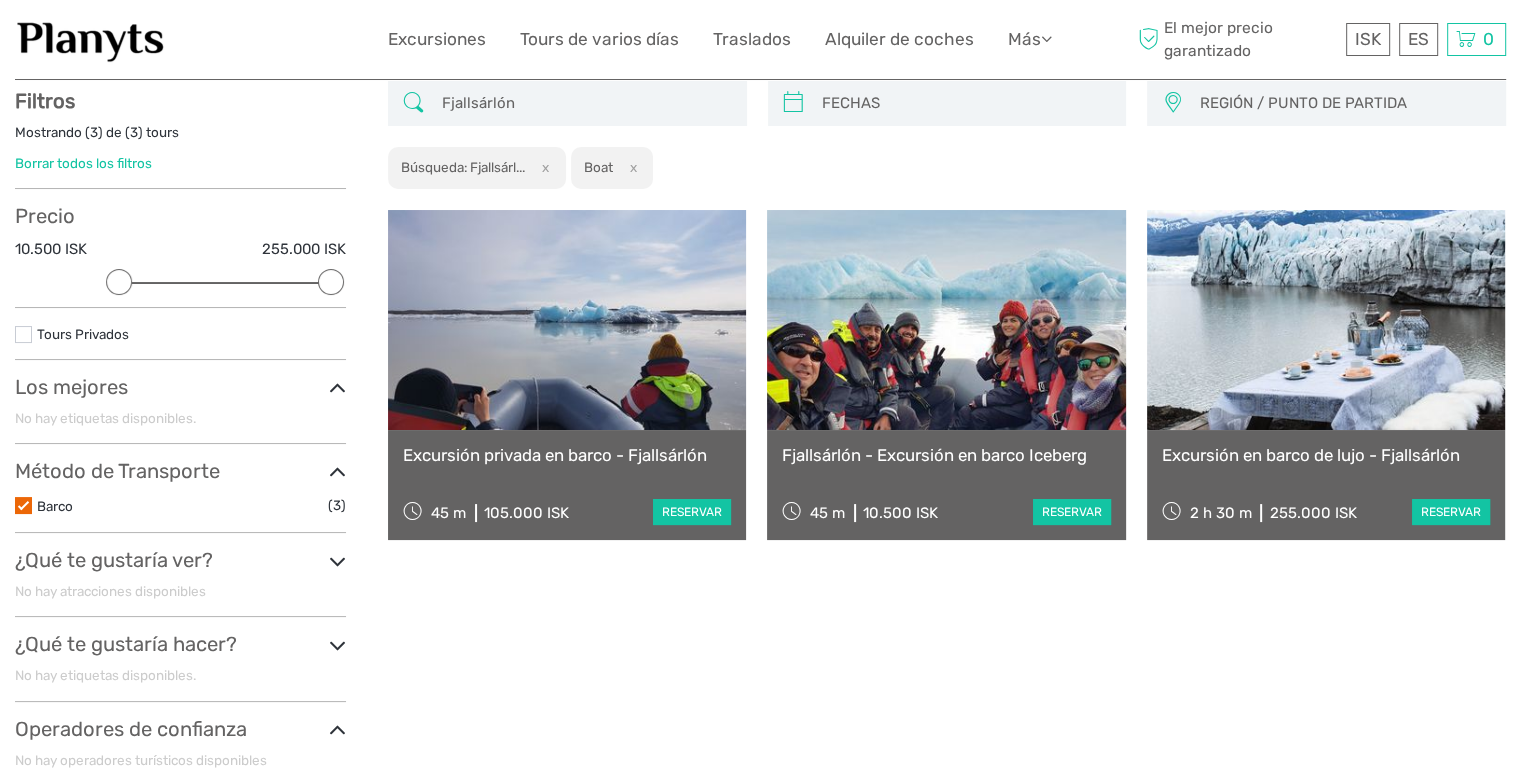 type on "Fjallsárlón" 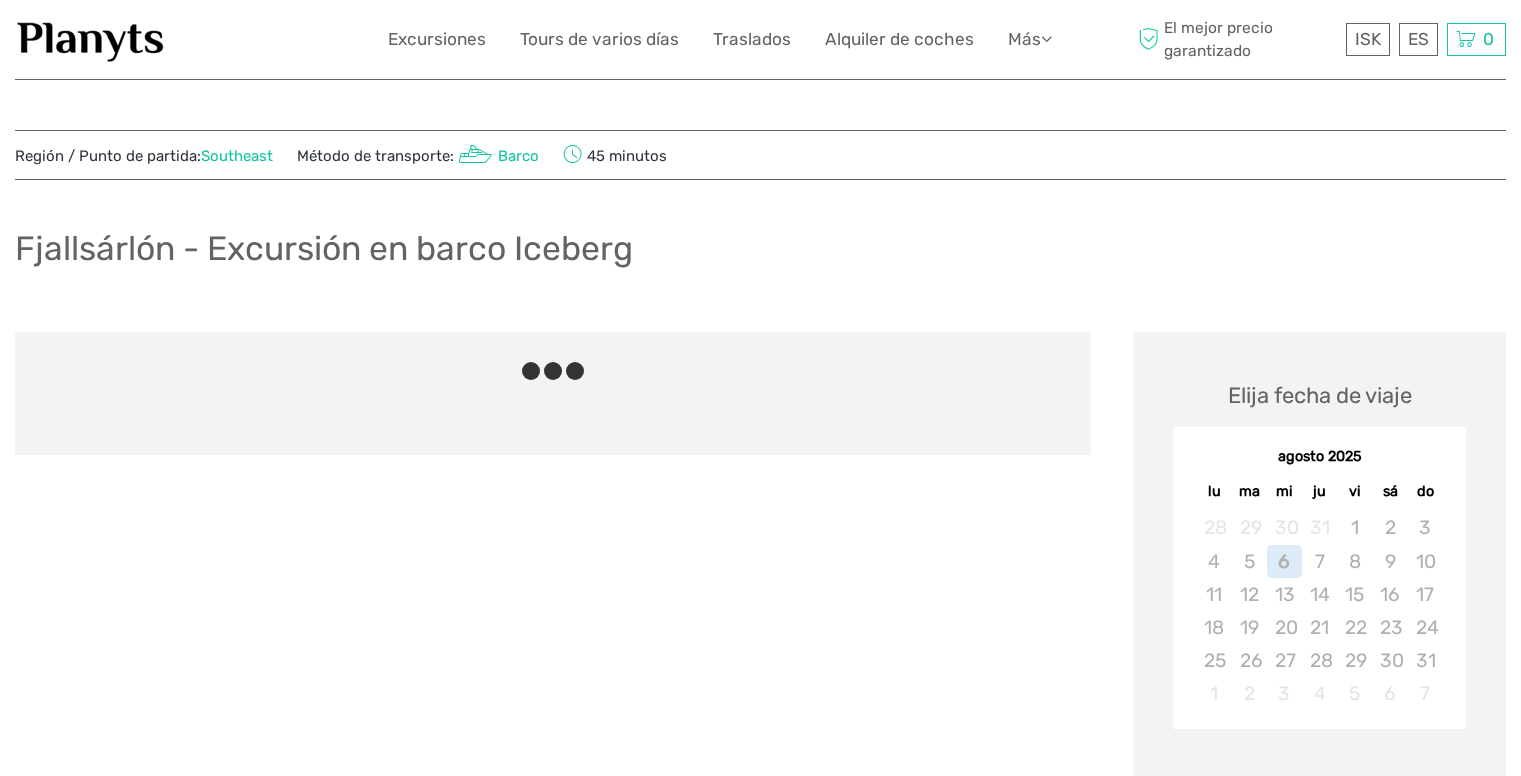 scroll, scrollTop: 0, scrollLeft: 0, axis: both 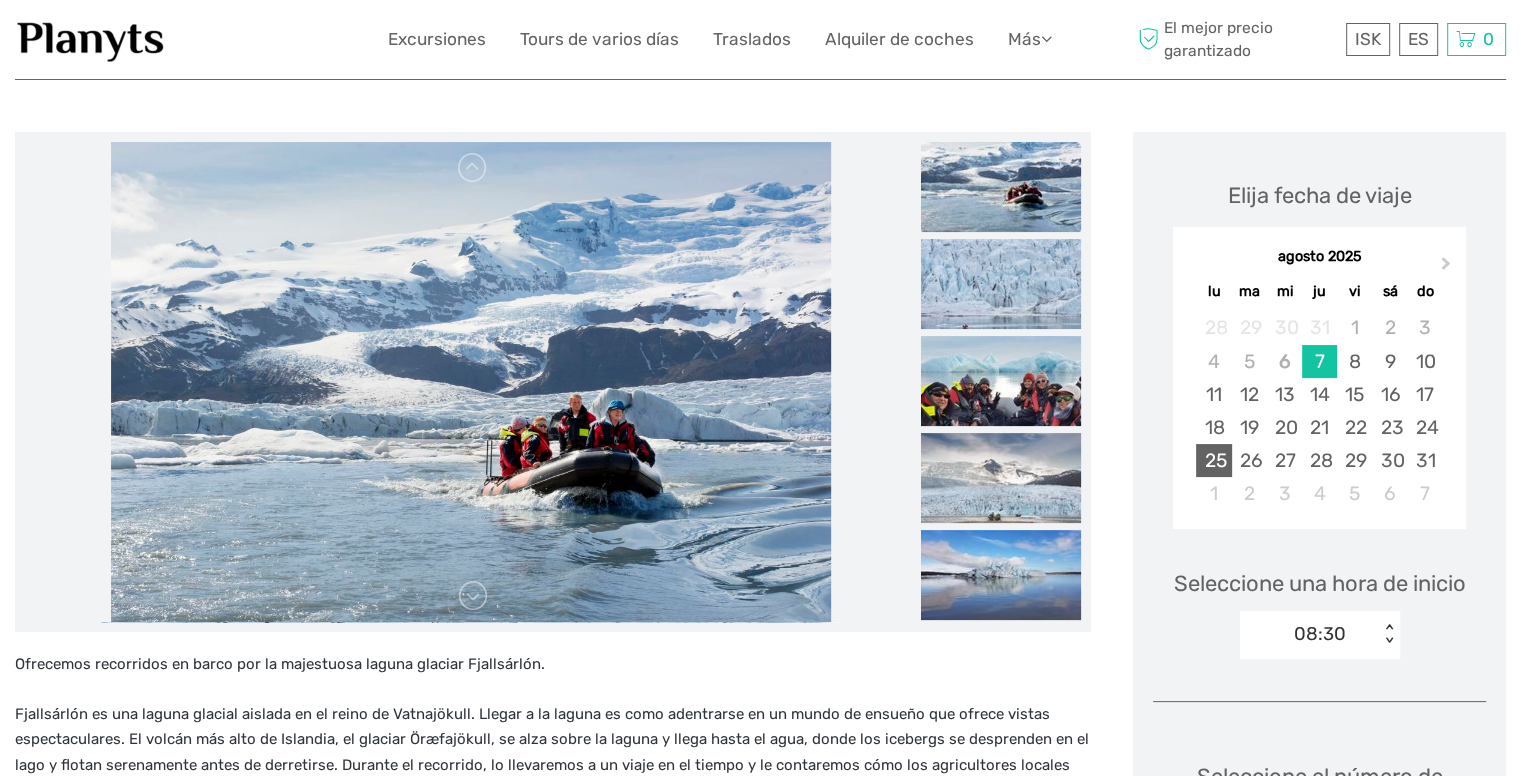 click on "25" at bounding box center (1213, 460) 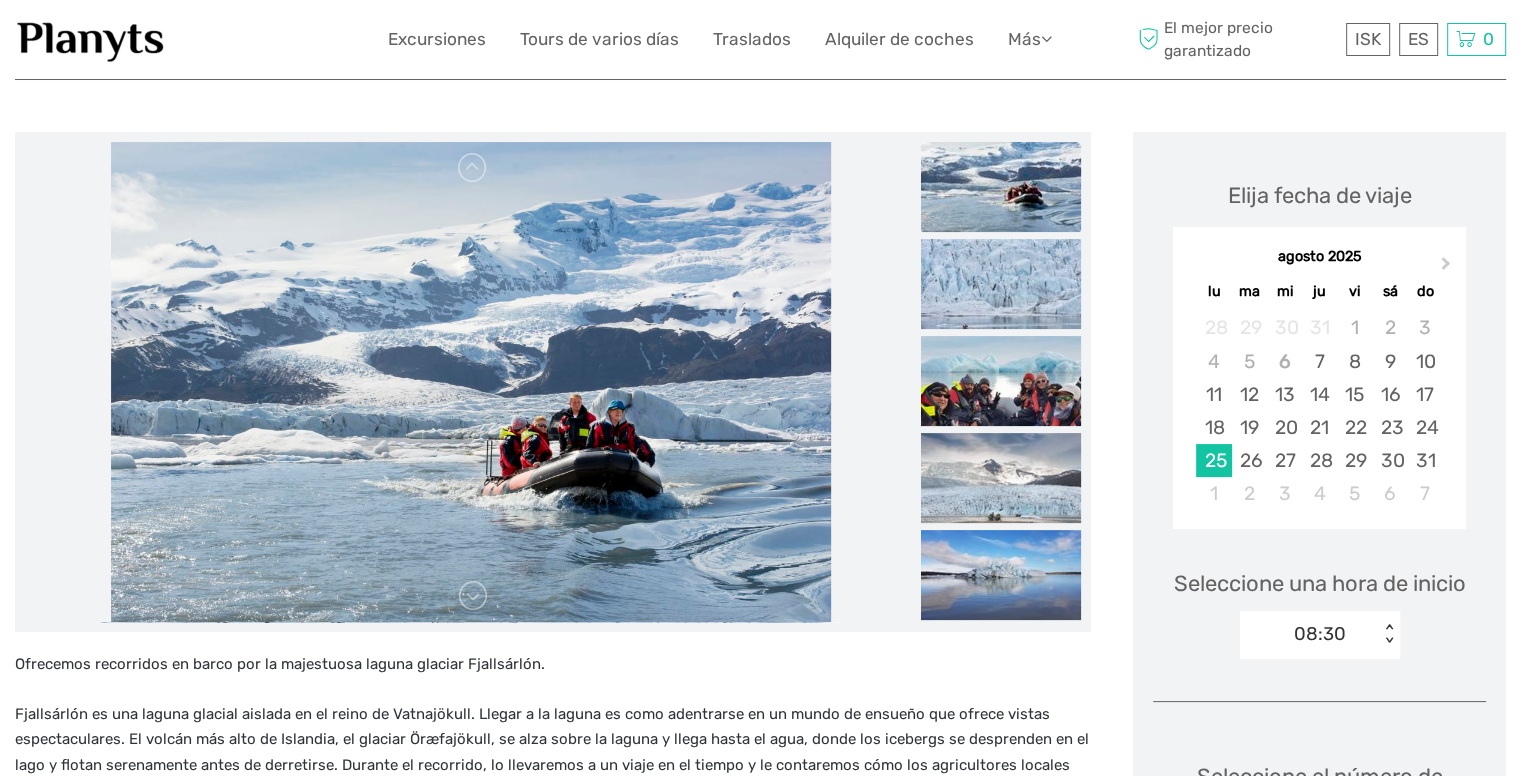 click on "08:30 < >" at bounding box center (1320, 635) 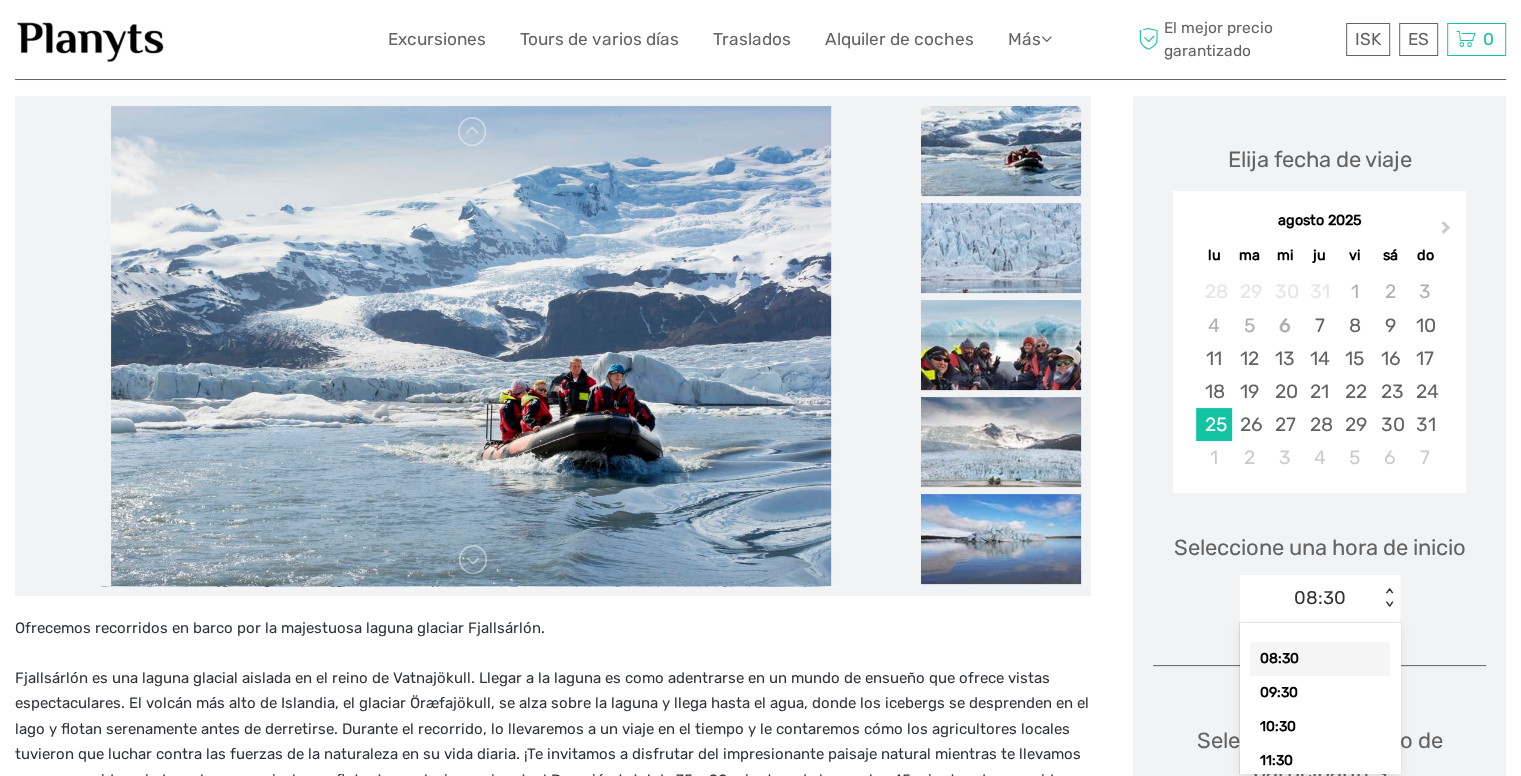 scroll, scrollTop: 240, scrollLeft: 0, axis: vertical 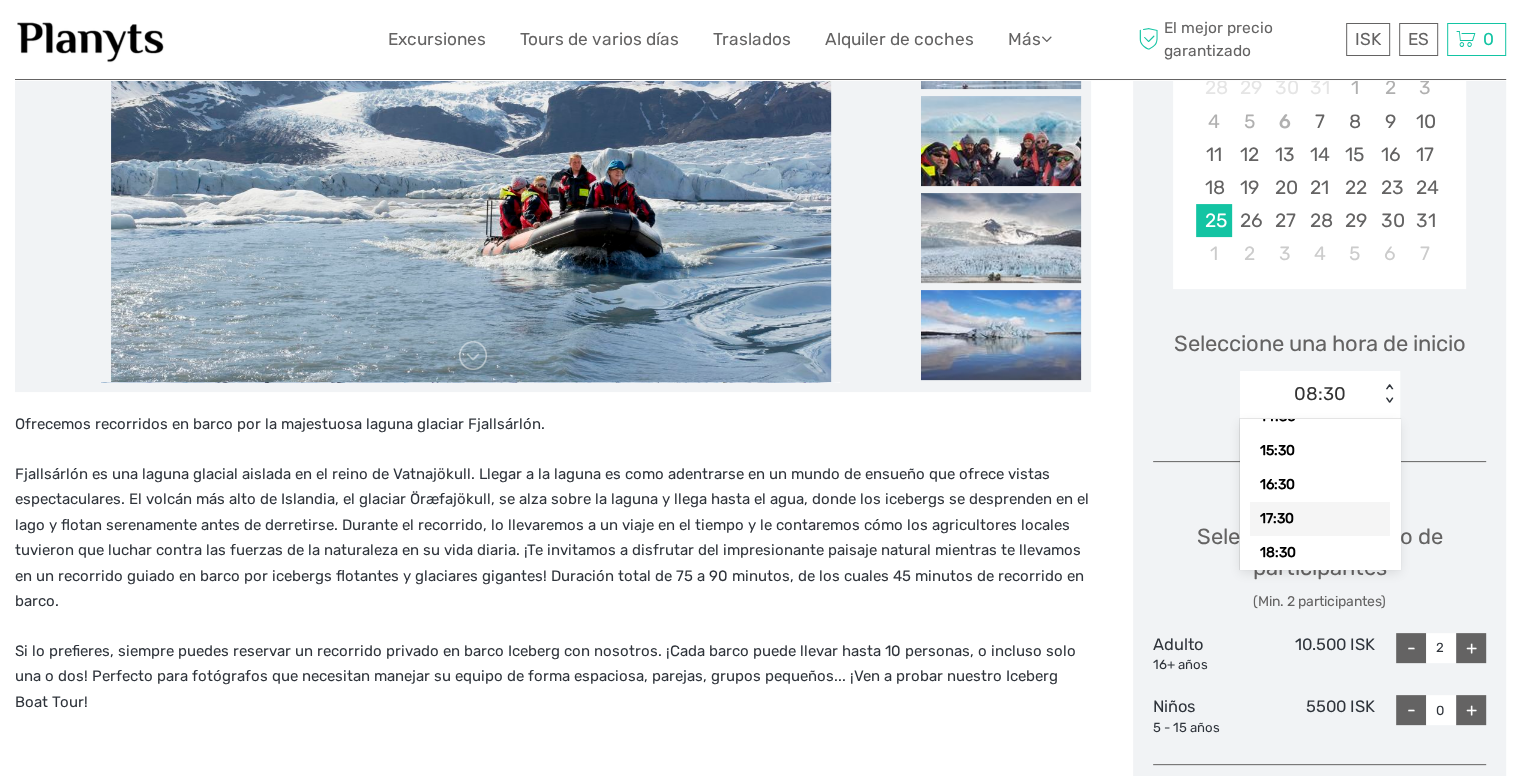 click on "Elija fecha de viaje Next Month [MONTH] [YEAR] lu ma mi ju vi sá do 28 29 30 31 1 2 3 4 5 6 7 8 9 10 11 12 13 14 15 16 17 18 19 20 21 22 23 24 25 26 27 28 29 30 31 1 2 3 4 5 6 7 Seleccione una hora de inicio option 17:30 focused, 10 of 11. 11 results available. Use Up and Down to choose options, press Enter to select the currently focused option, press Escape to exit the menu, press Tab to select the option and exit the menu. 08:30 < > 08:30 09:30 10:30 11:30 12:30 13:30 14:30 15:30 16:30 17:30 18:30 Seleccione el número de participantes (Min. 2 participantes) Adulto 16+ años 10.500 ISK - 2 + Niños 5 - 15 años 5500 ISK - 0 + Total : 21.000 ISK El mejor precio garantizado AÑADIR A LA CESTA PAGO DIRECTO" at bounding box center (1319, 437) 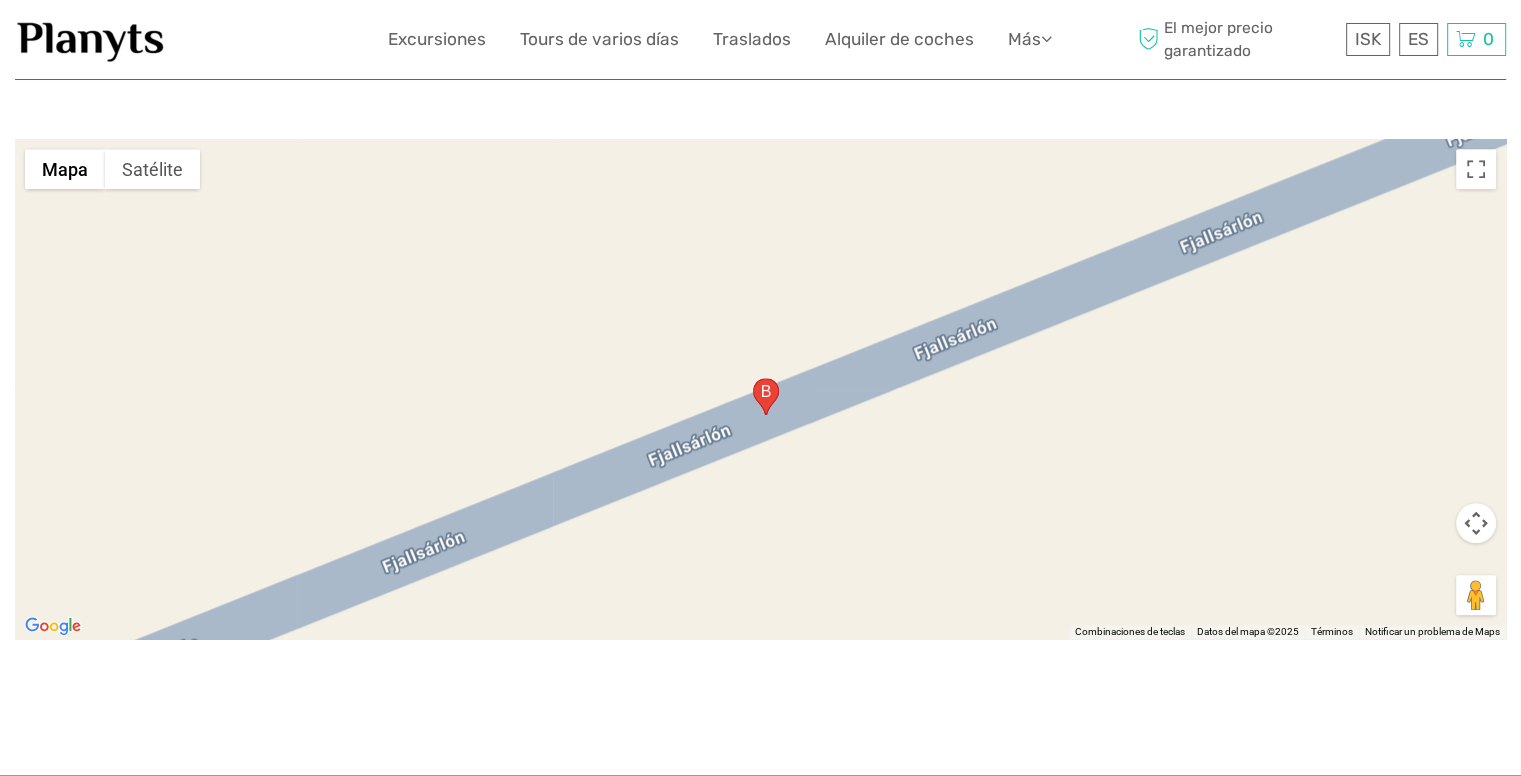 scroll, scrollTop: 2000, scrollLeft: 0, axis: vertical 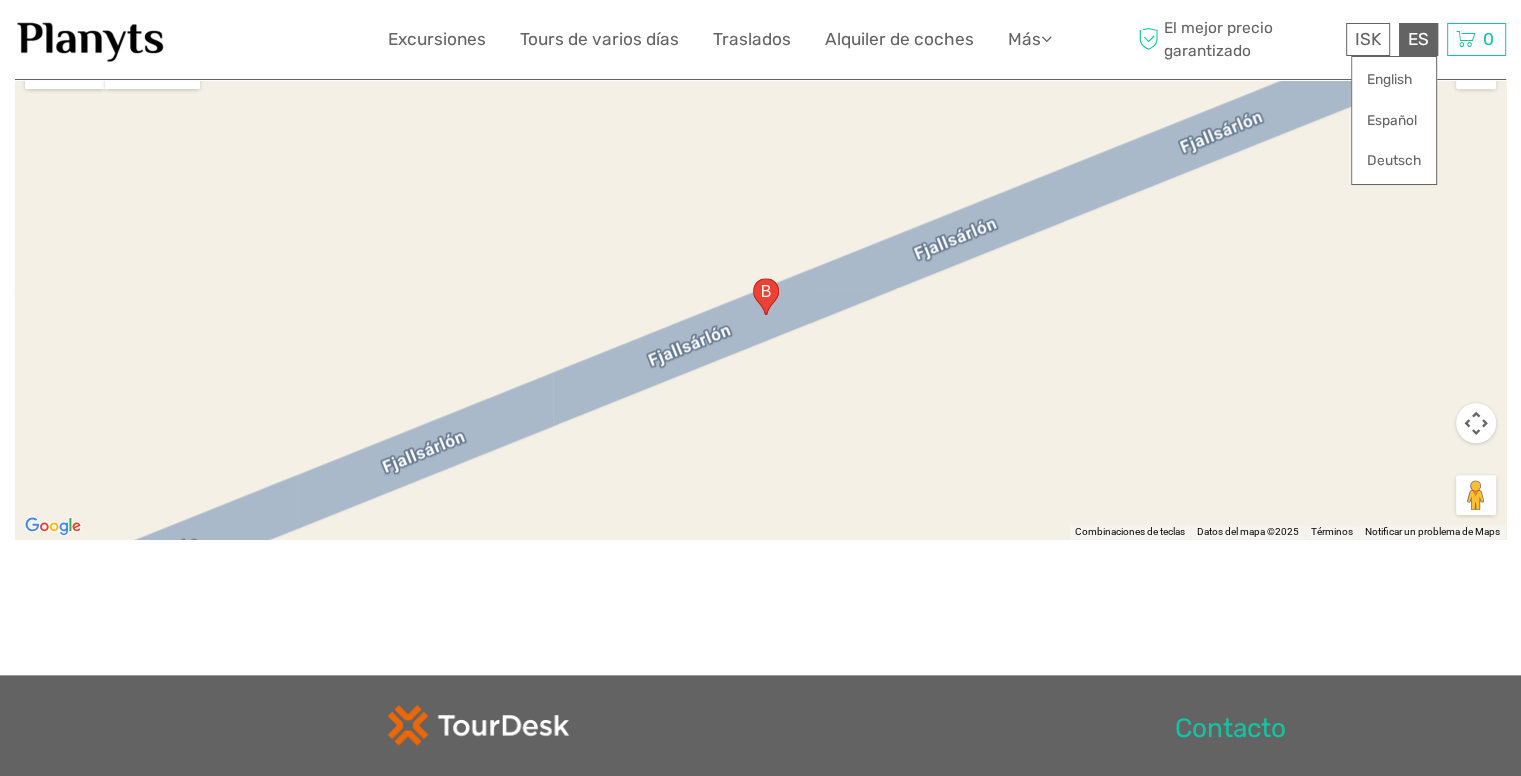 click on "ES
English
Español
Deutsch" at bounding box center [1418, 39] 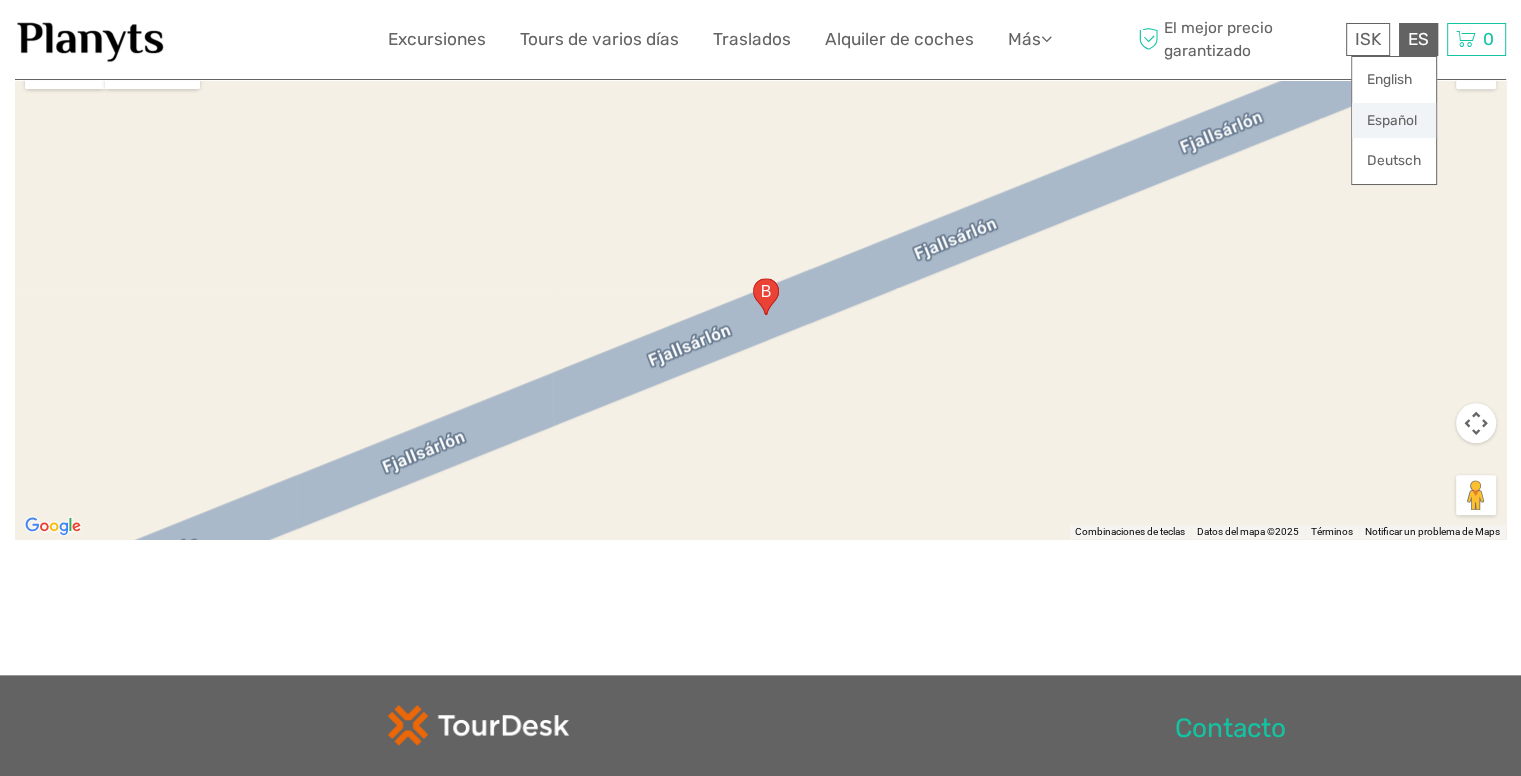 click on "Español" at bounding box center [1394, 121] 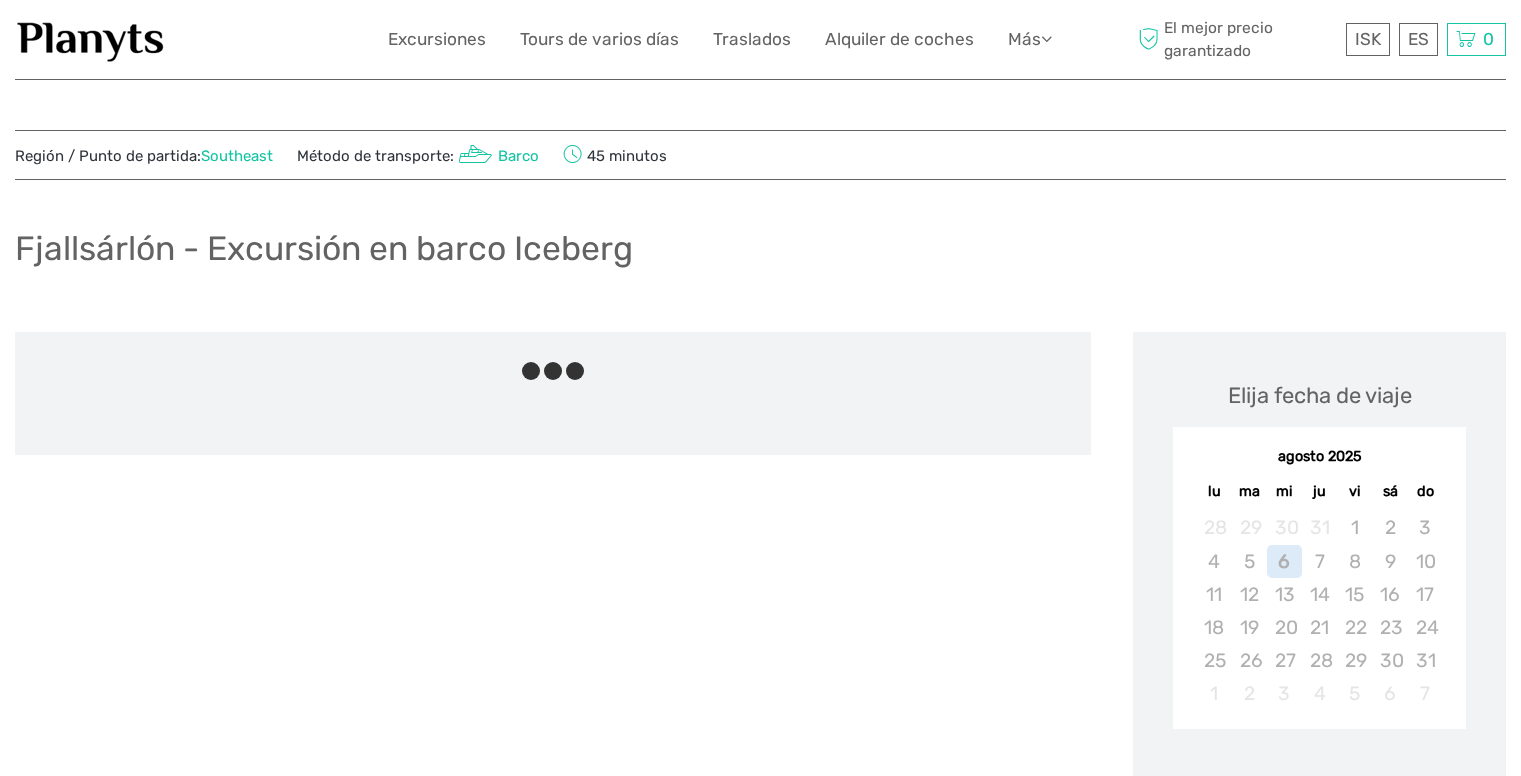 scroll, scrollTop: 0, scrollLeft: 0, axis: both 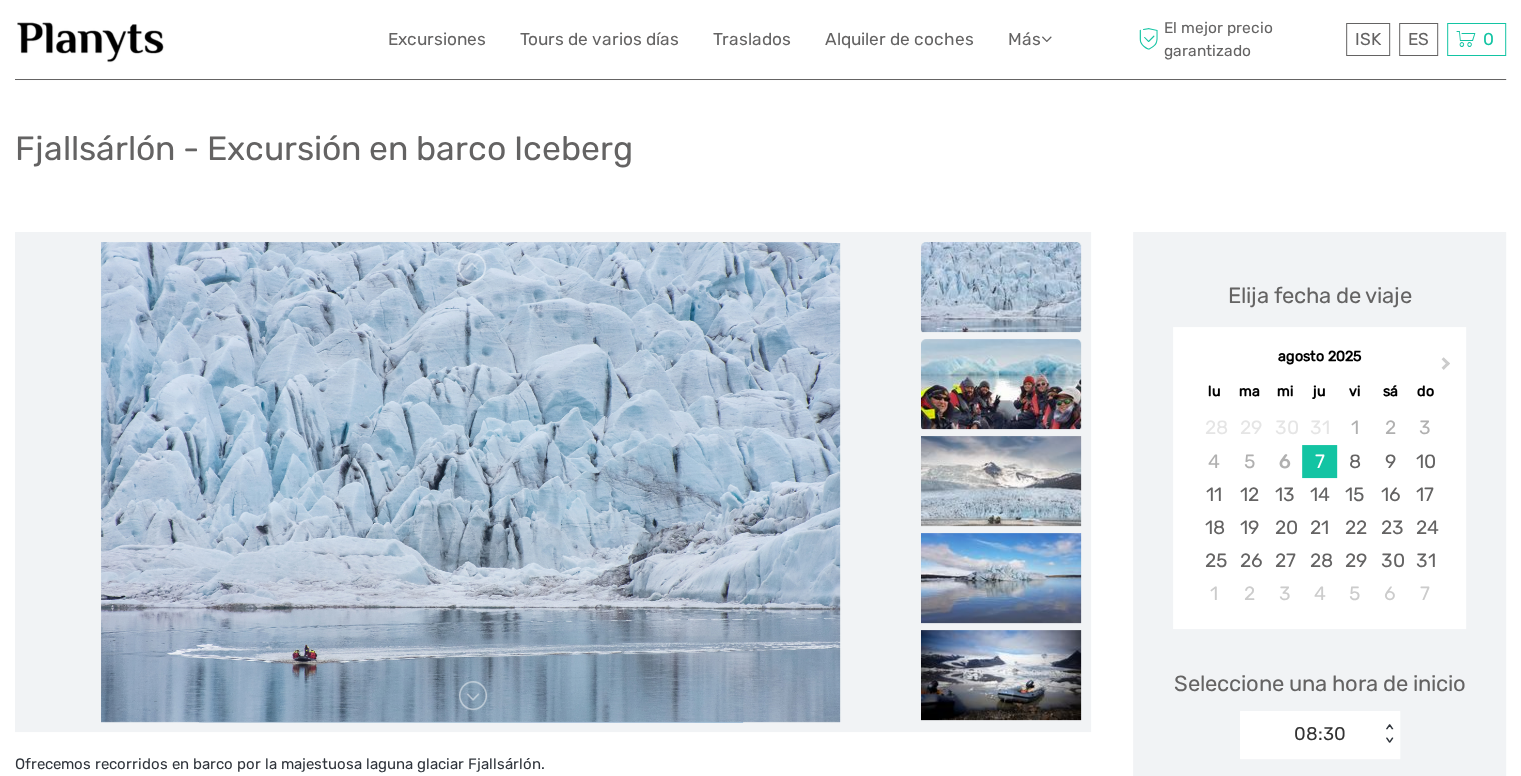 click at bounding box center [1001, 384] 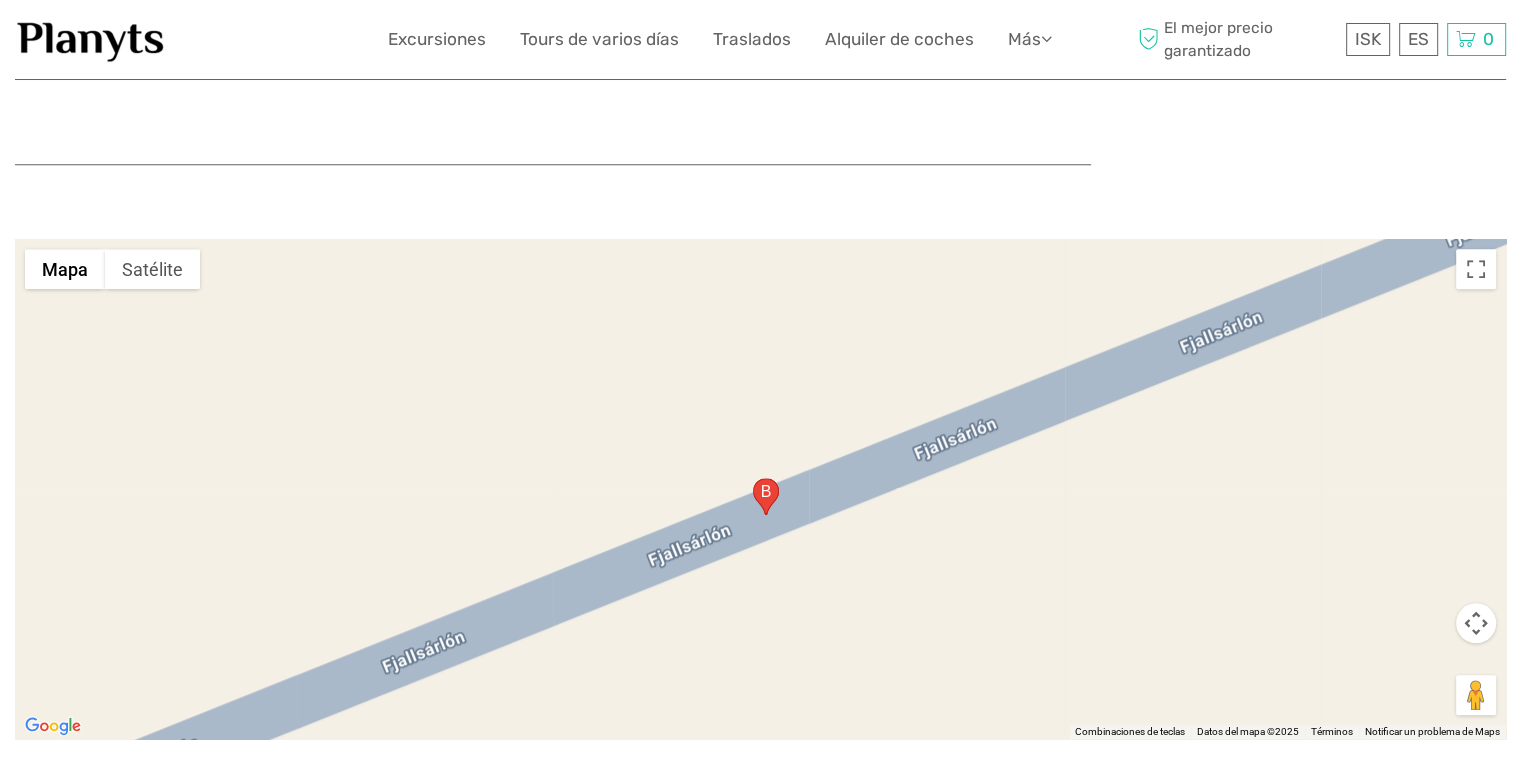 scroll, scrollTop: 2300, scrollLeft: 0, axis: vertical 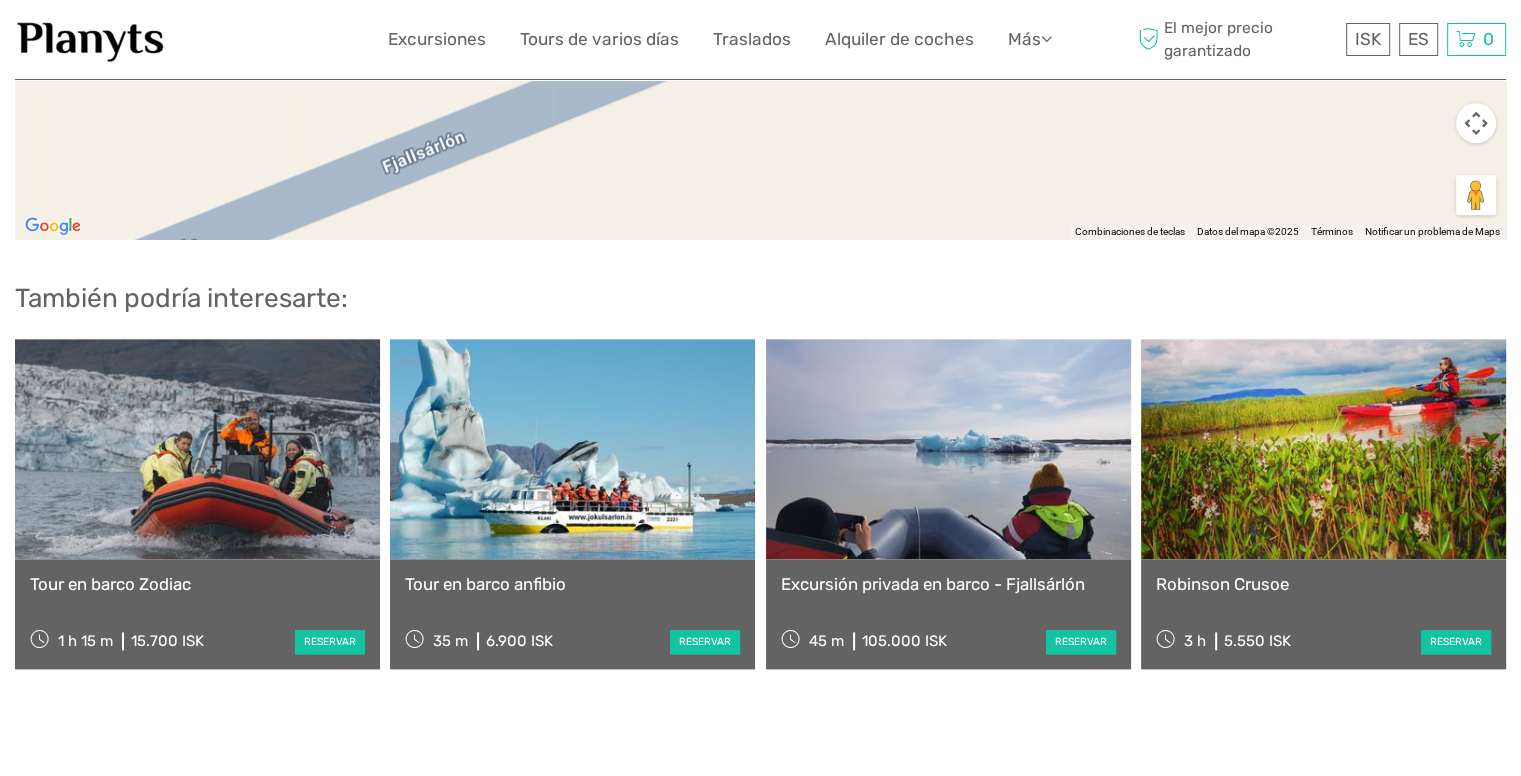 click at bounding box center (197, 449) 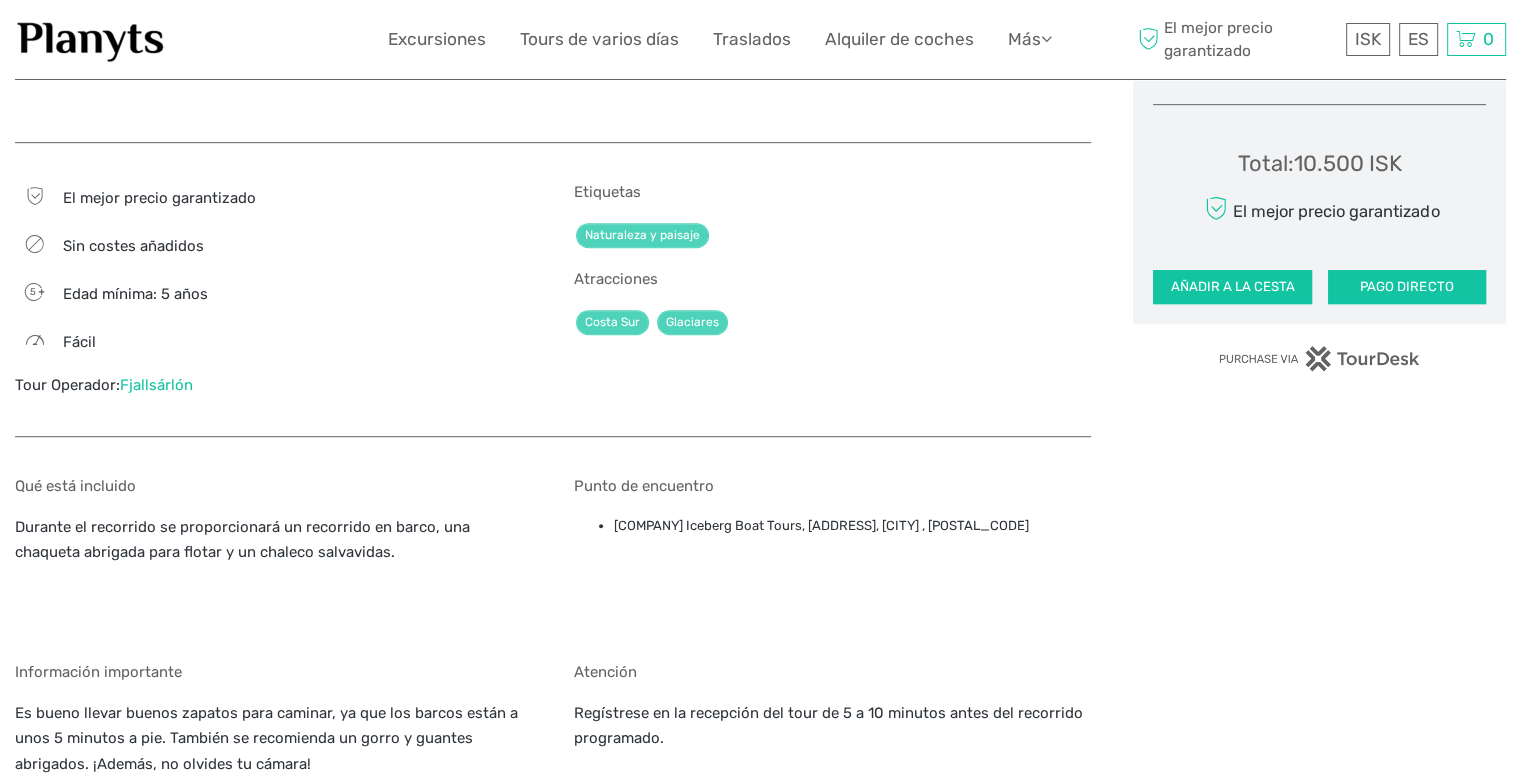 scroll, scrollTop: 600, scrollLeft: 0, axis: vertical 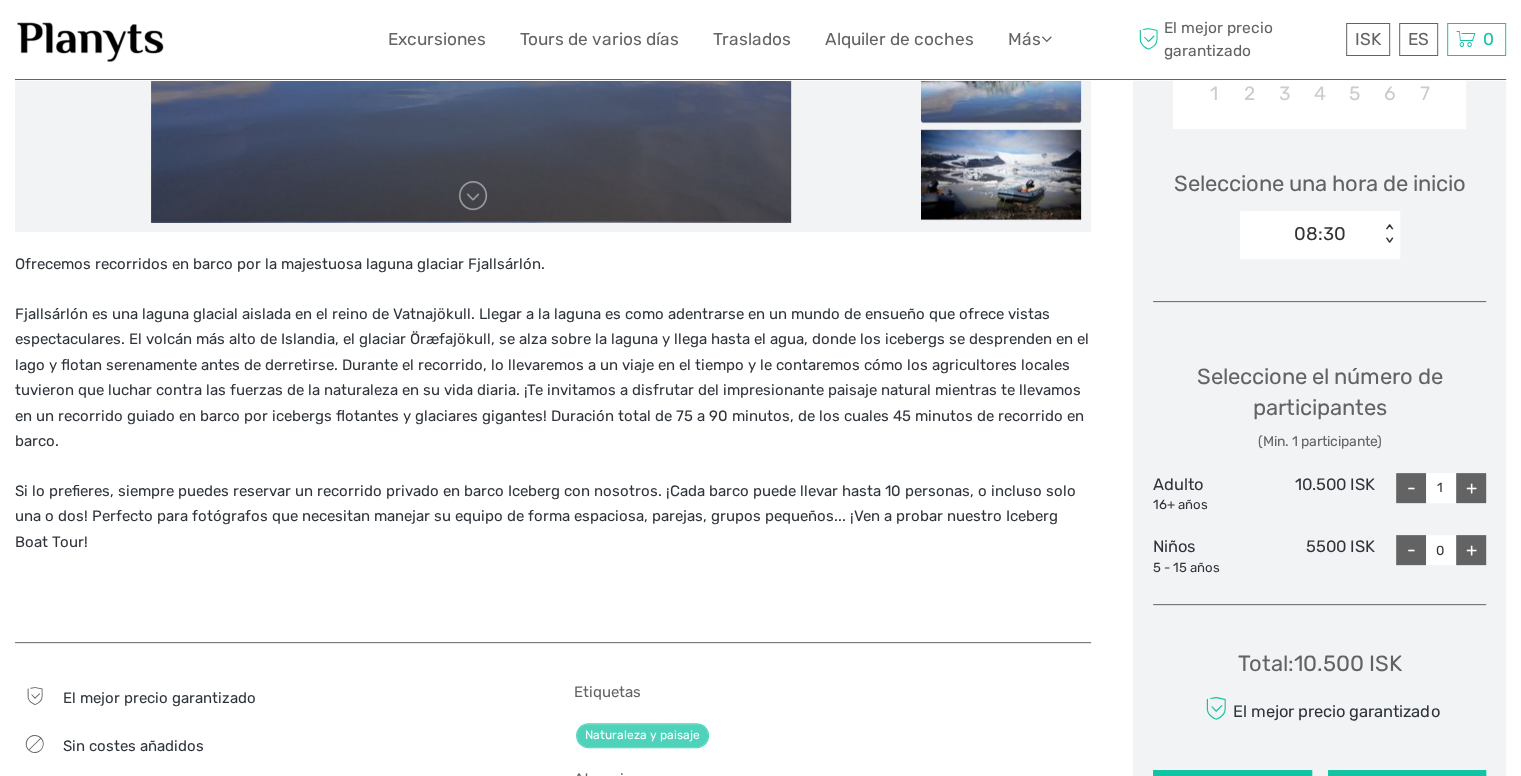 click on "08:30 < >" at bounding box center (1320, 235) 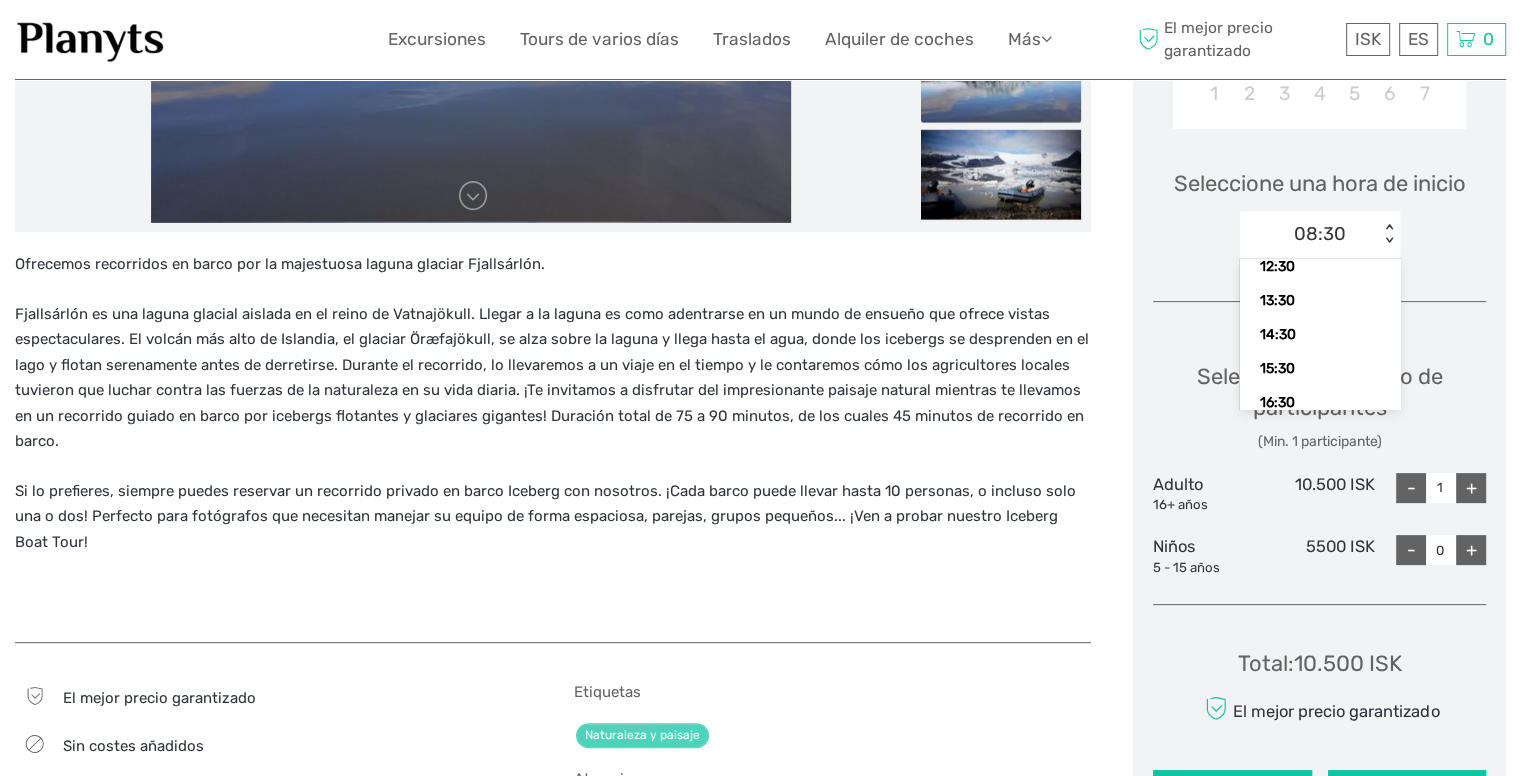scroll, scrollTop: 208, scrollLeft: 0, axis: vertical 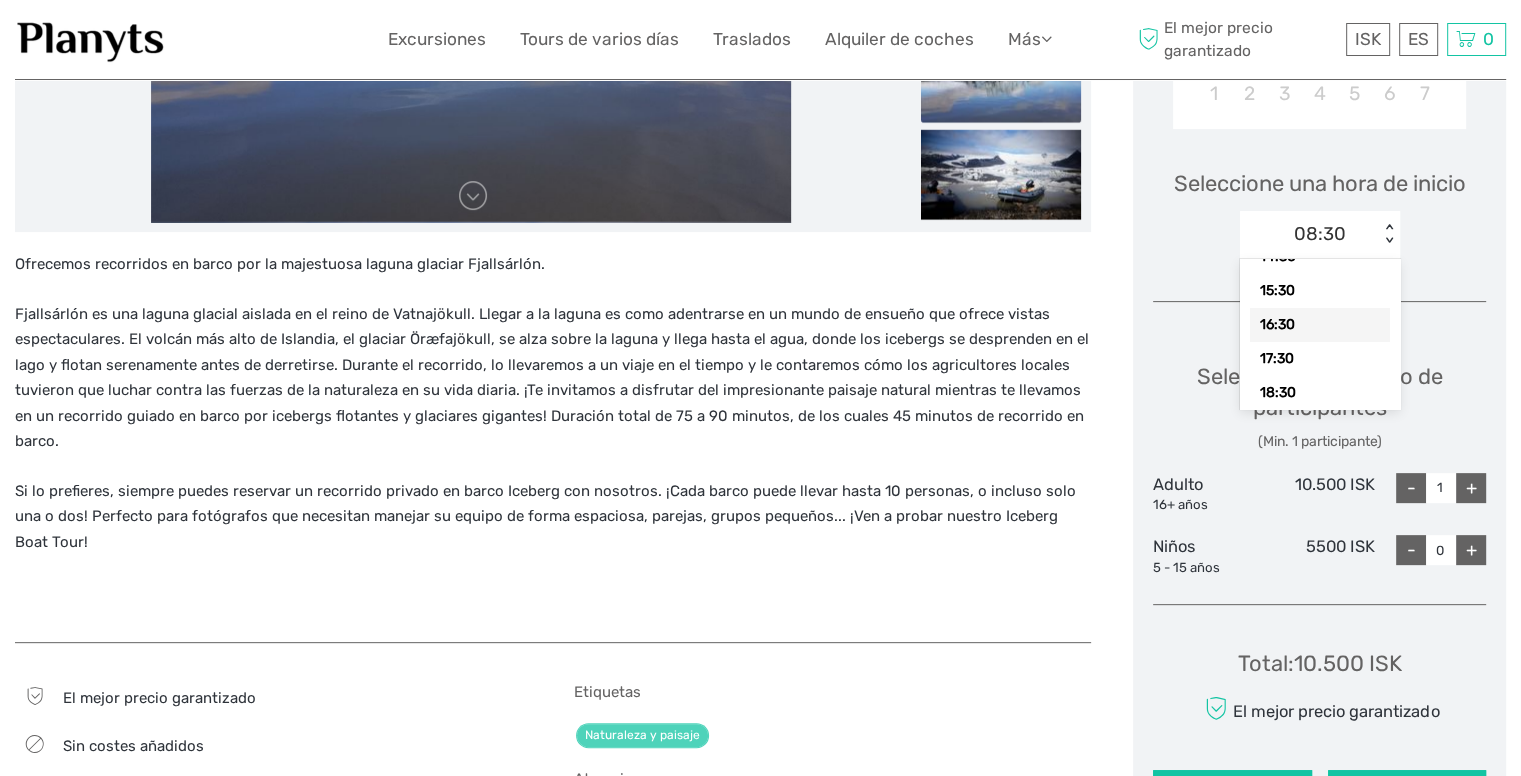 click on "16:30" at bounding box center [1320, 325] 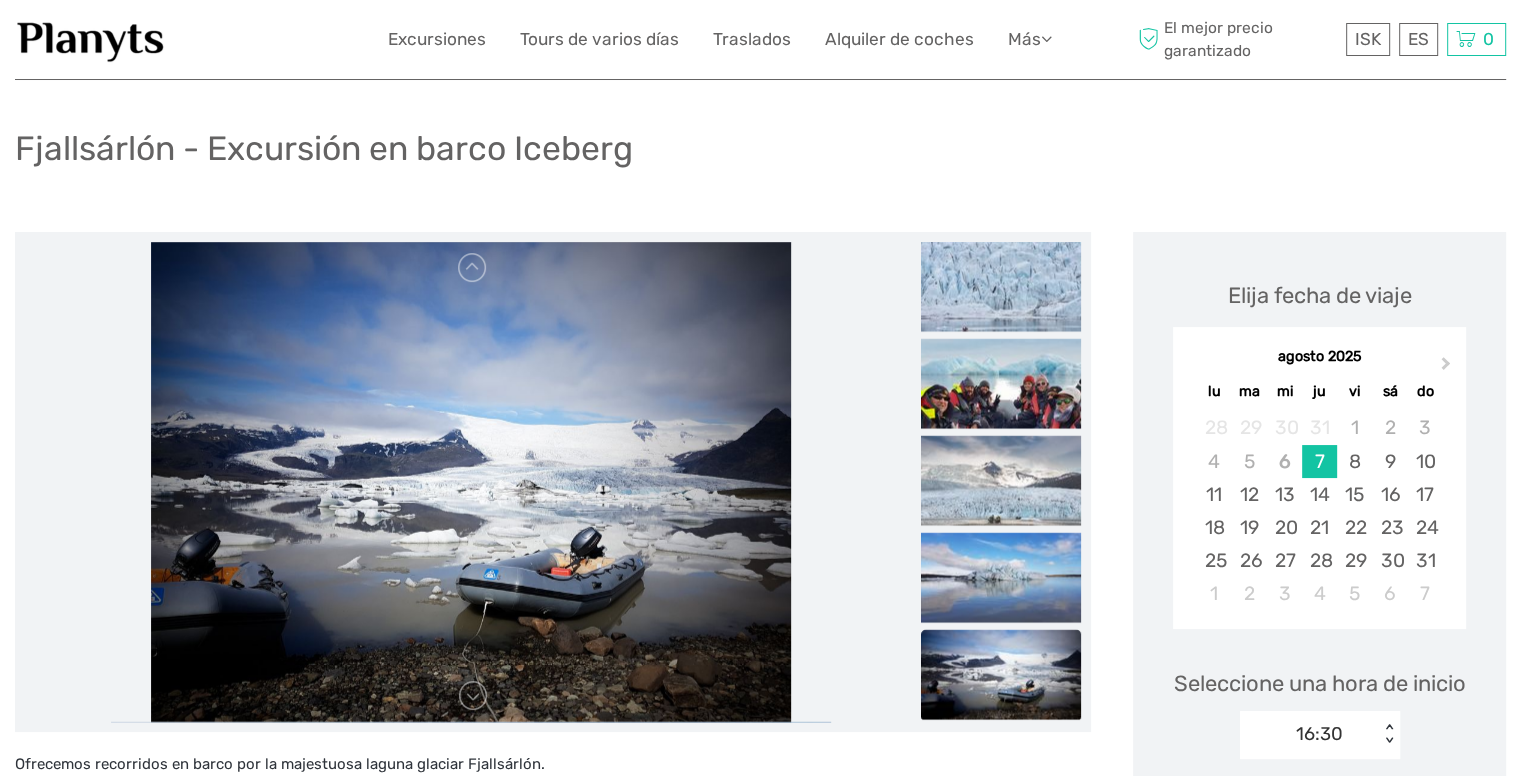 scroll, scrollTop: 500, scrollLeft: 0, axis: vertical 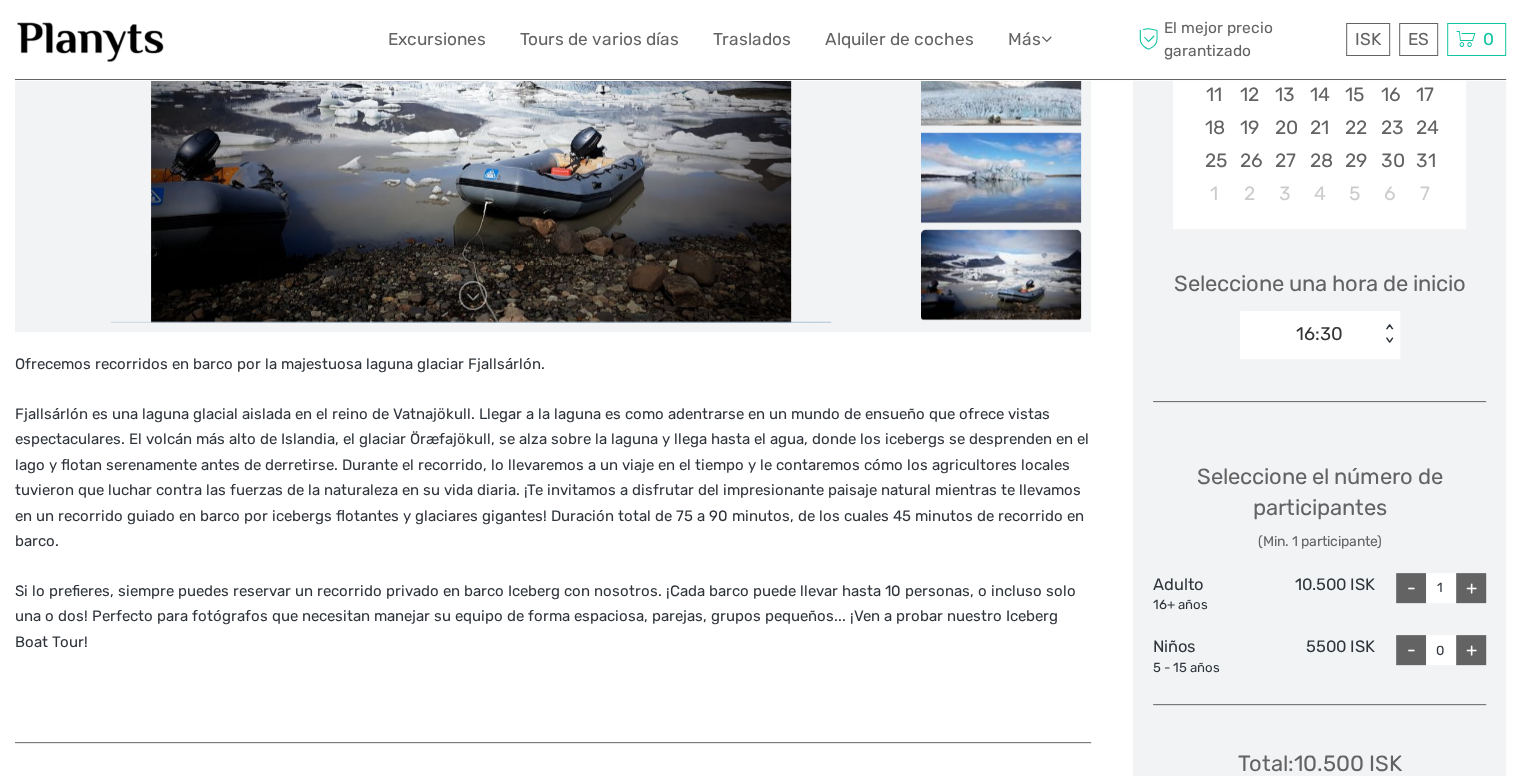 click on "+" at bounding box center [1471, 588] 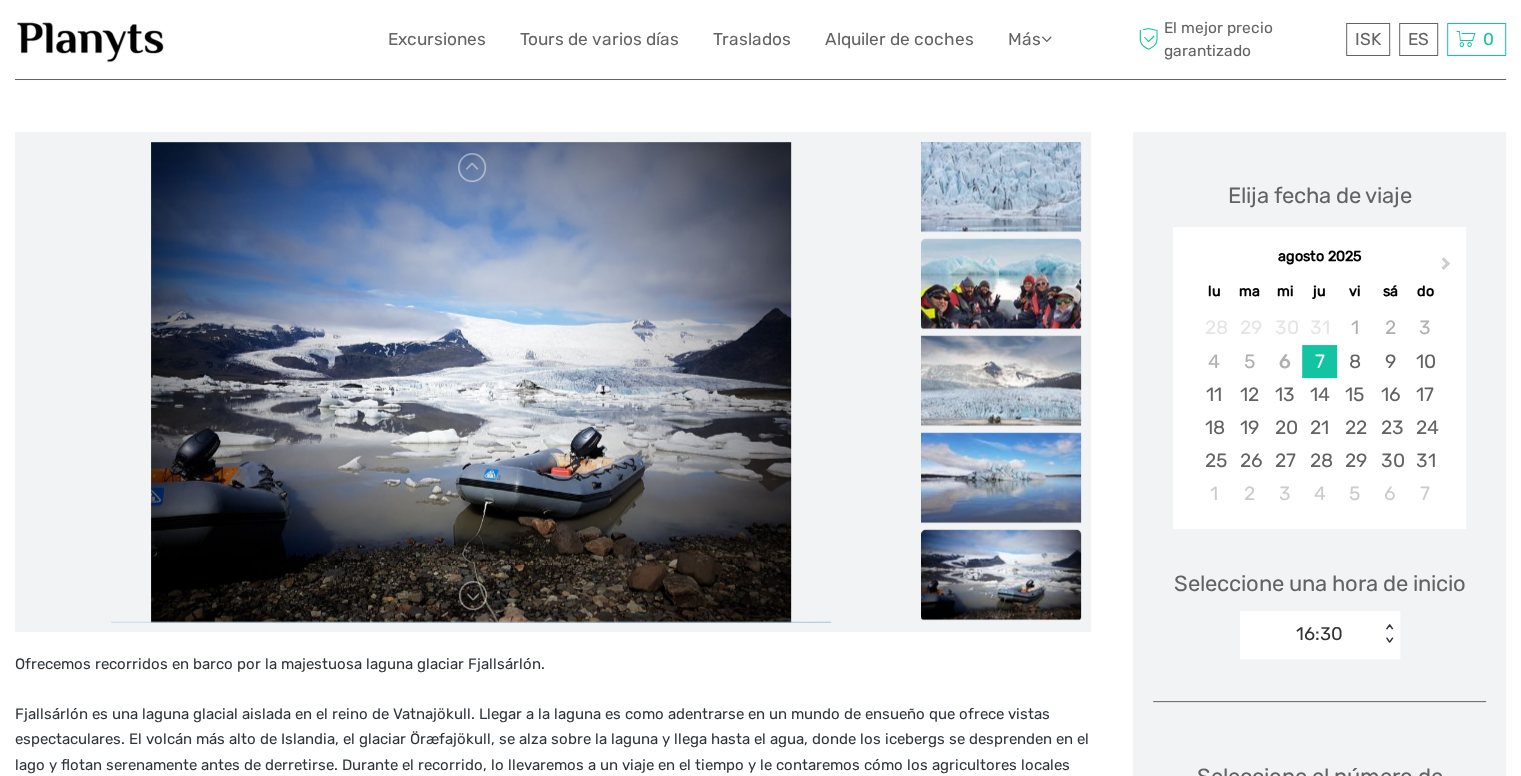 scroll, scrollTop: 0, scrollLeft: 0, axis: both 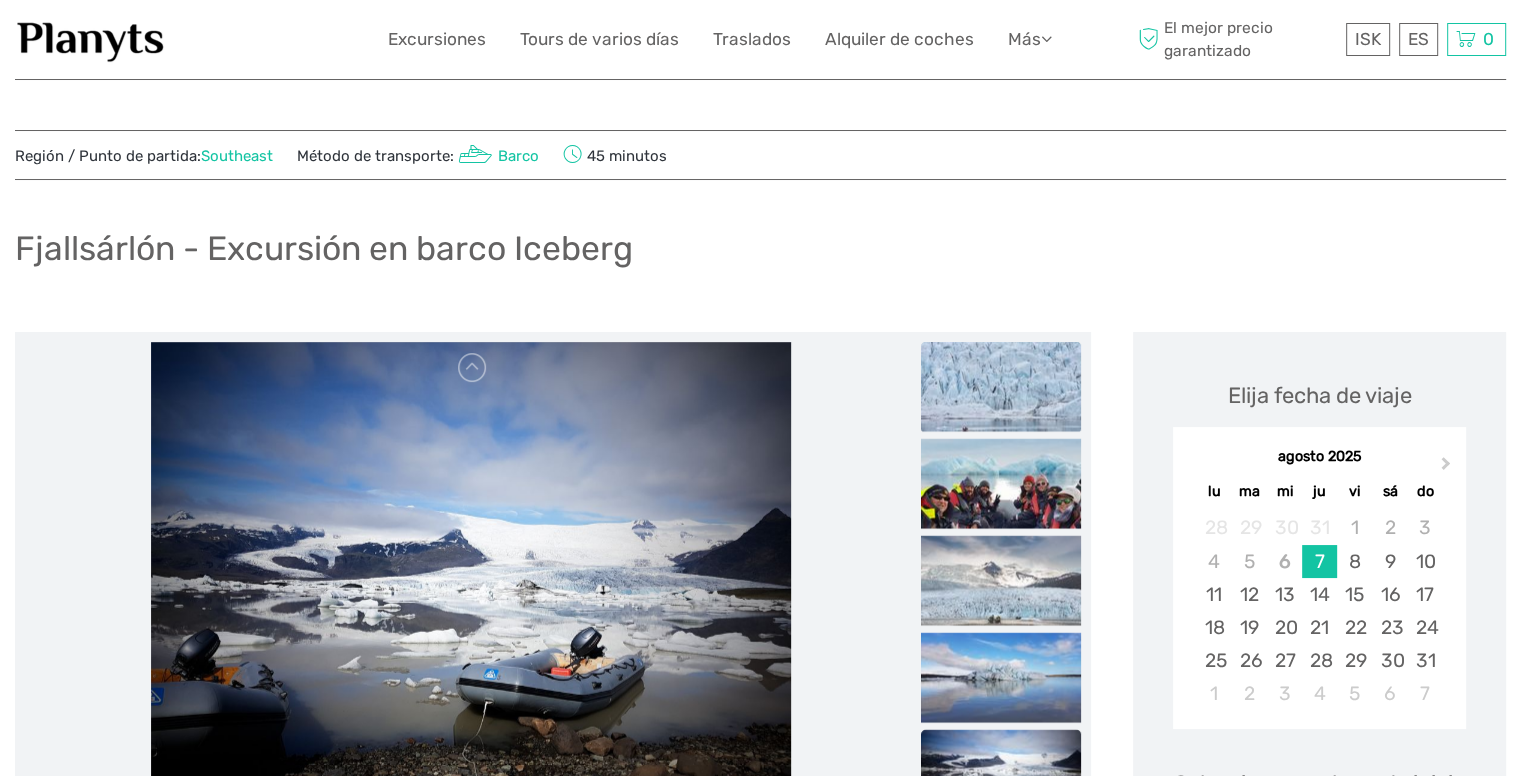 click at bounding box center [1001, 387] 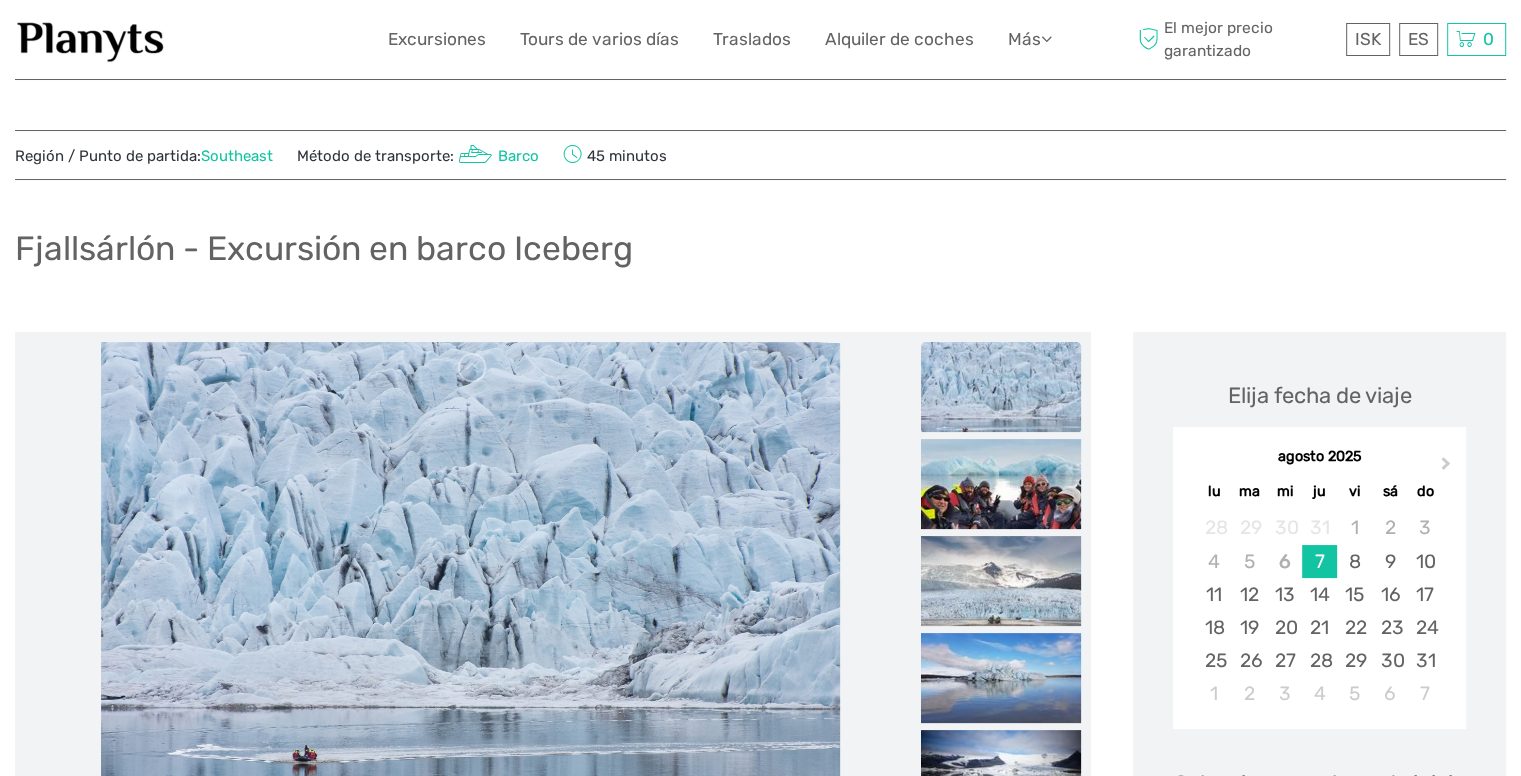 scroll, scrollTop: 100, scrollLeft: 0, axis: vertical 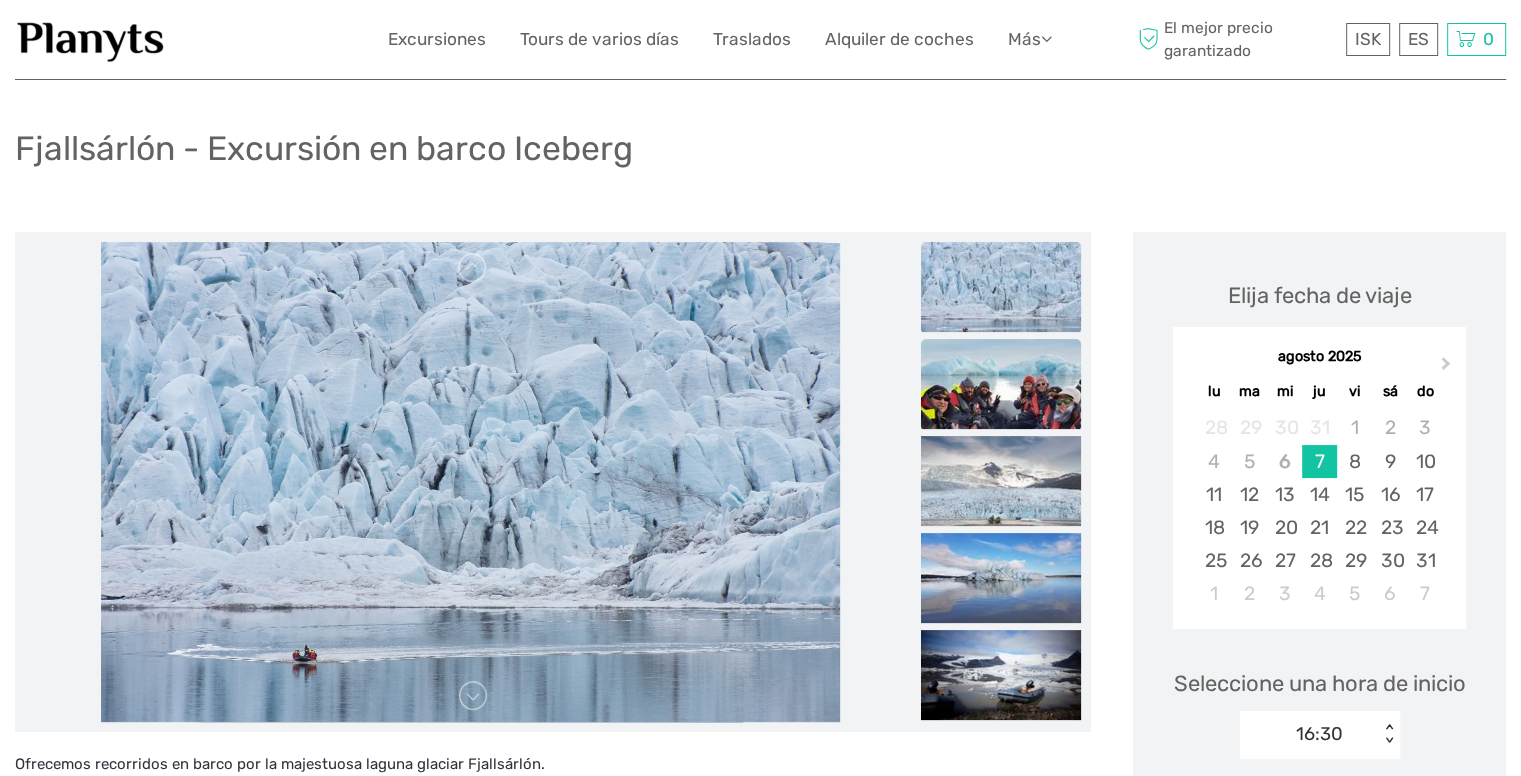 click at bounding box center [1001, 384] 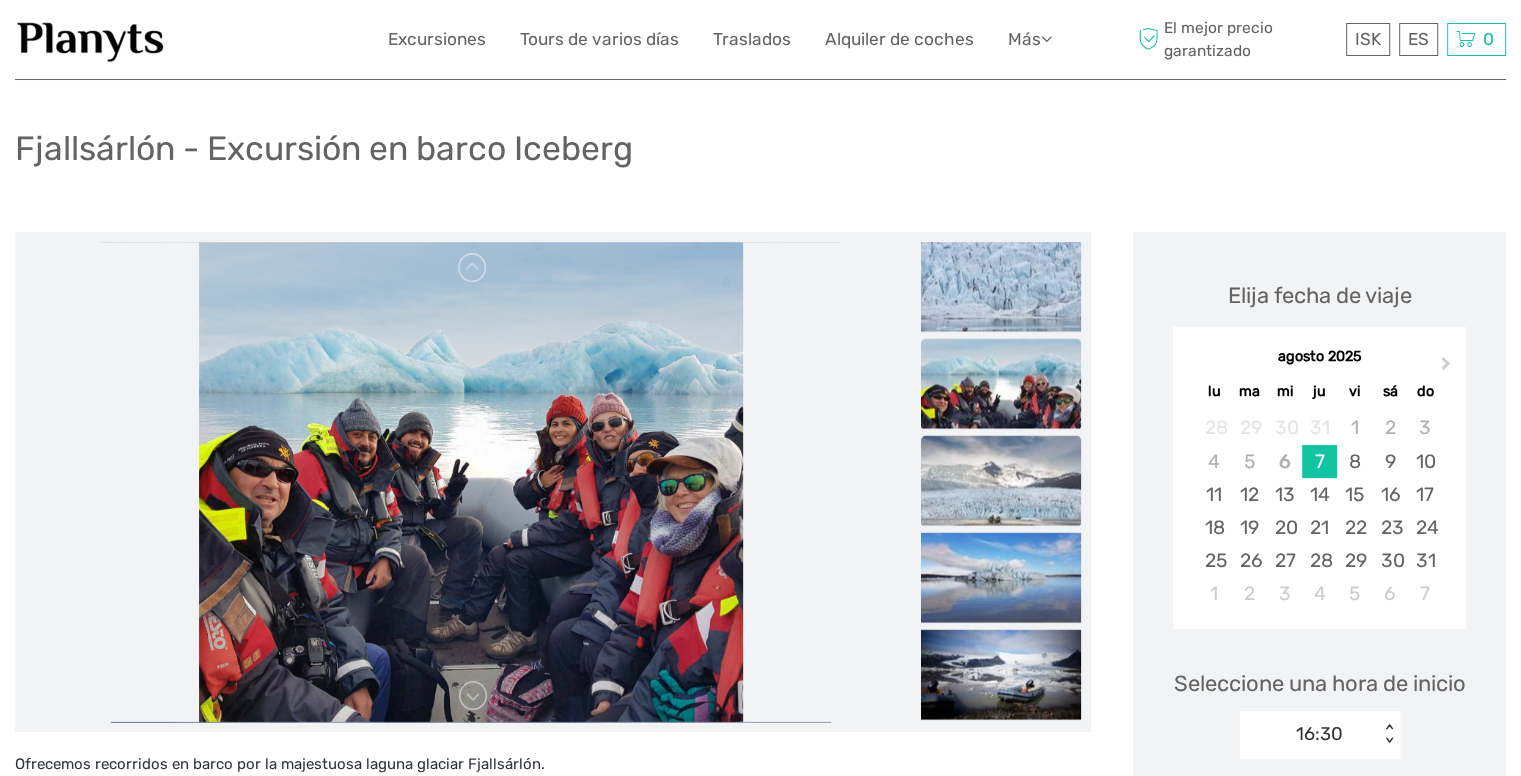 click at bounding box center [1001, 481] 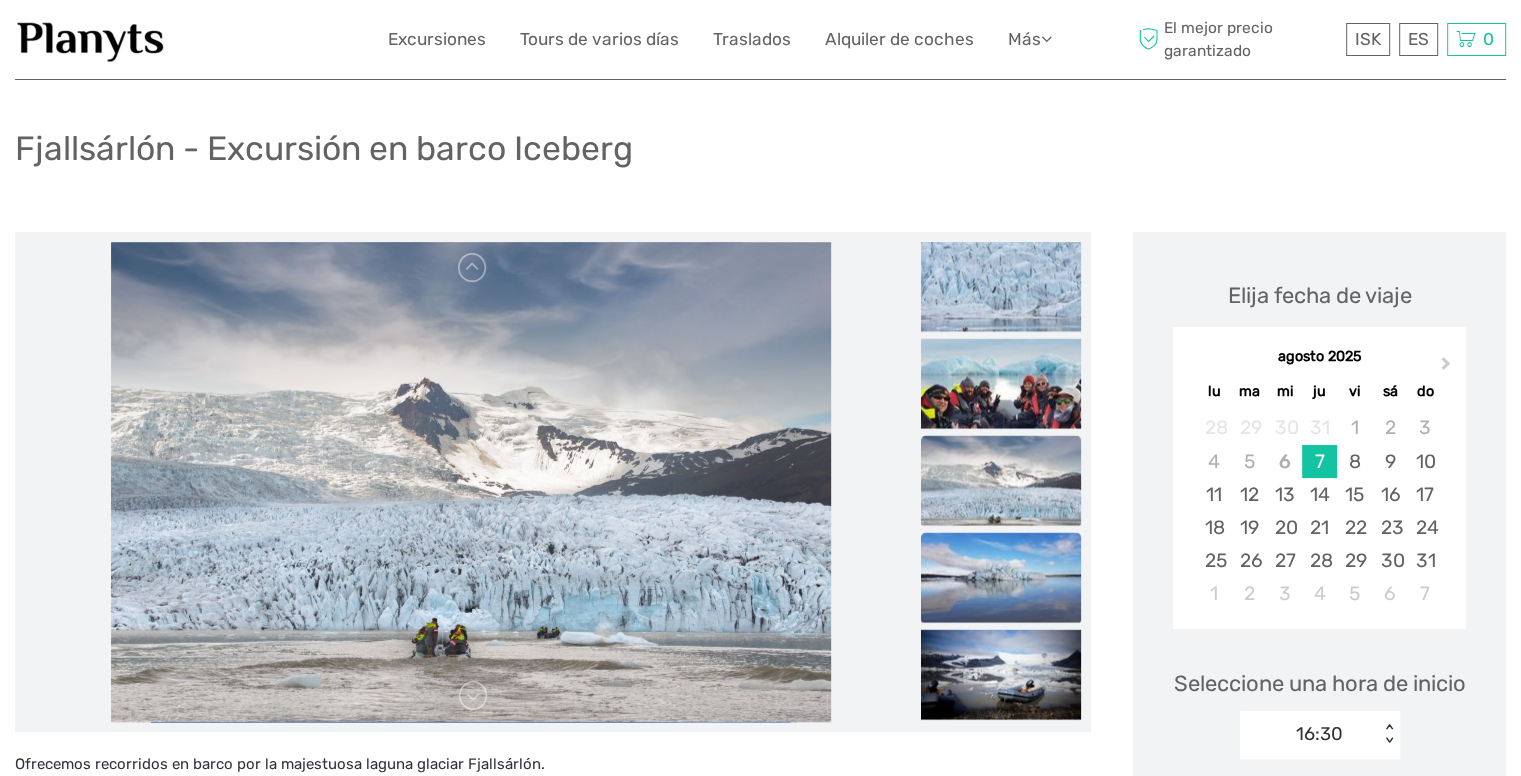 click at bounding box center [1001, 578] 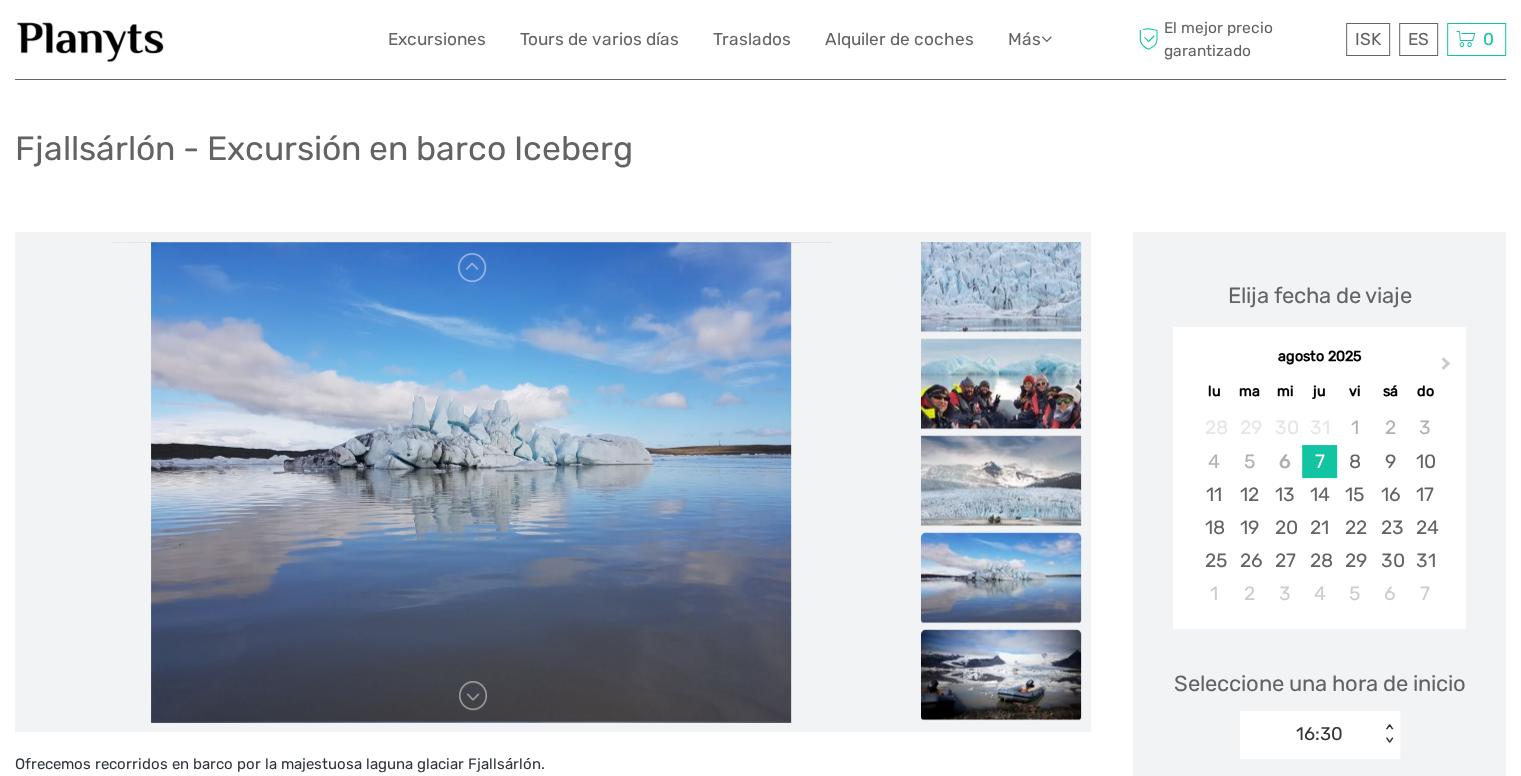 click at bounding box center [1001, 675] 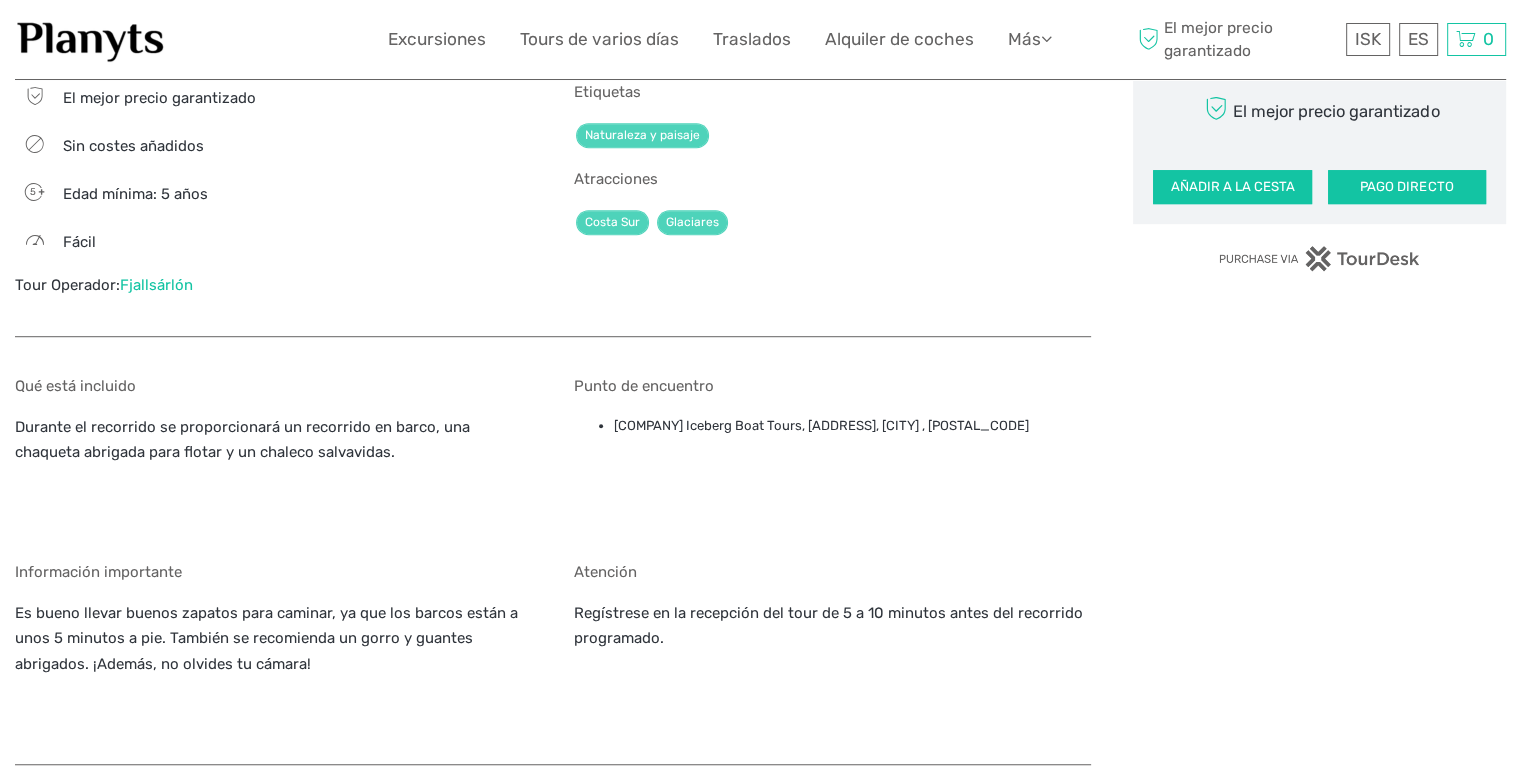 scroll, scrollTop: 1000, scrollLeft: 0, axis: vertical 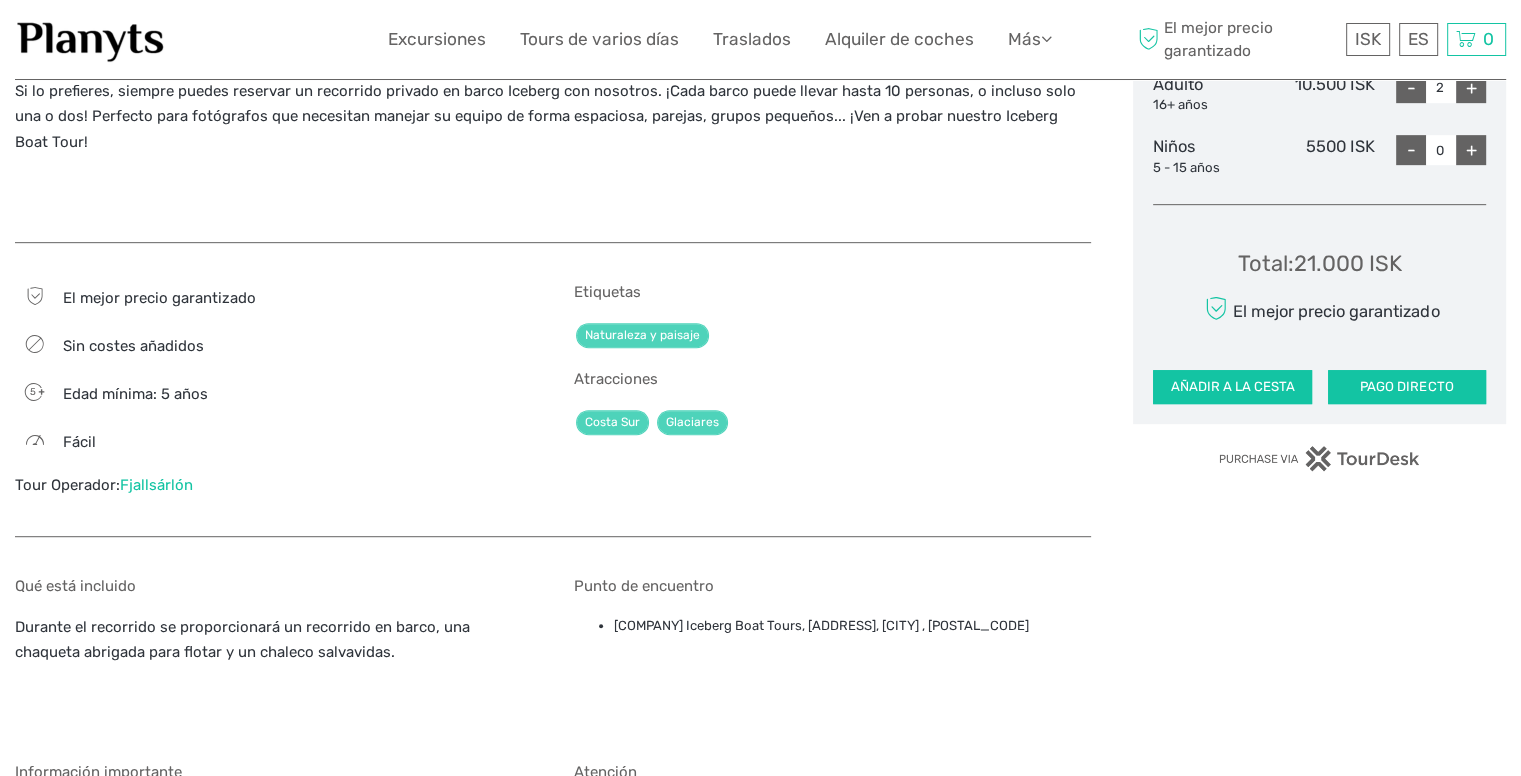 click on "Fjallsárlón" at bounding box center [156, 485] 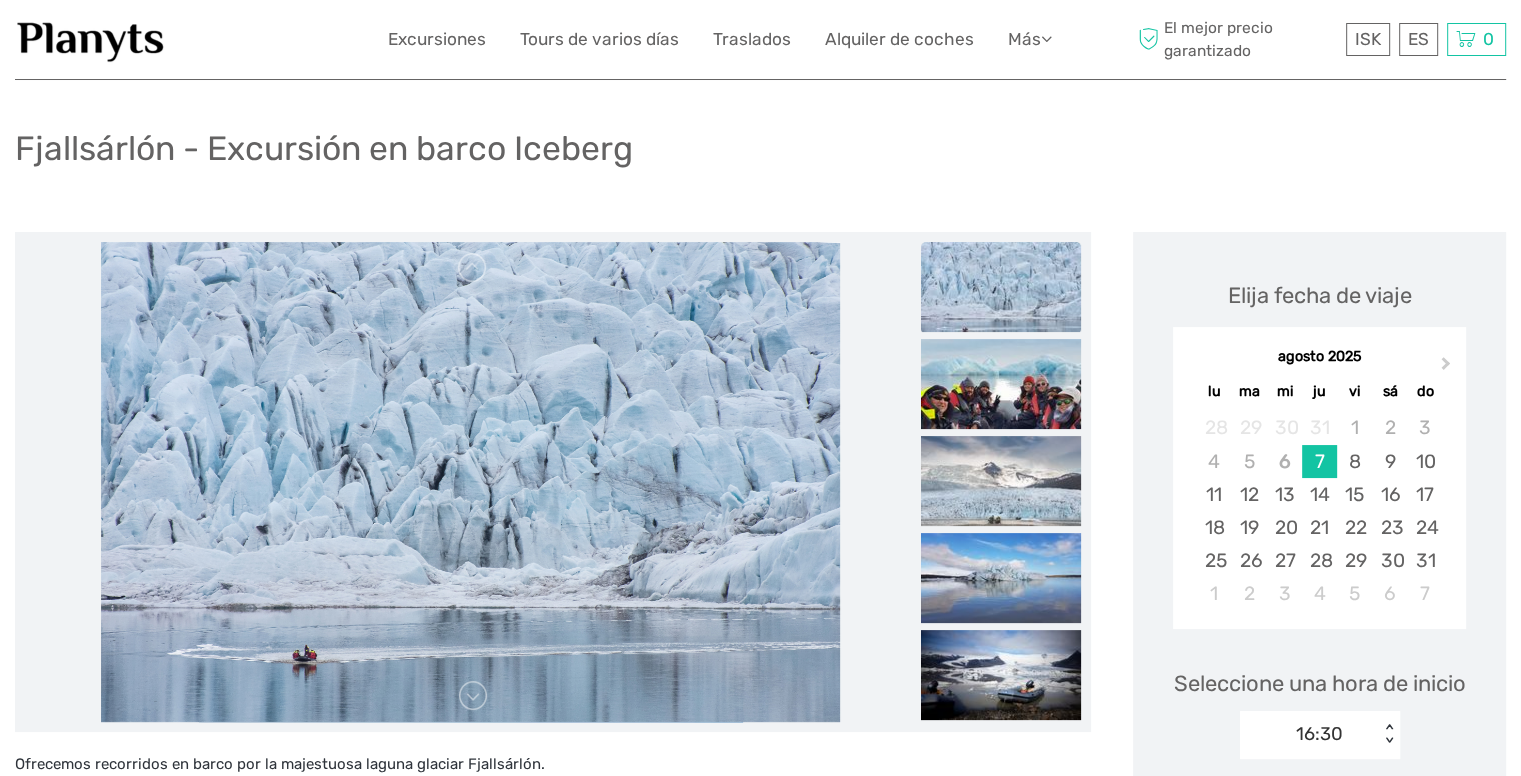 scroll, scrollTop: 0, scrollLeft: 0, axis: both 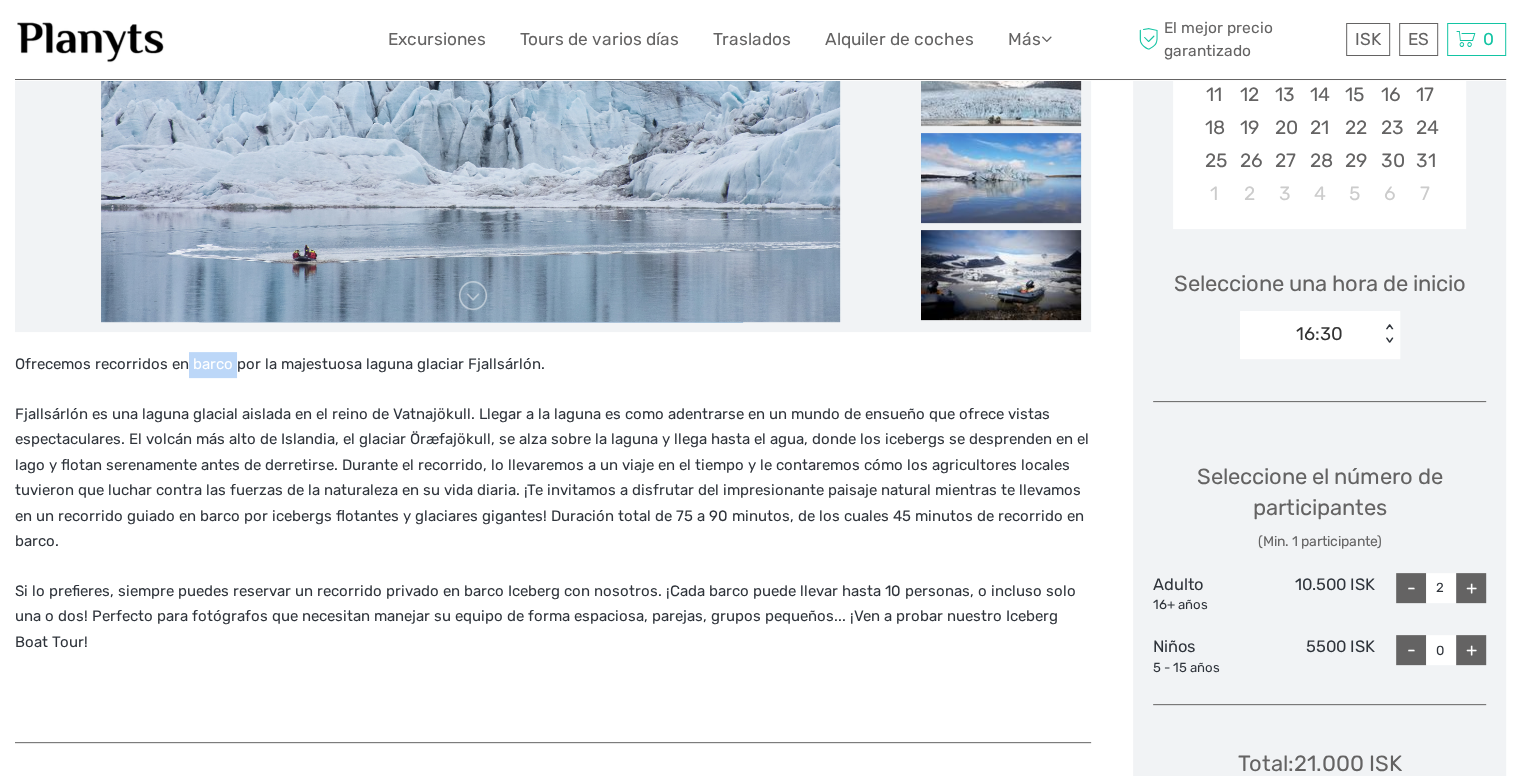 drag, startPoint x: 185, startPoint y: 365, endPoint x: 233, endPoint y: 361, distance: 48.166378 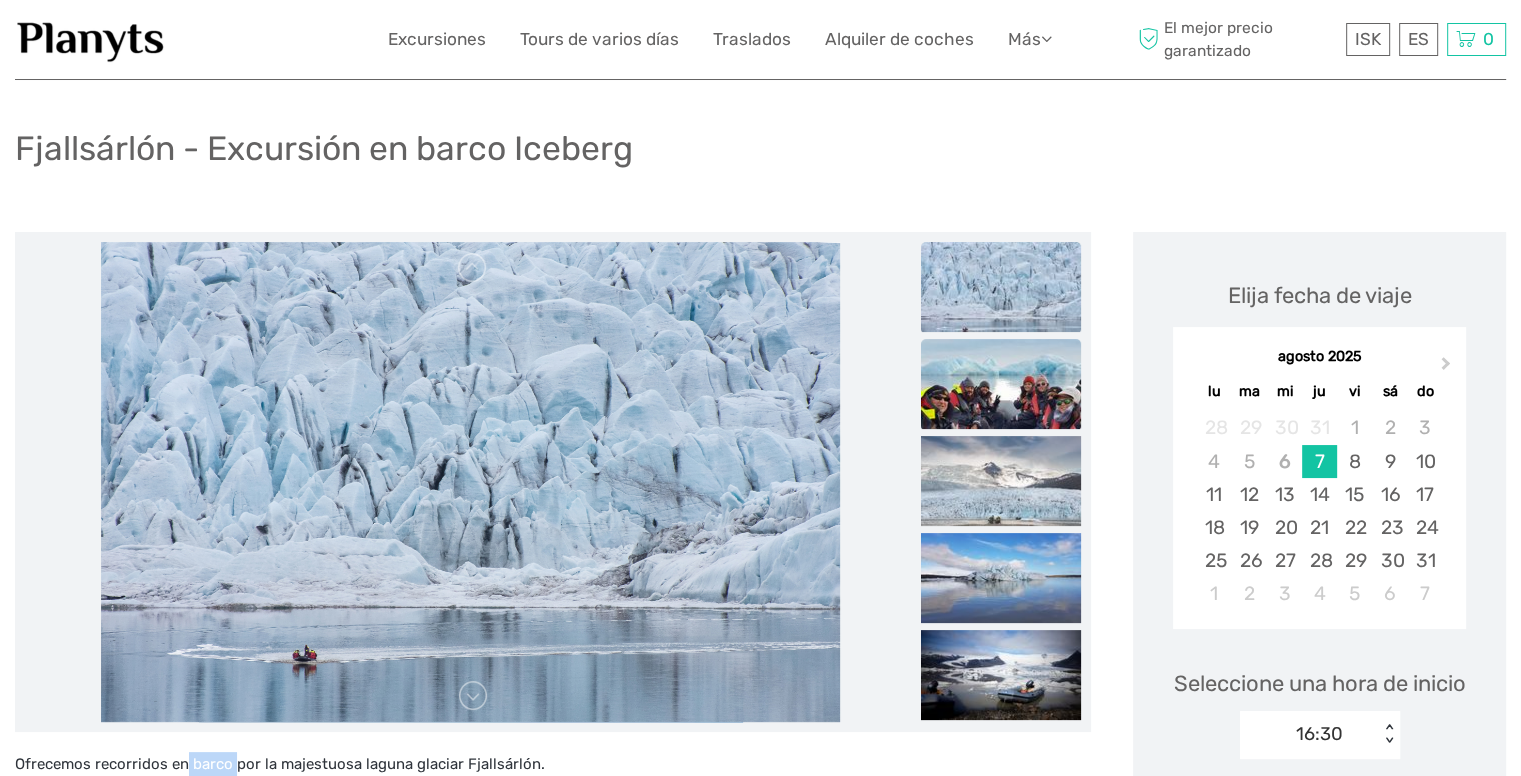 click at bounding box center [1001, 384] 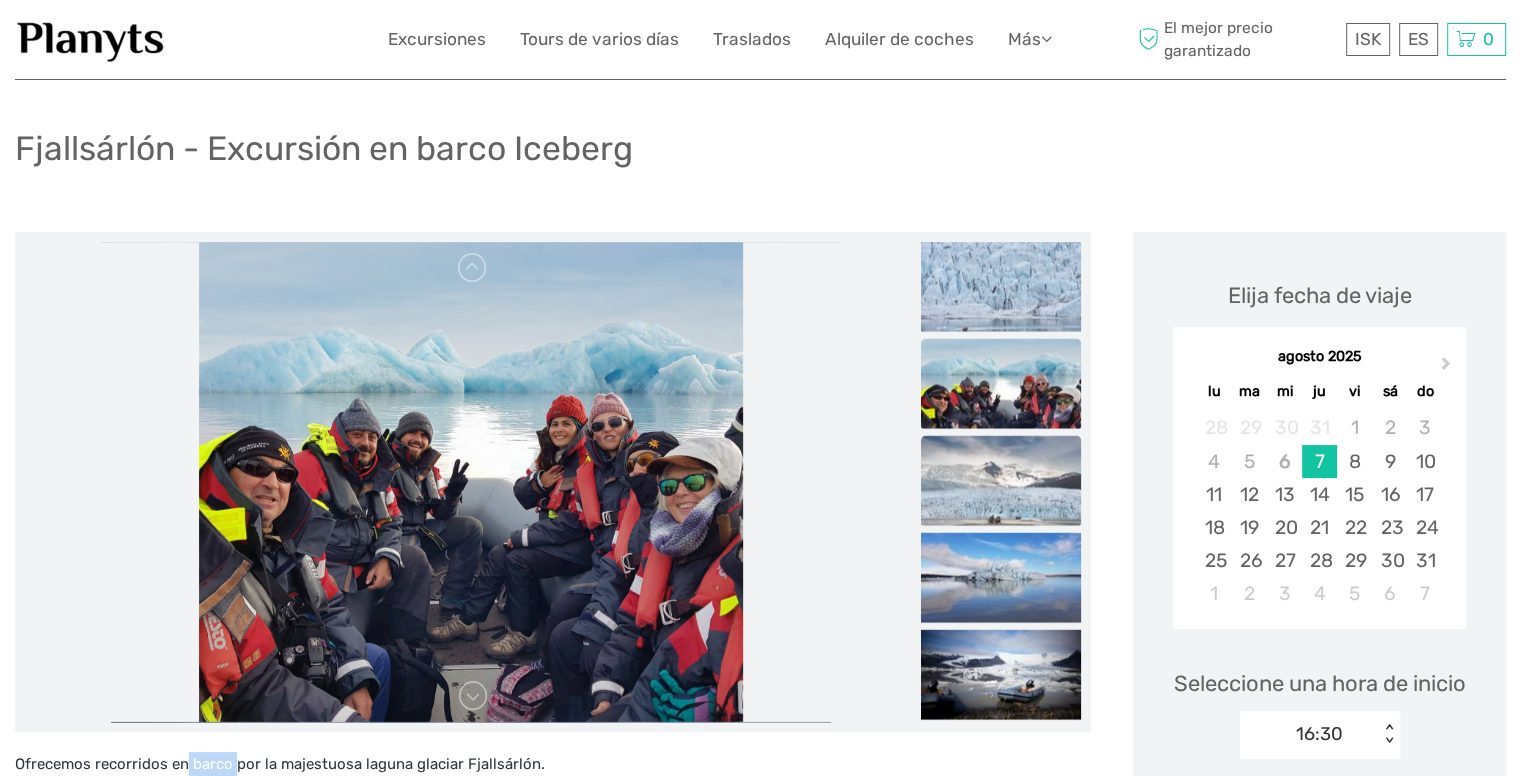 click at bounding box center [1001, 481] 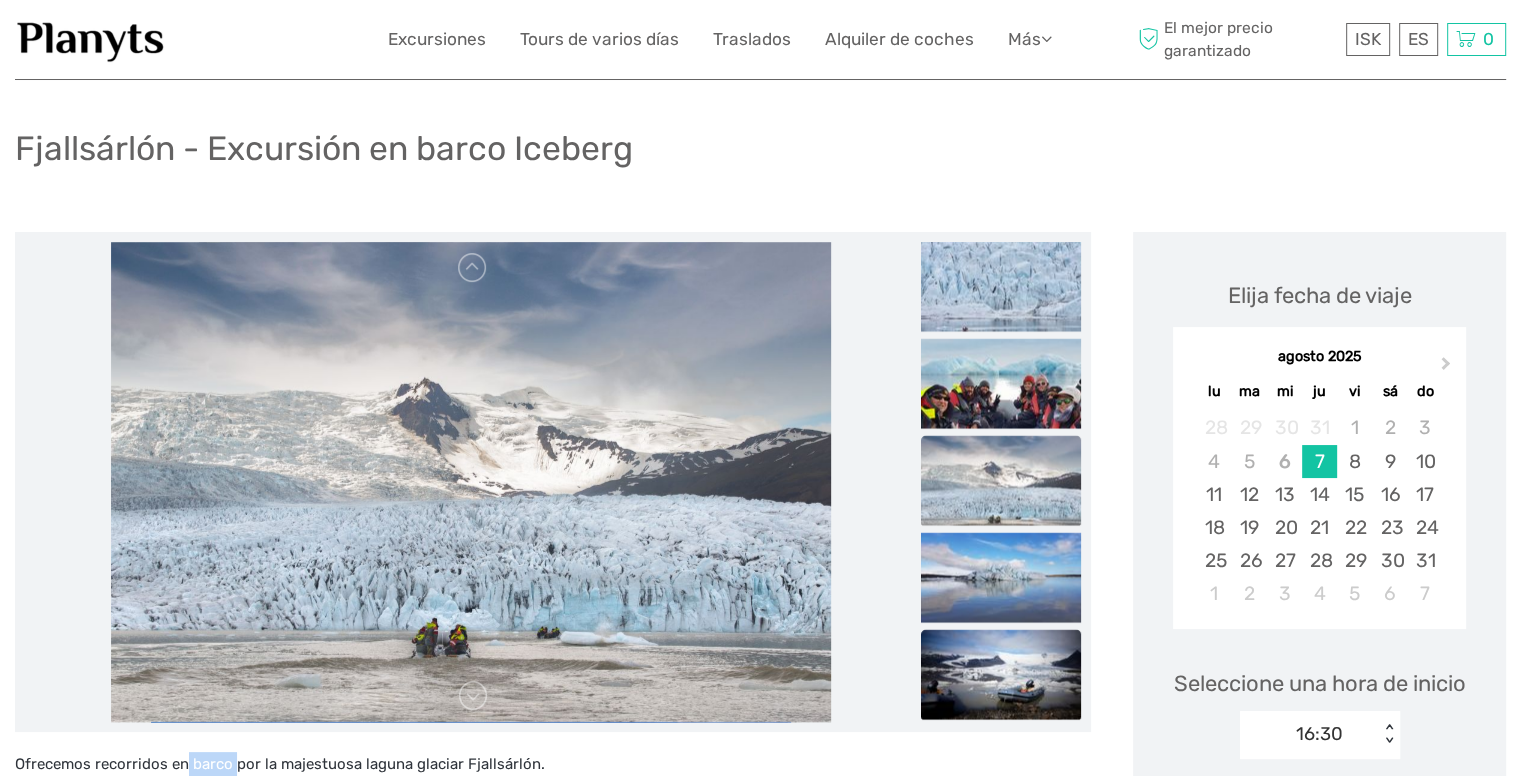 click at bounding box center (1001, 675) 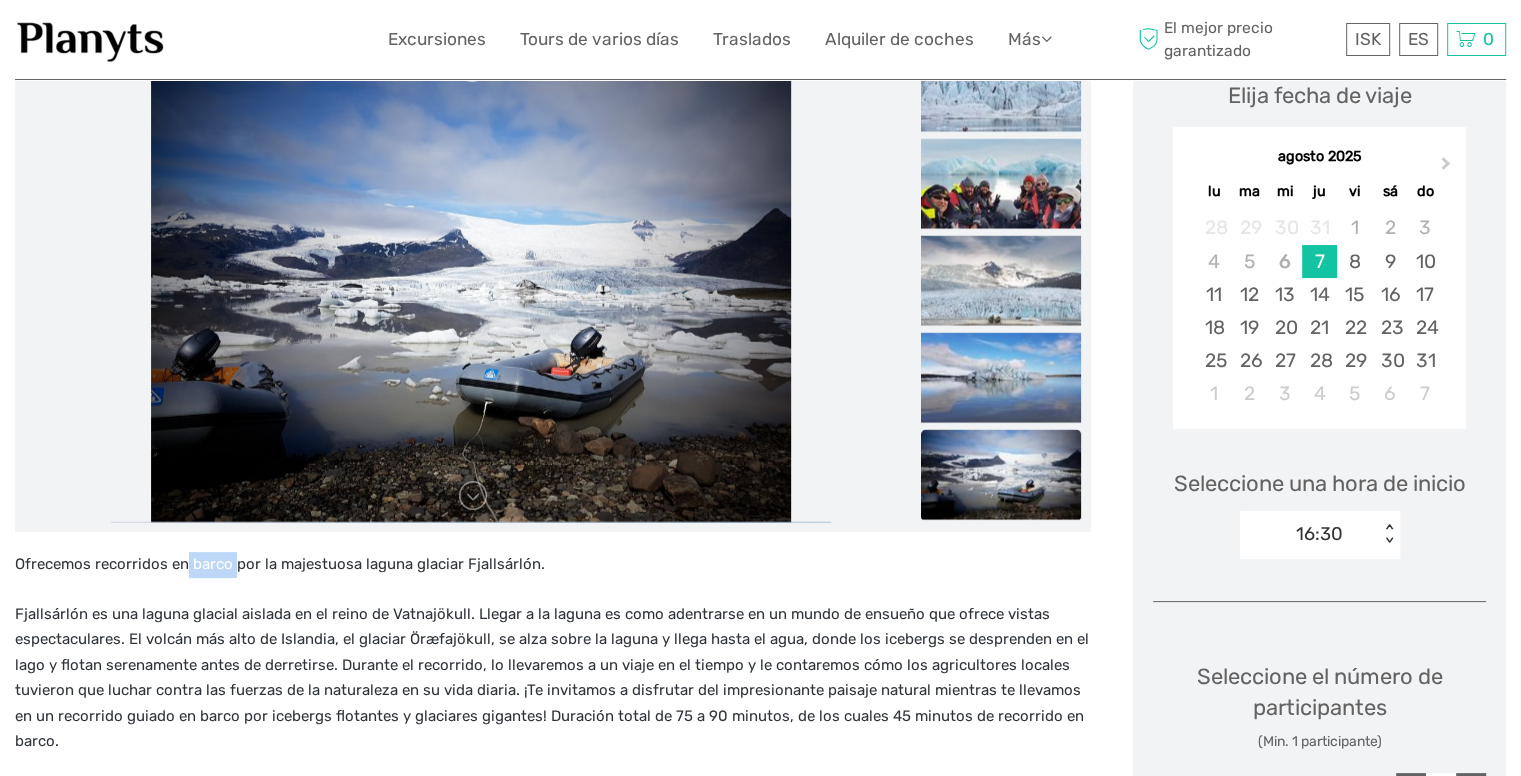 scroll, scrollTop: 500, scrollLeft: 0, axis: vertical 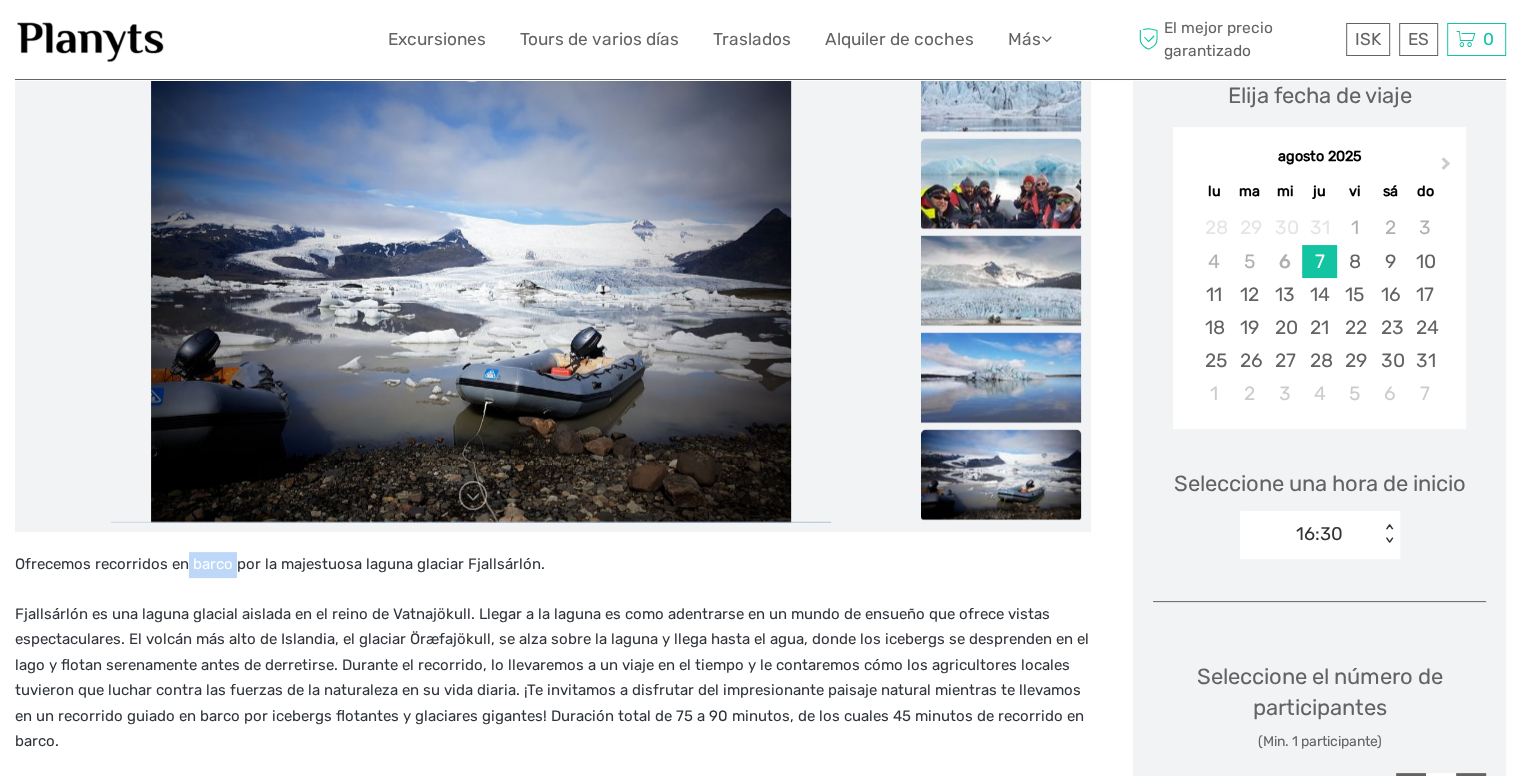 click at bounding box center (1001, 184) 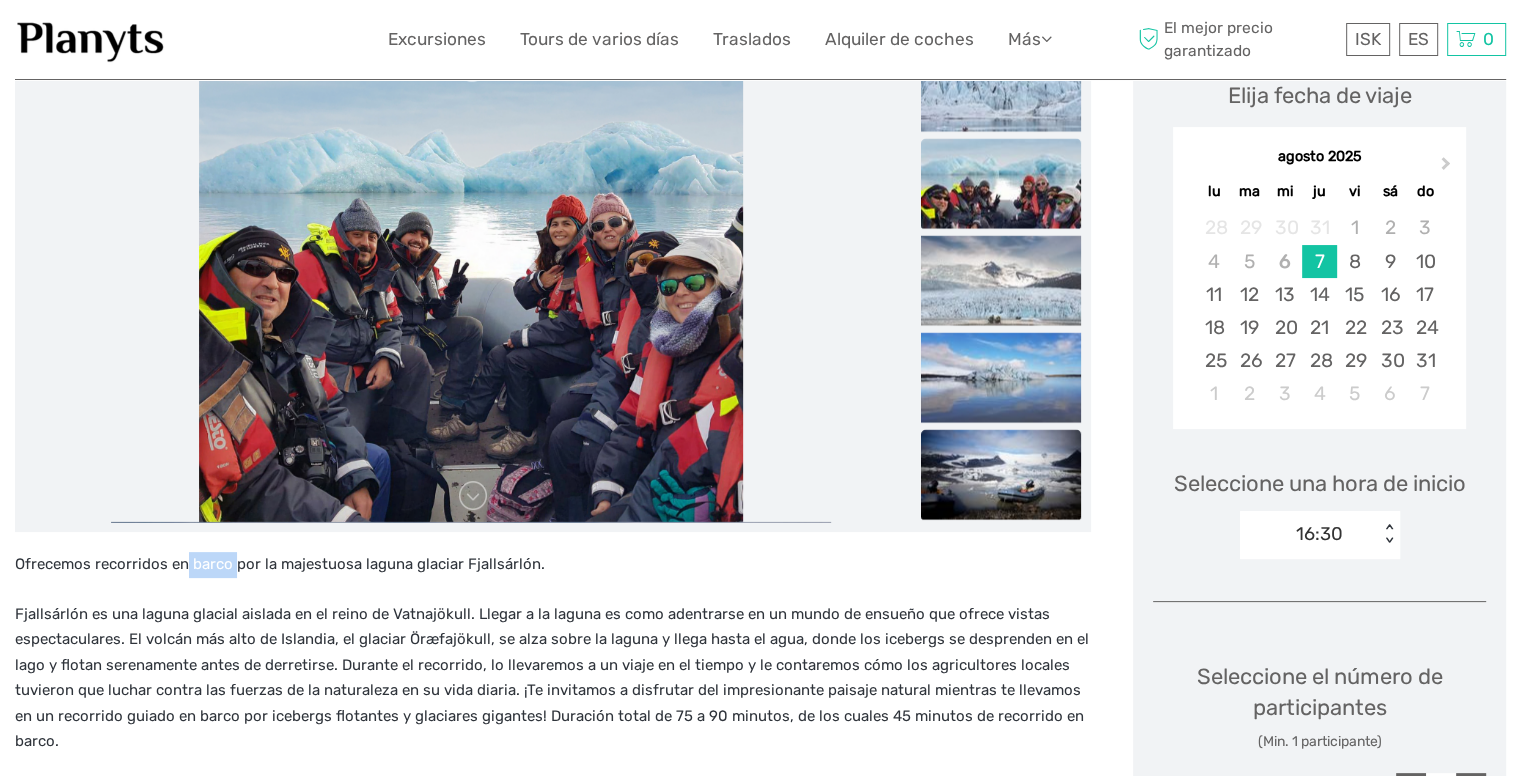 click at bounding box center [1001, 475] 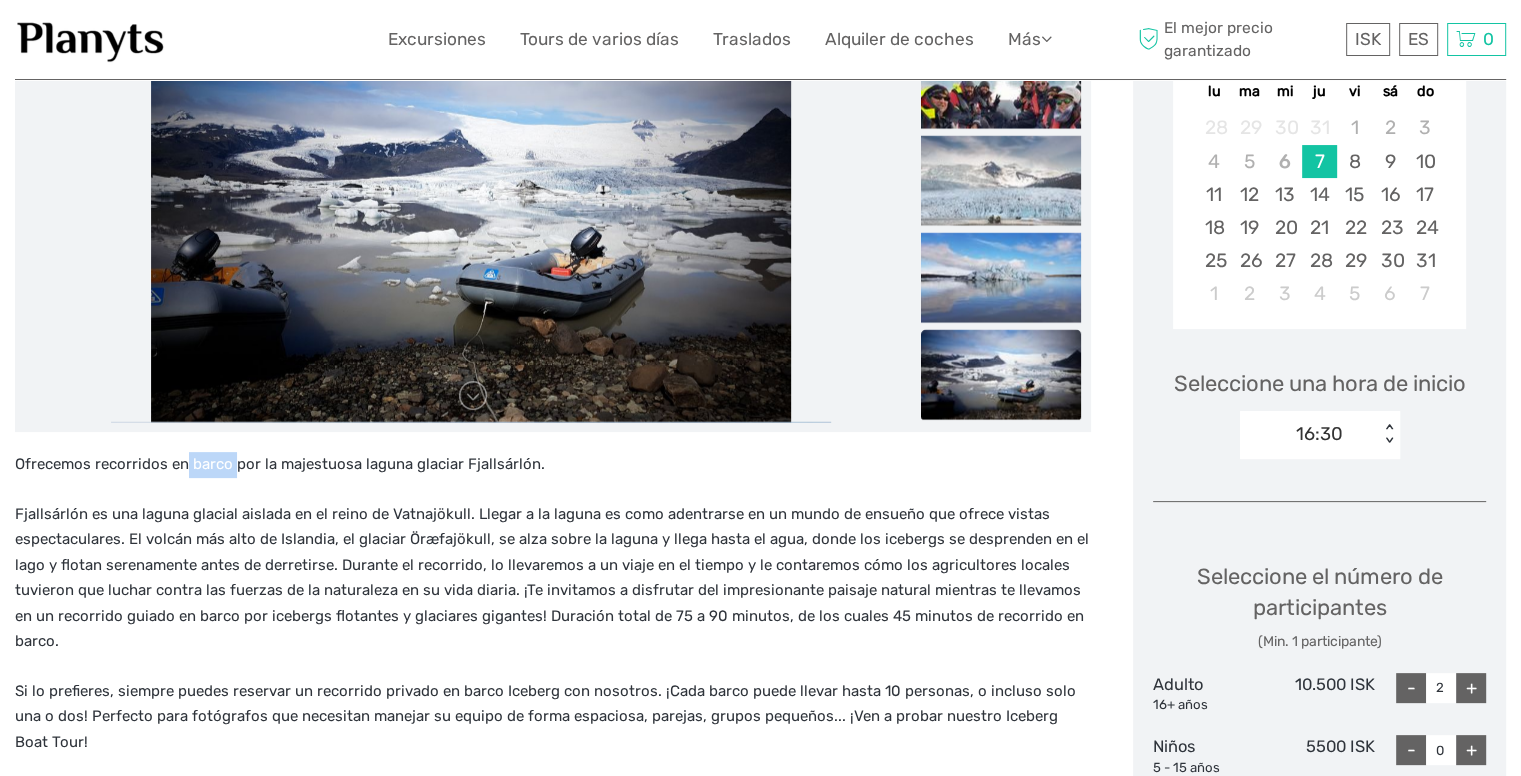 scroll, scrollTop: 900, scrollLeft: 0, axis: vertical 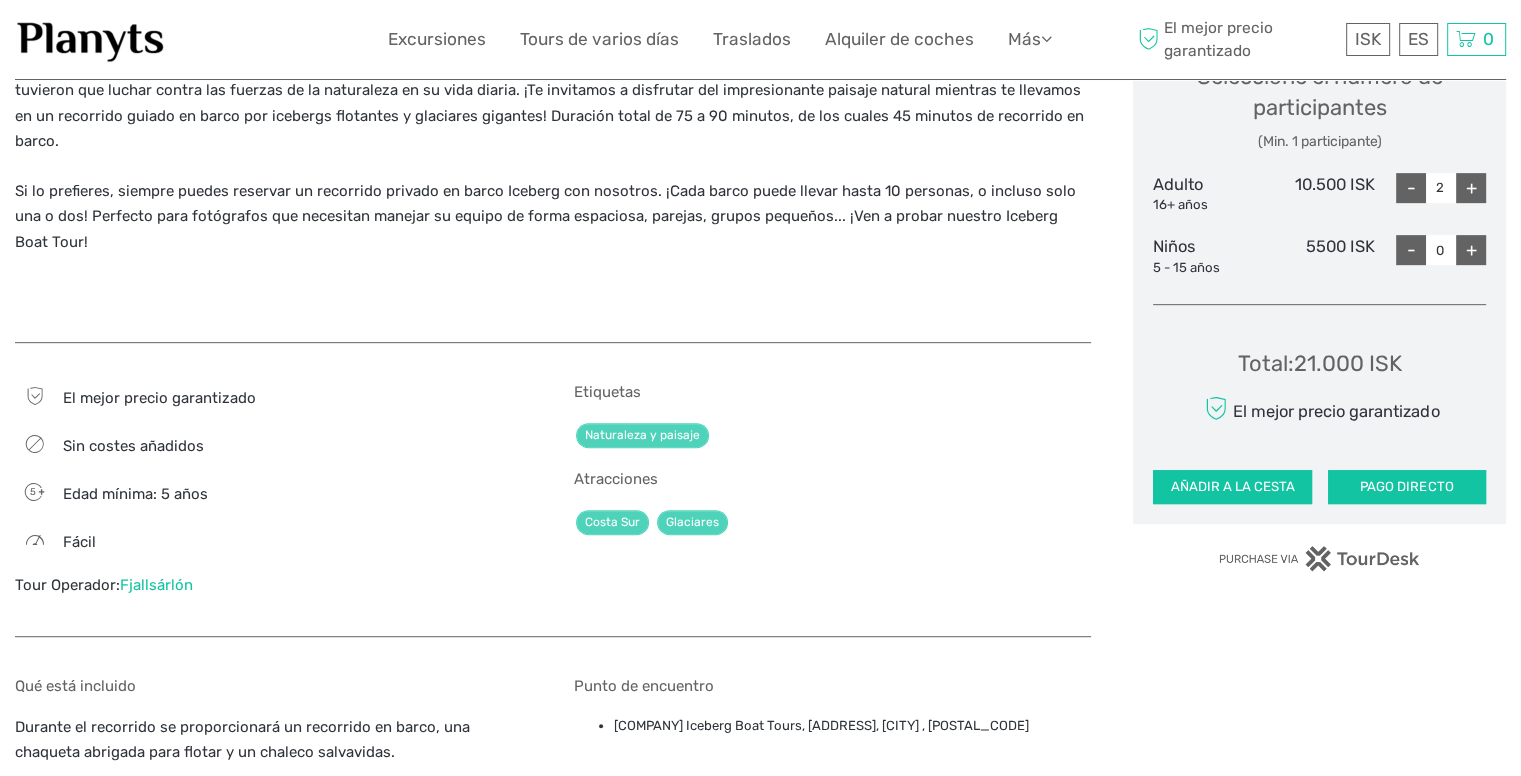 click on "Fjallsárlón" at bounding box center (156, 585) 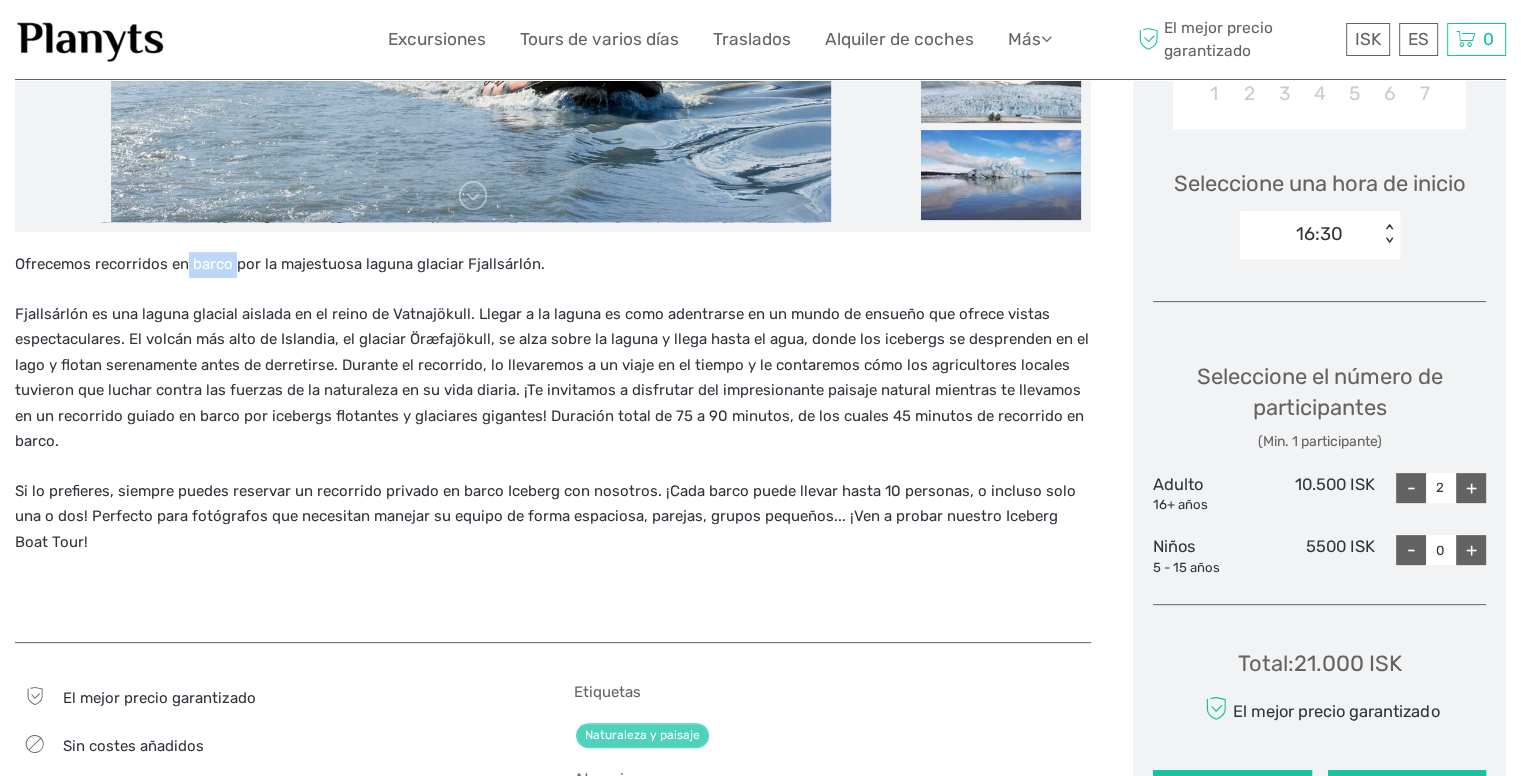 scroll, scrollTop: 500, scrollLeft: 0, axis: vertical 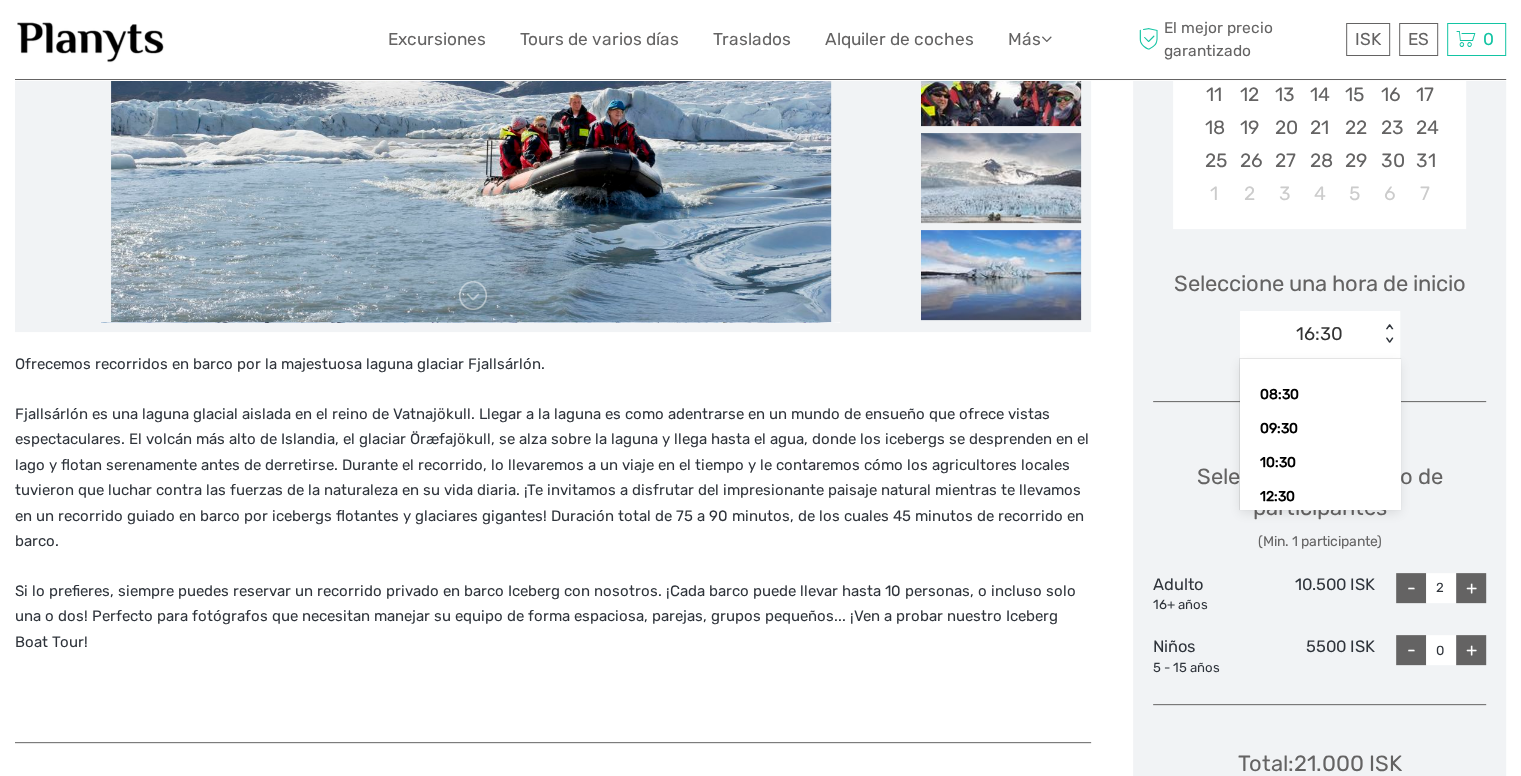 click on "< >" at bounding box center (1389, 334) 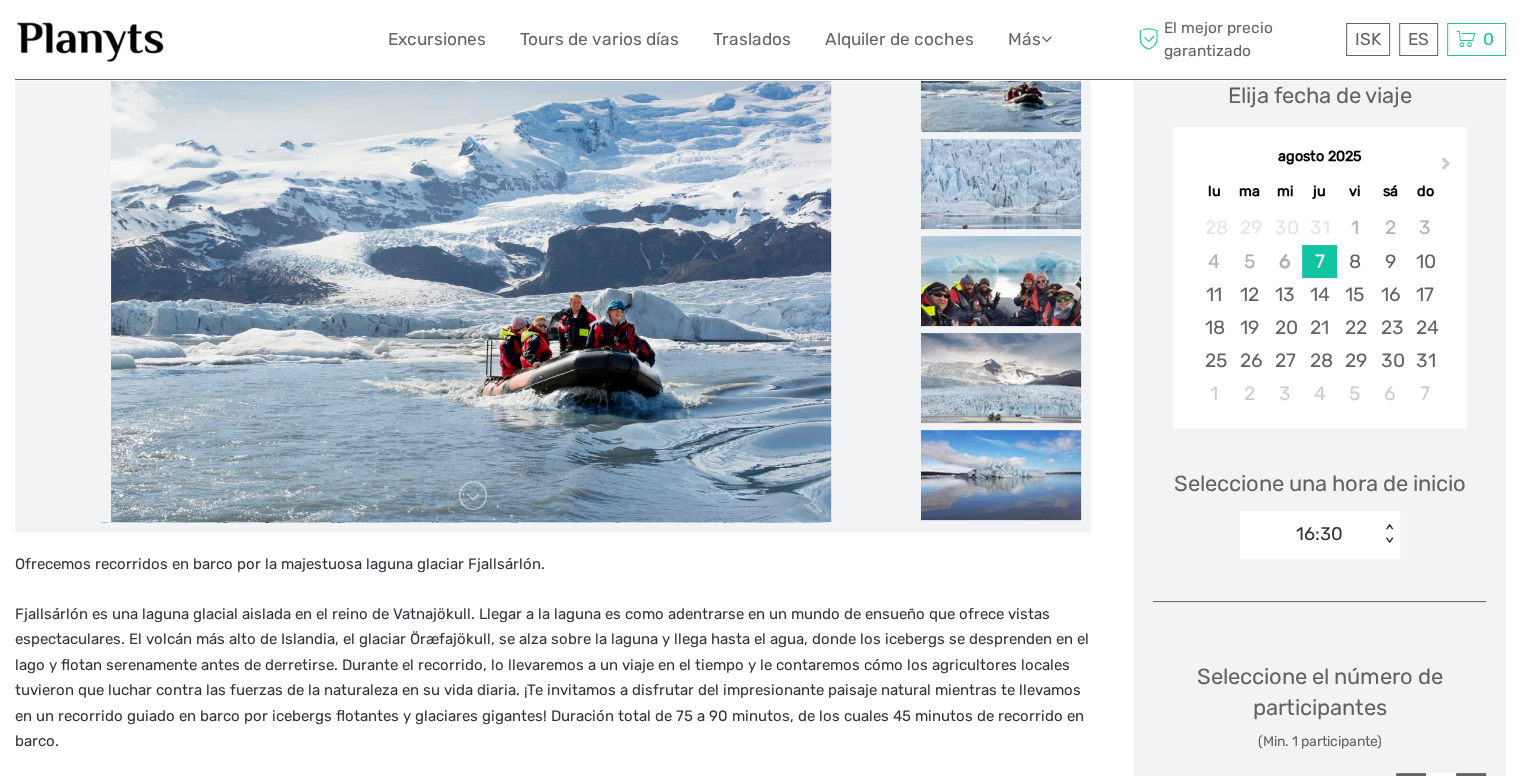 scroll, scrollTop: 100, scrollLeft: 0, axis: vertical 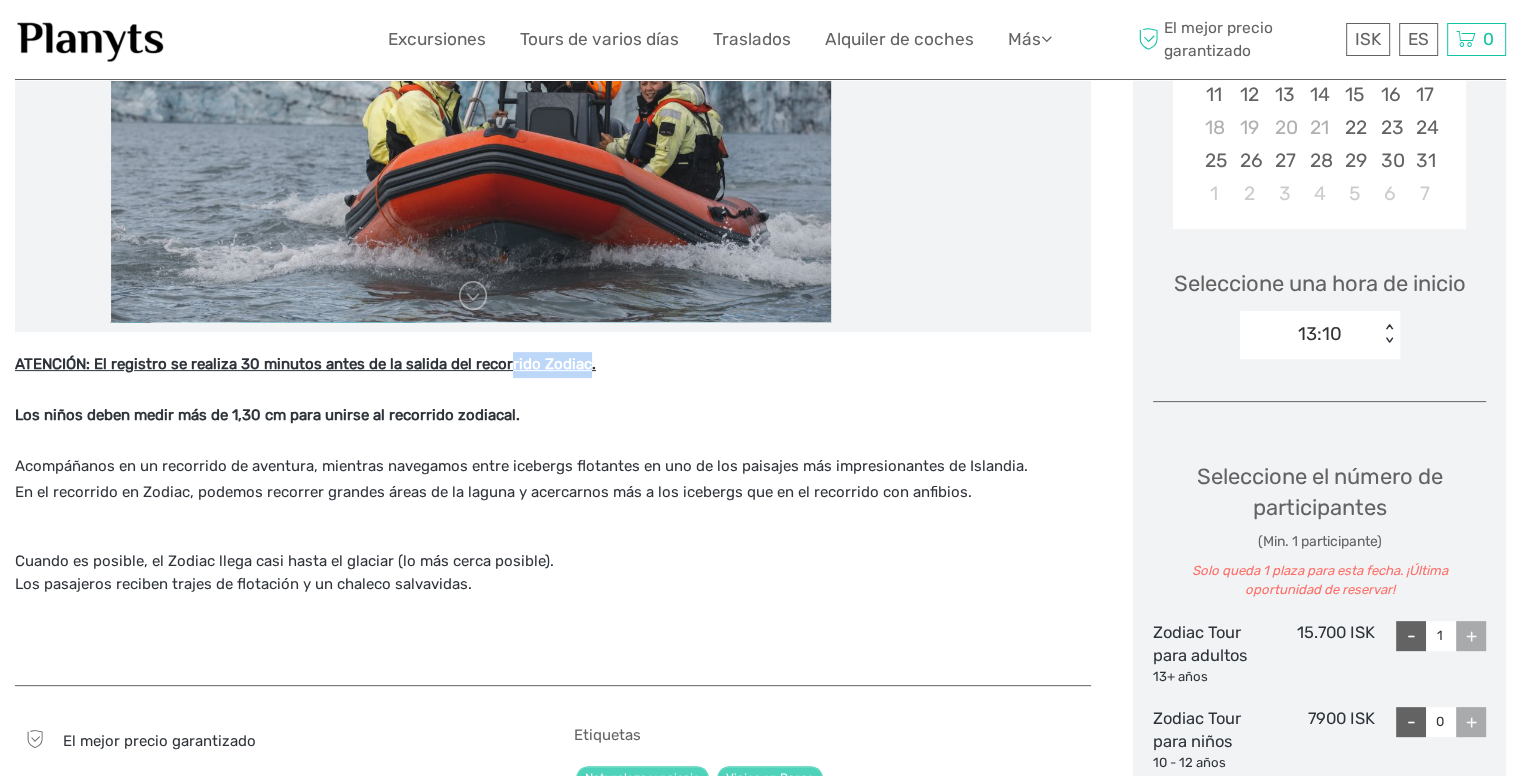 drag, startPoint x: 580, startPoint y: 361, endPoint x: 504, endPoint y: 361, distance: 76 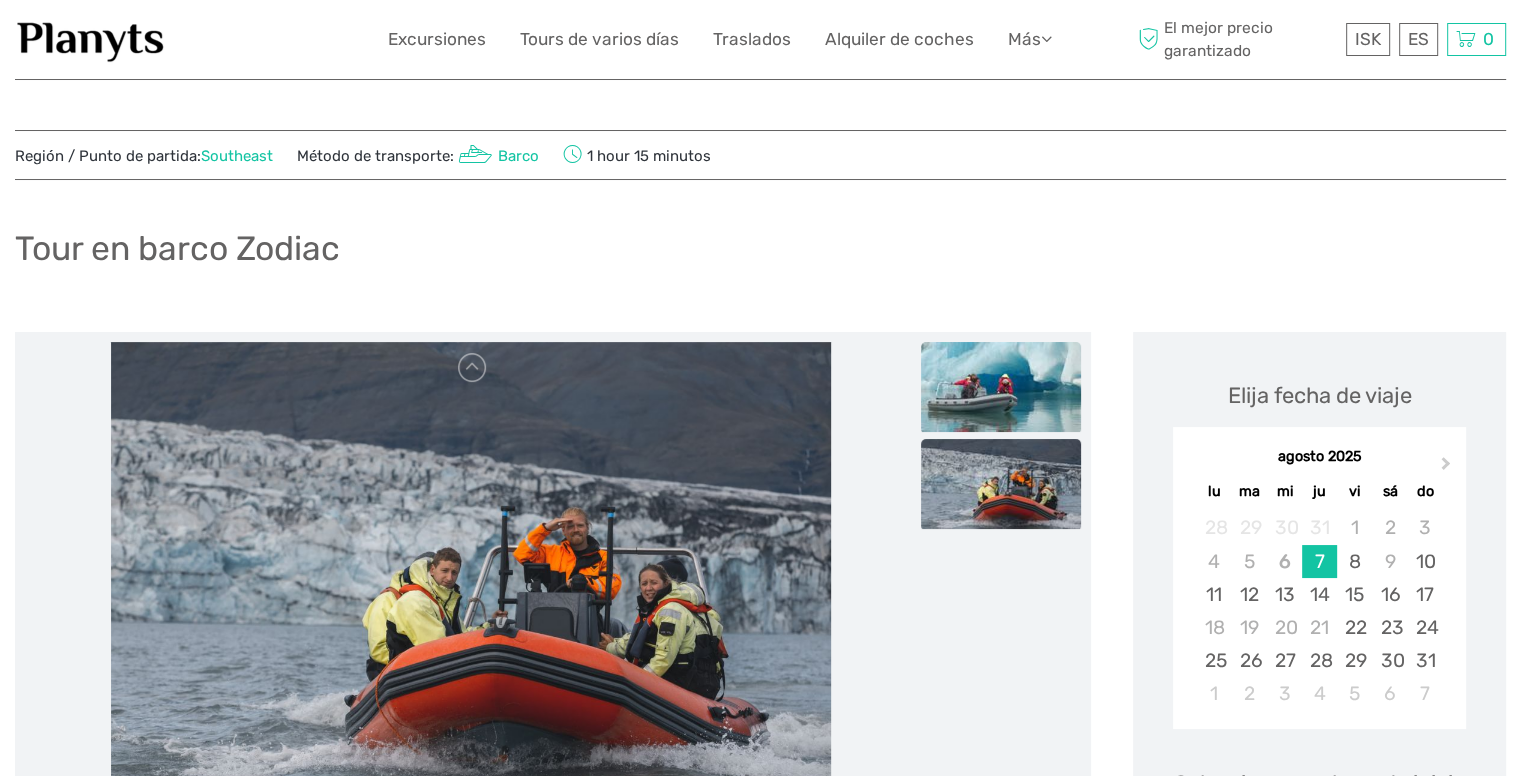 click at bounding box center [1001, 387] 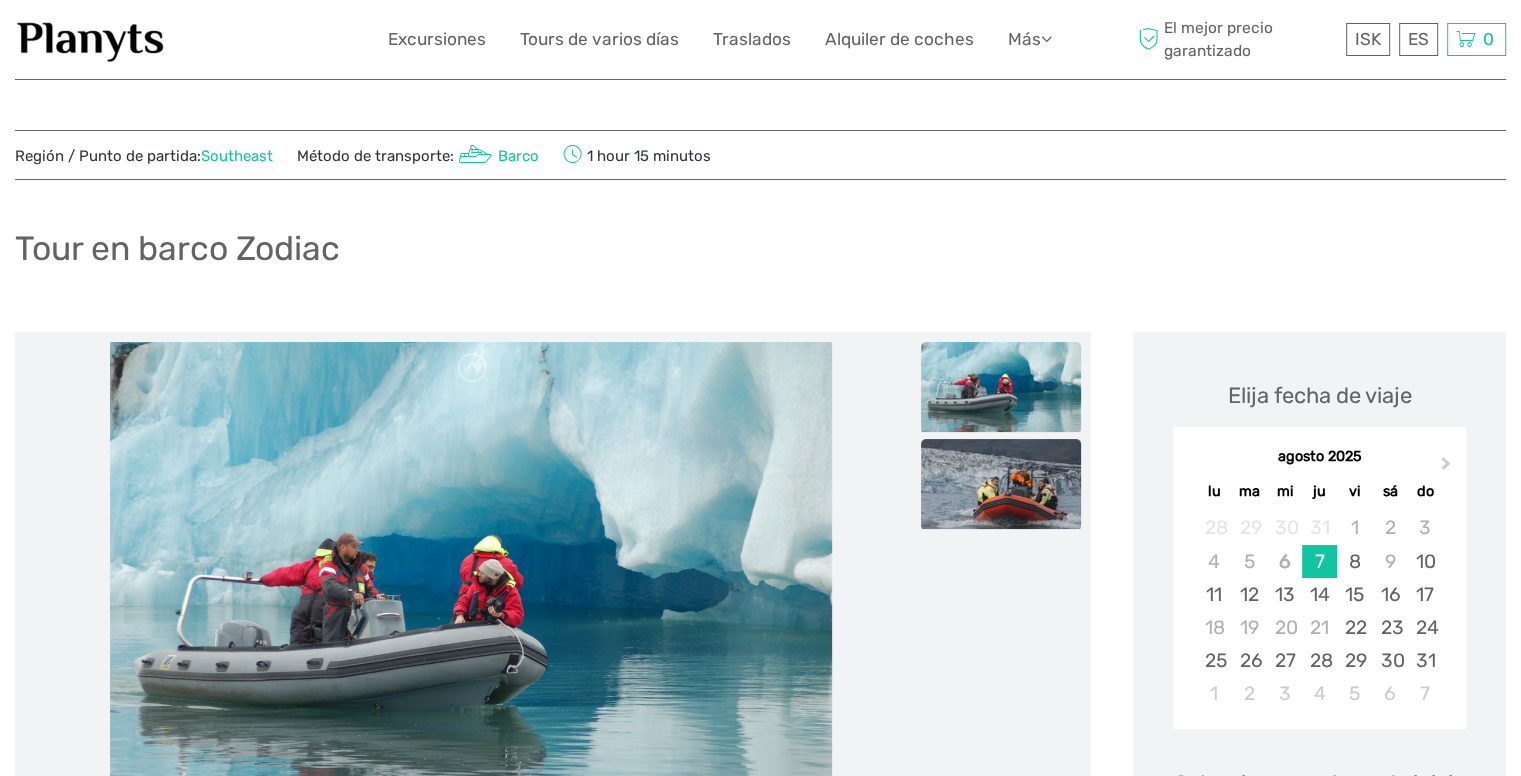 click at bounding box center (1001, 484) 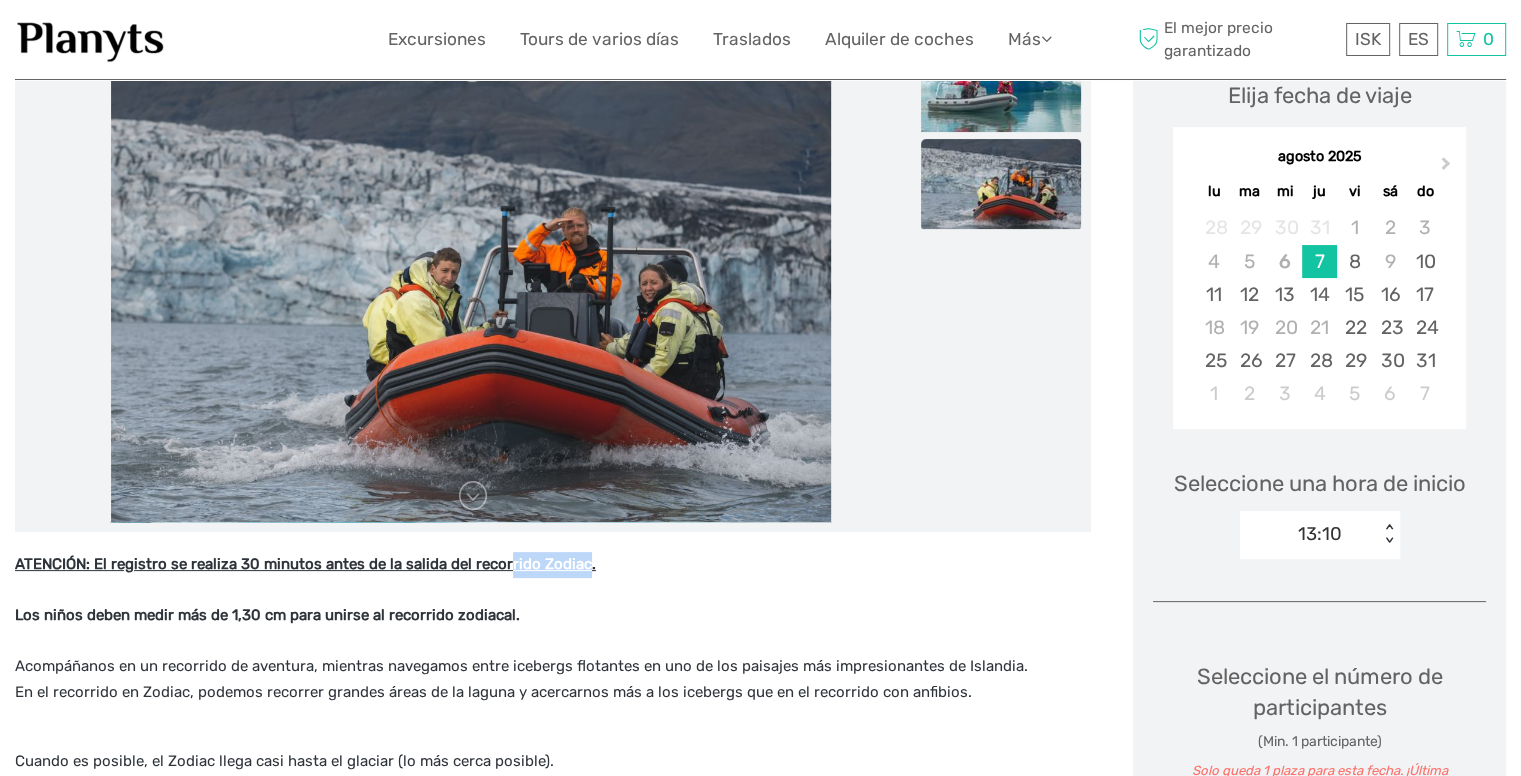 scroll, scrollTop: 500, scrollLeft: 0, axis: vertical 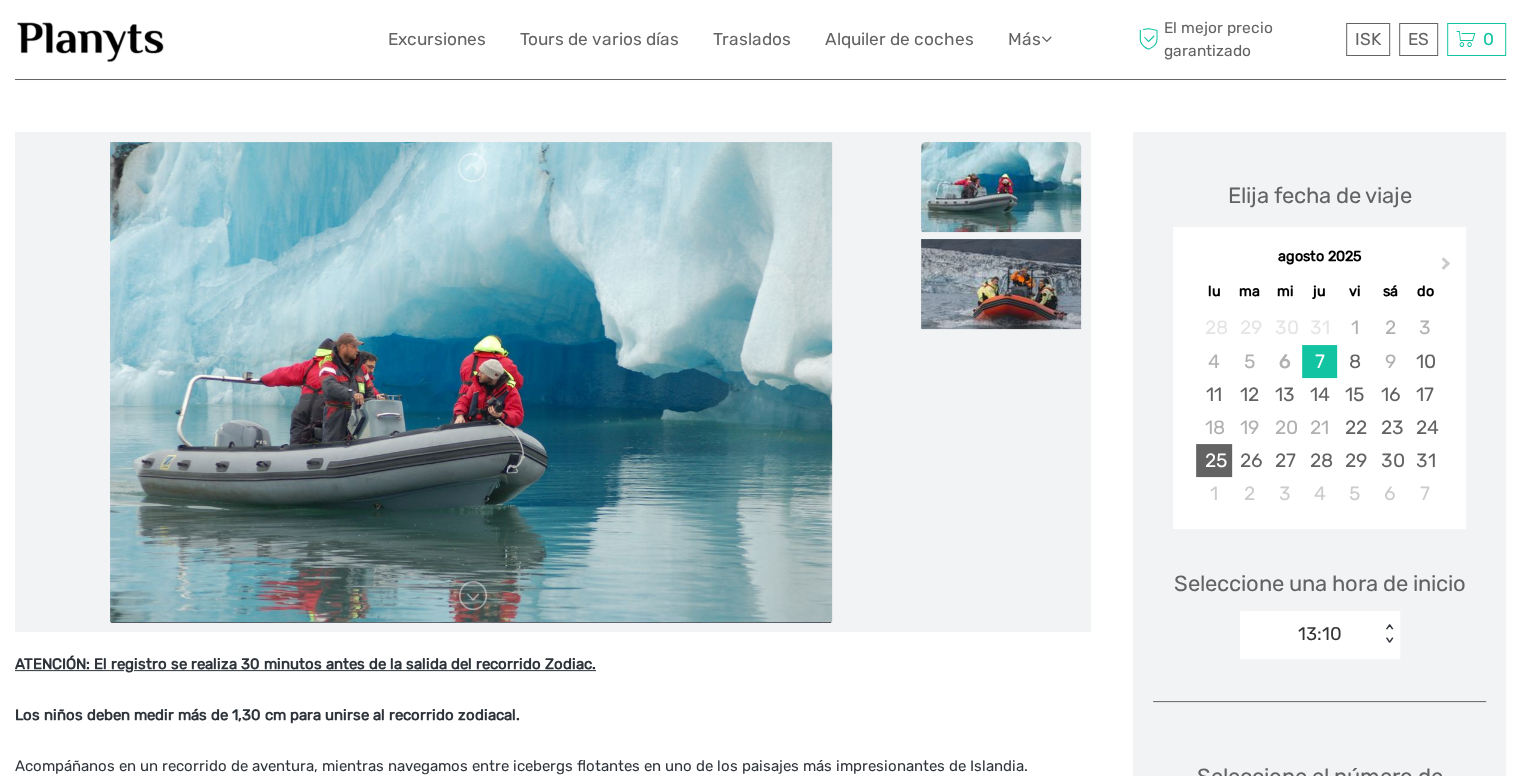 click on "25" at bounding box center (1213, 460) 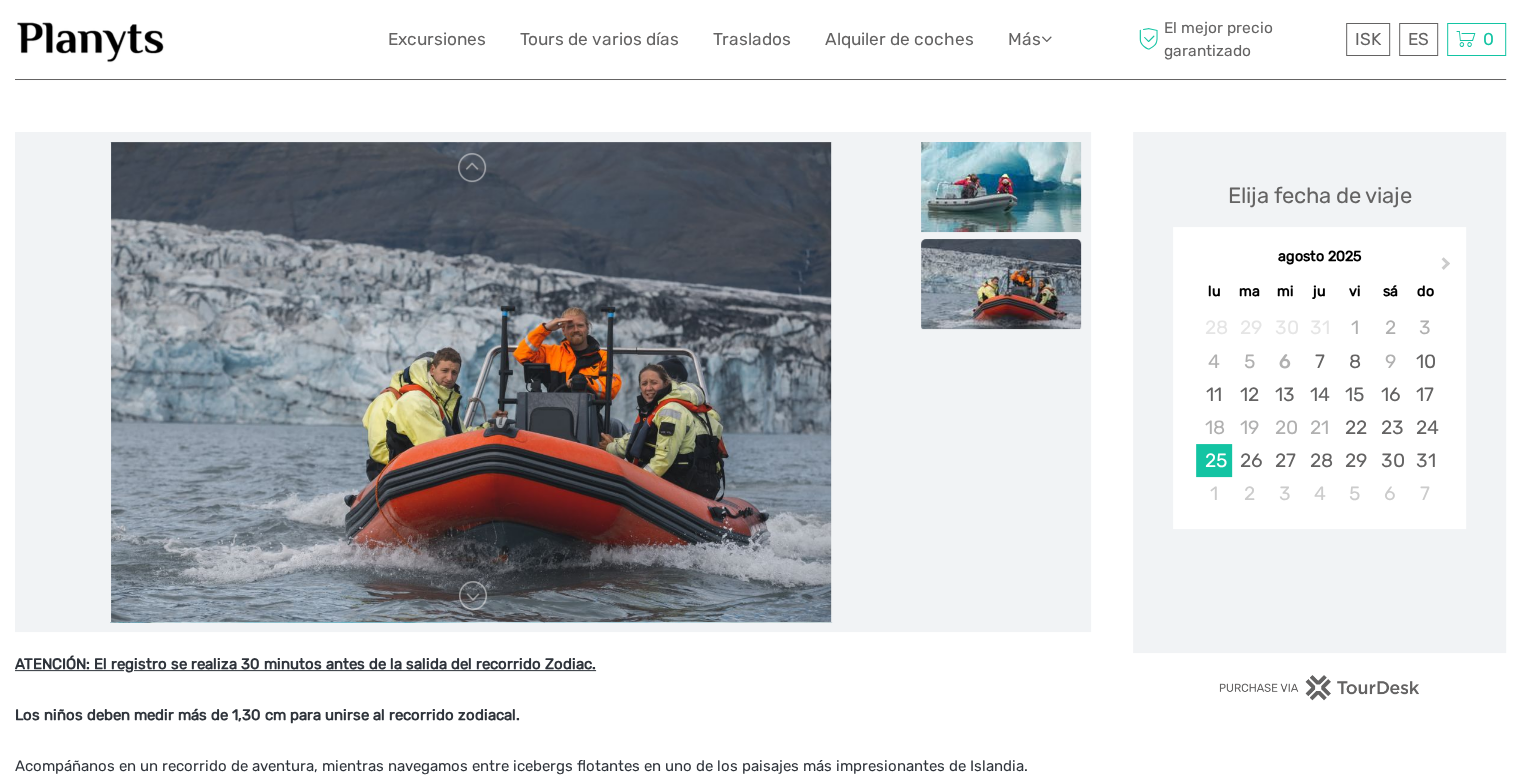 scroll, scrollTop: 400, scrollLeft: 0, axis: vertical 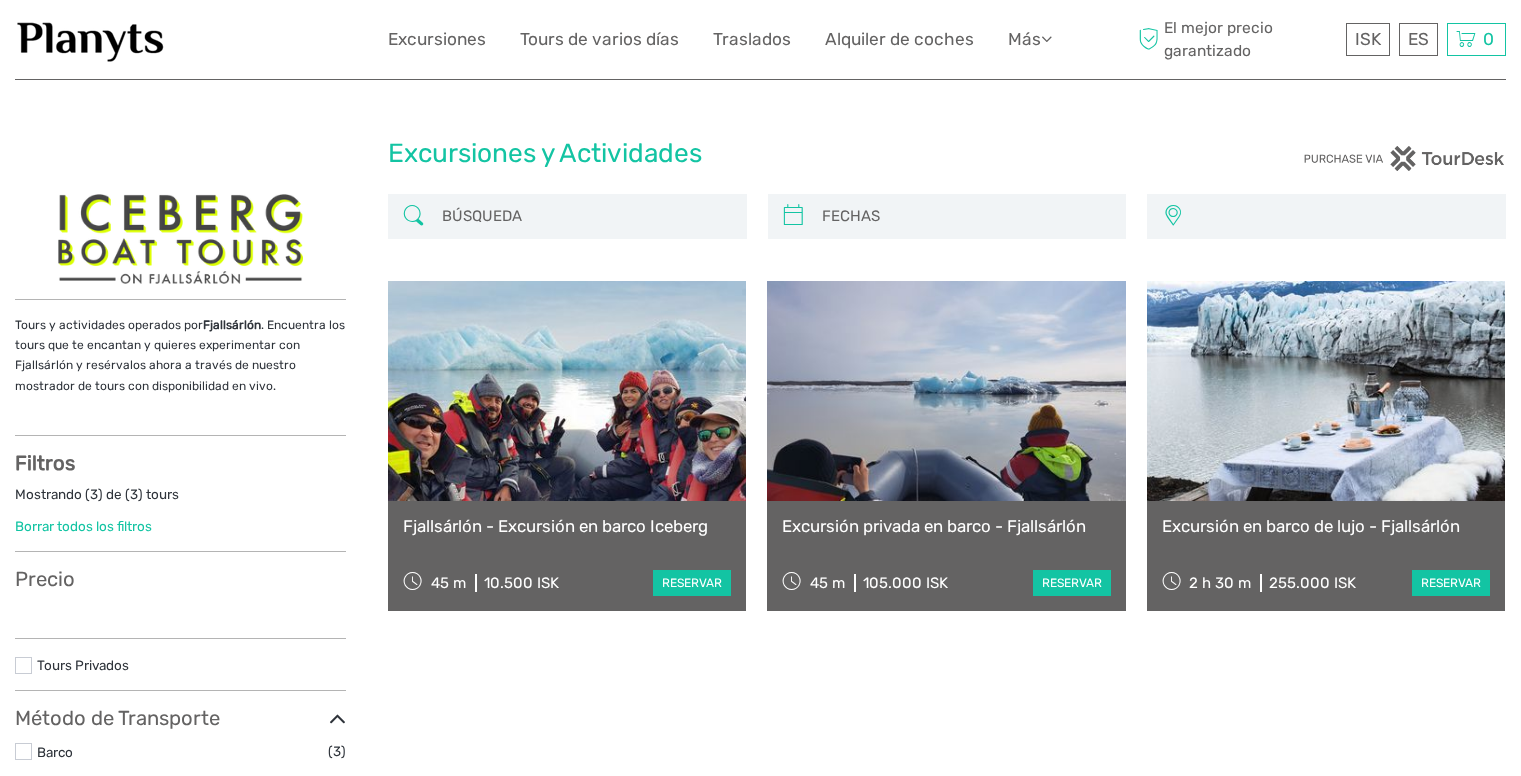 select 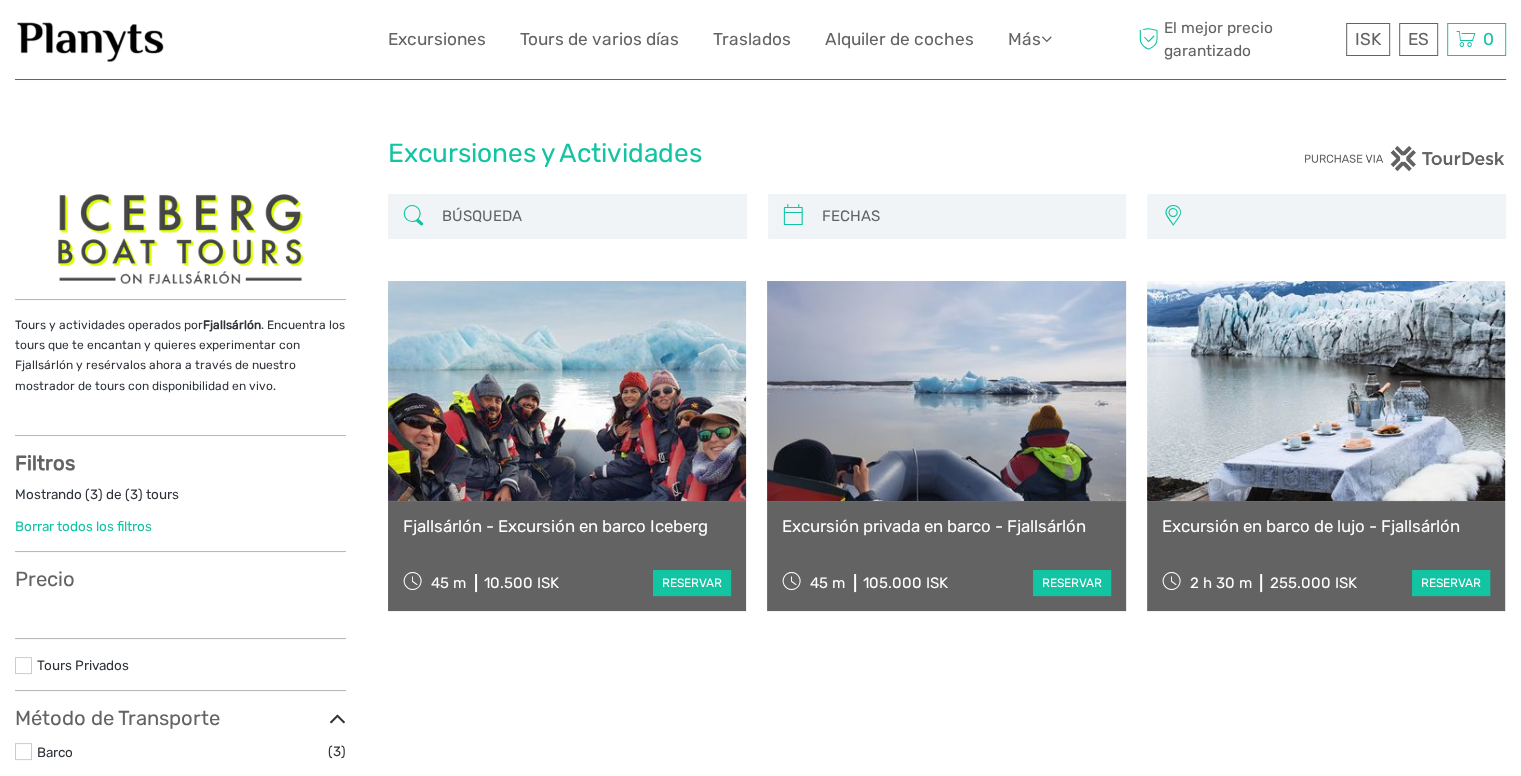 select 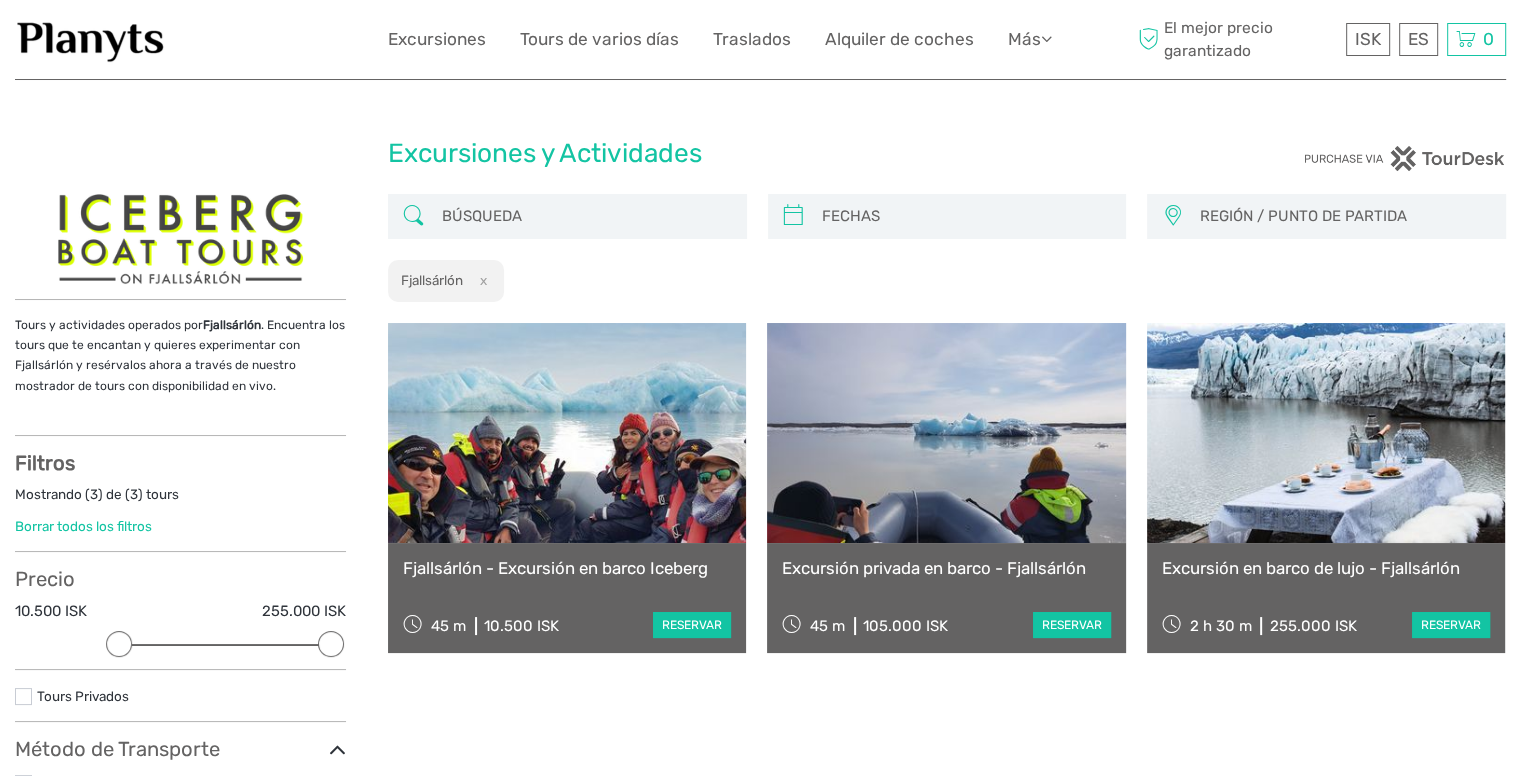 scroll, scrollTop: 0, scrollLeft: 0, axis: both 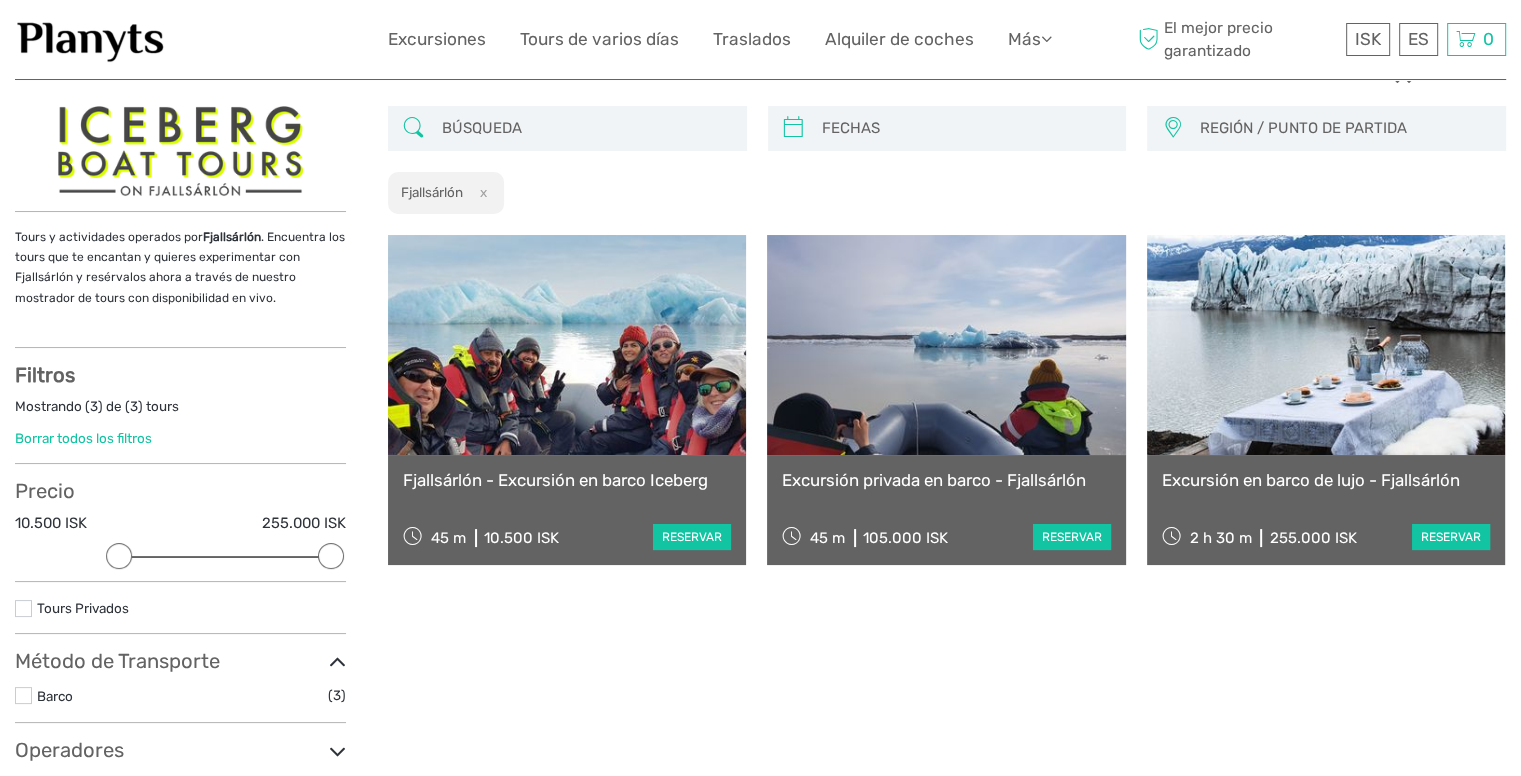 click at bounding box center (567, 345) 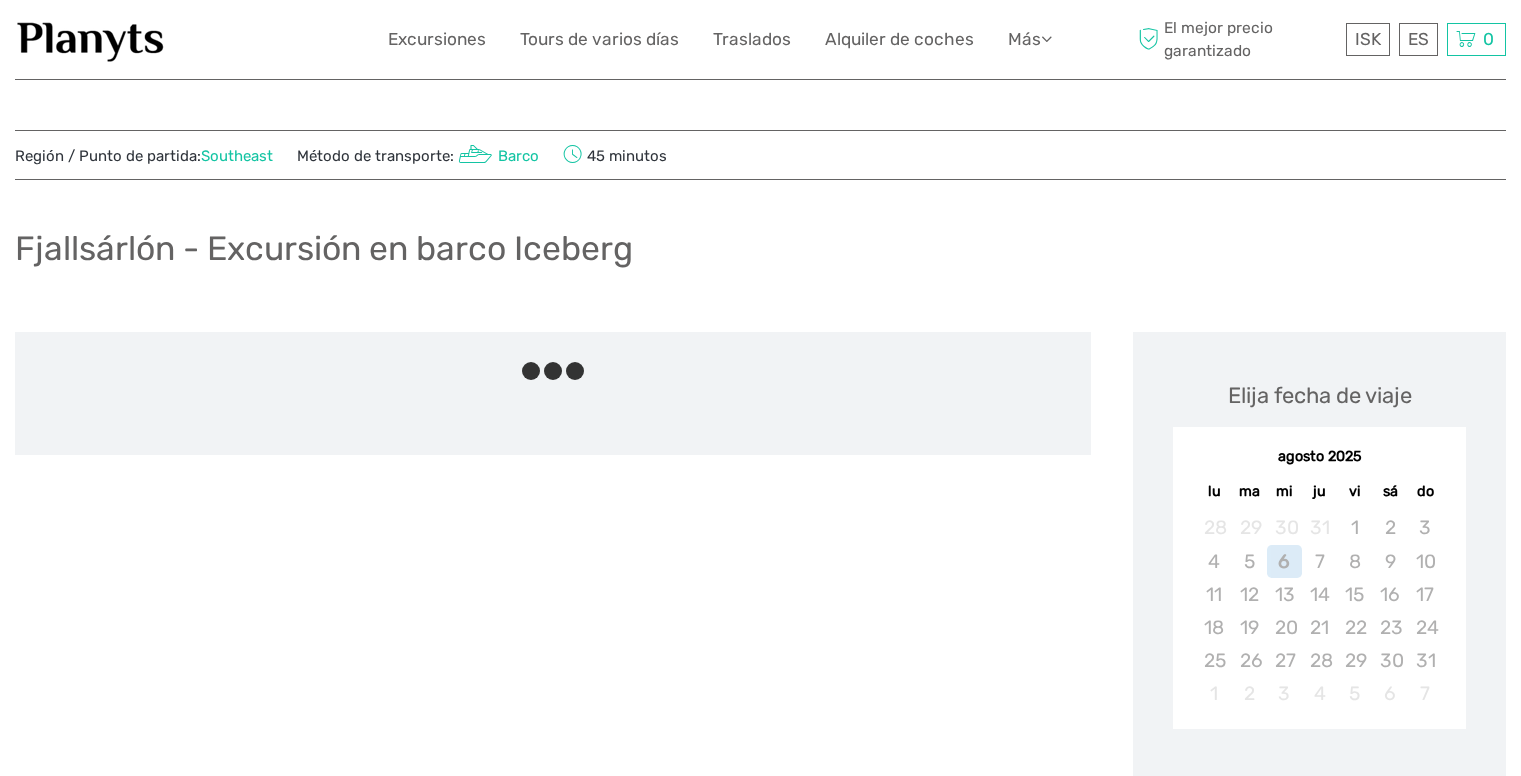 scroll, scrollTop: 0, scrollLeft: 0, axis: both 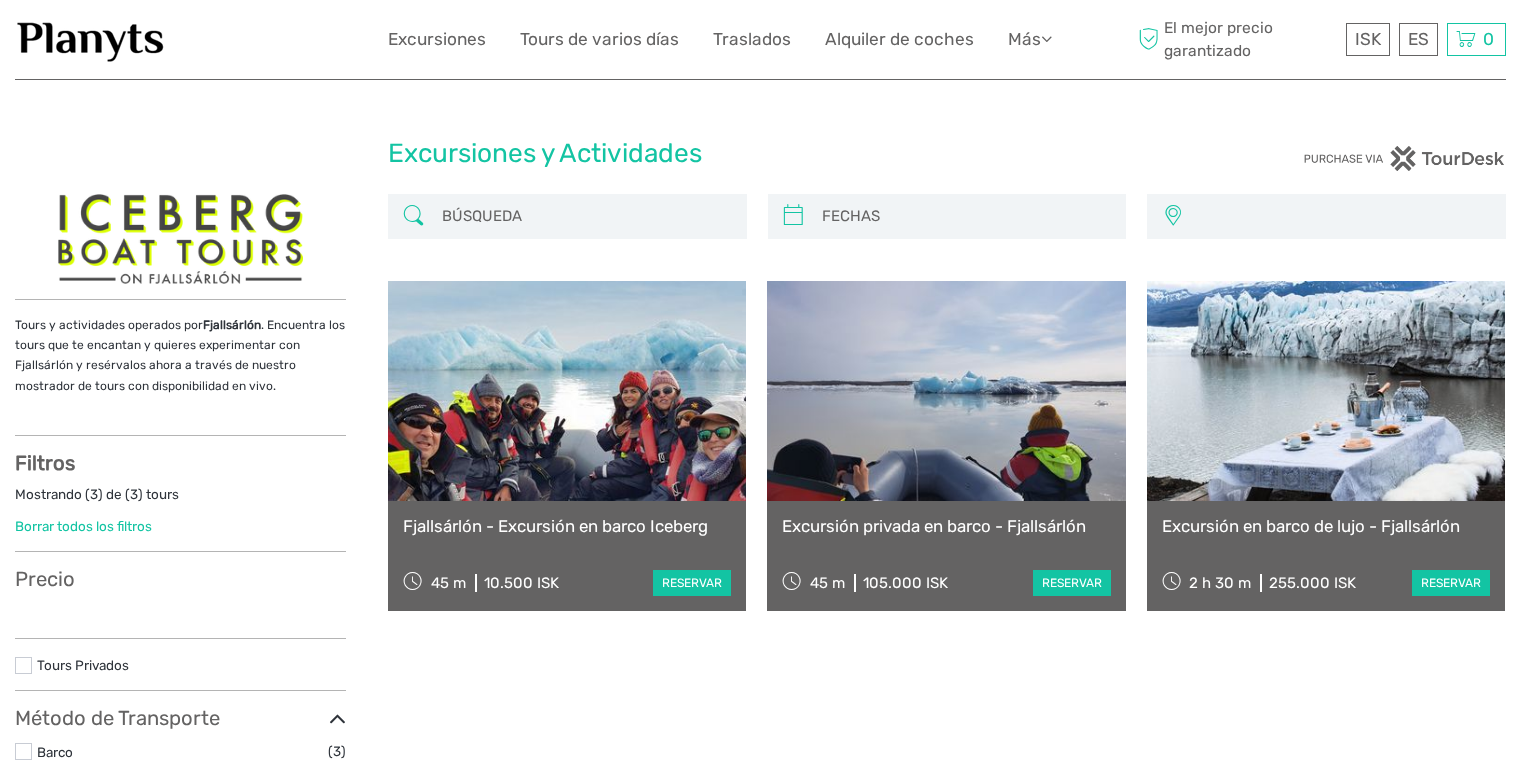select 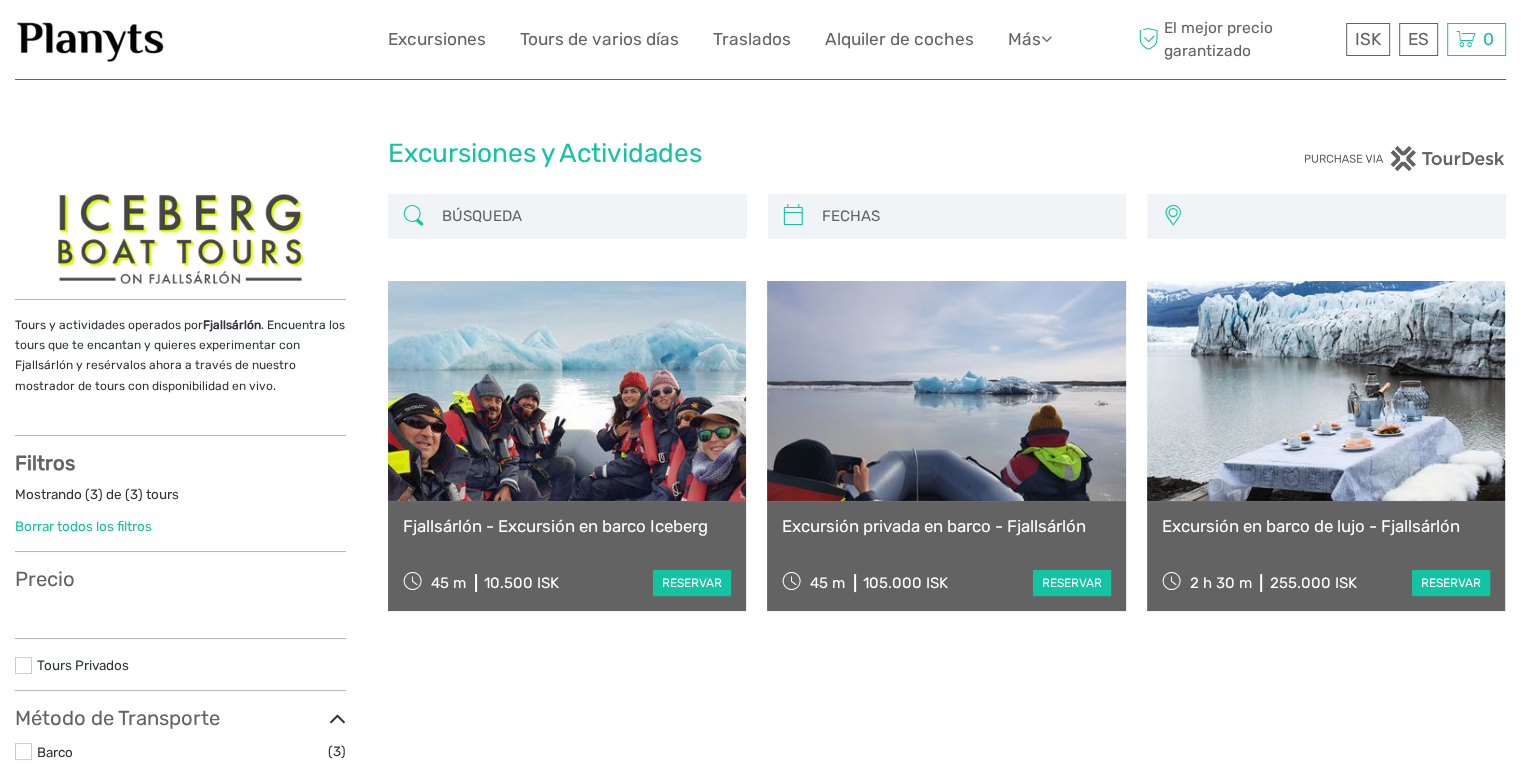 select 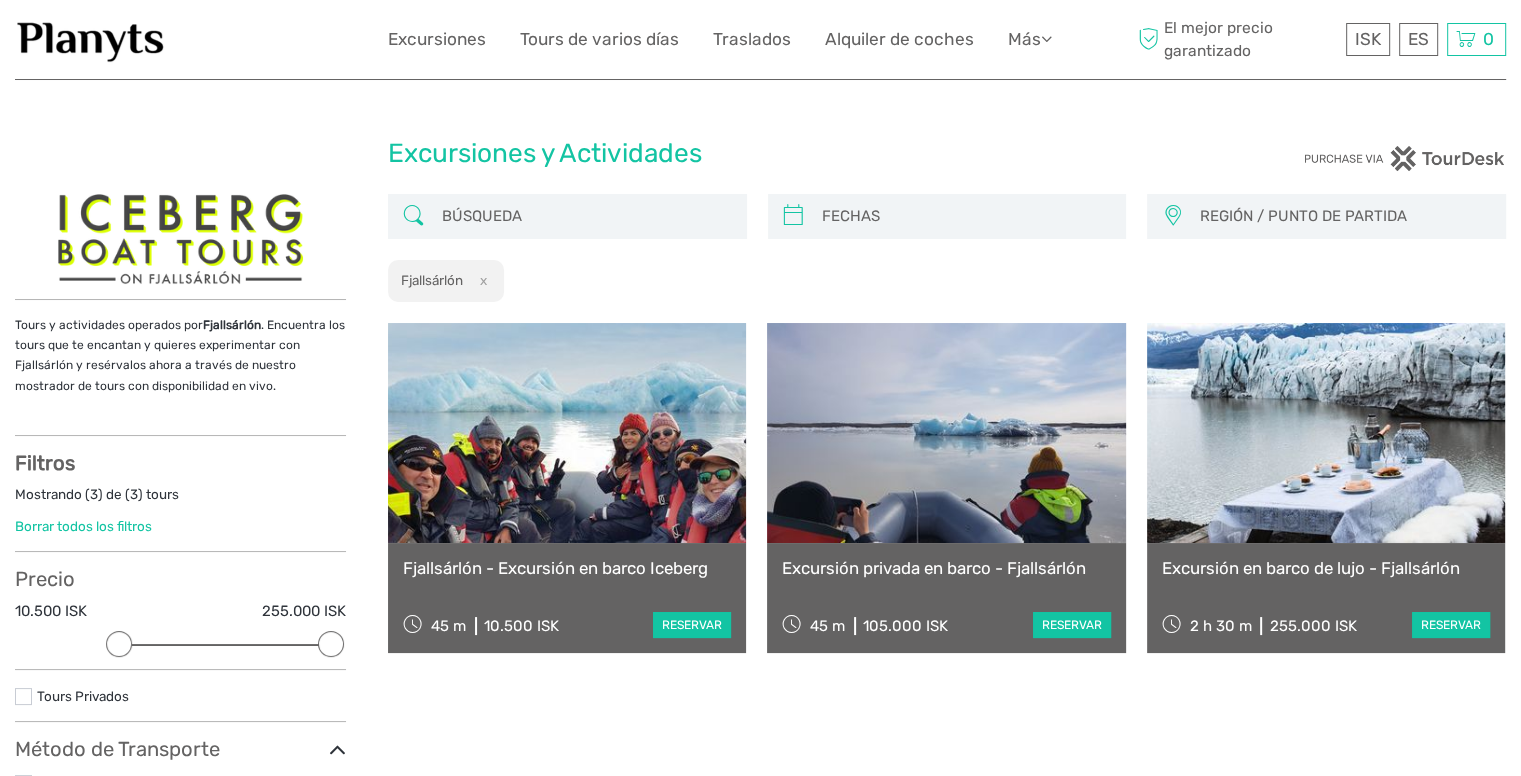 scroll, scrollTop: 0, scrollLeft: 0, axis: both 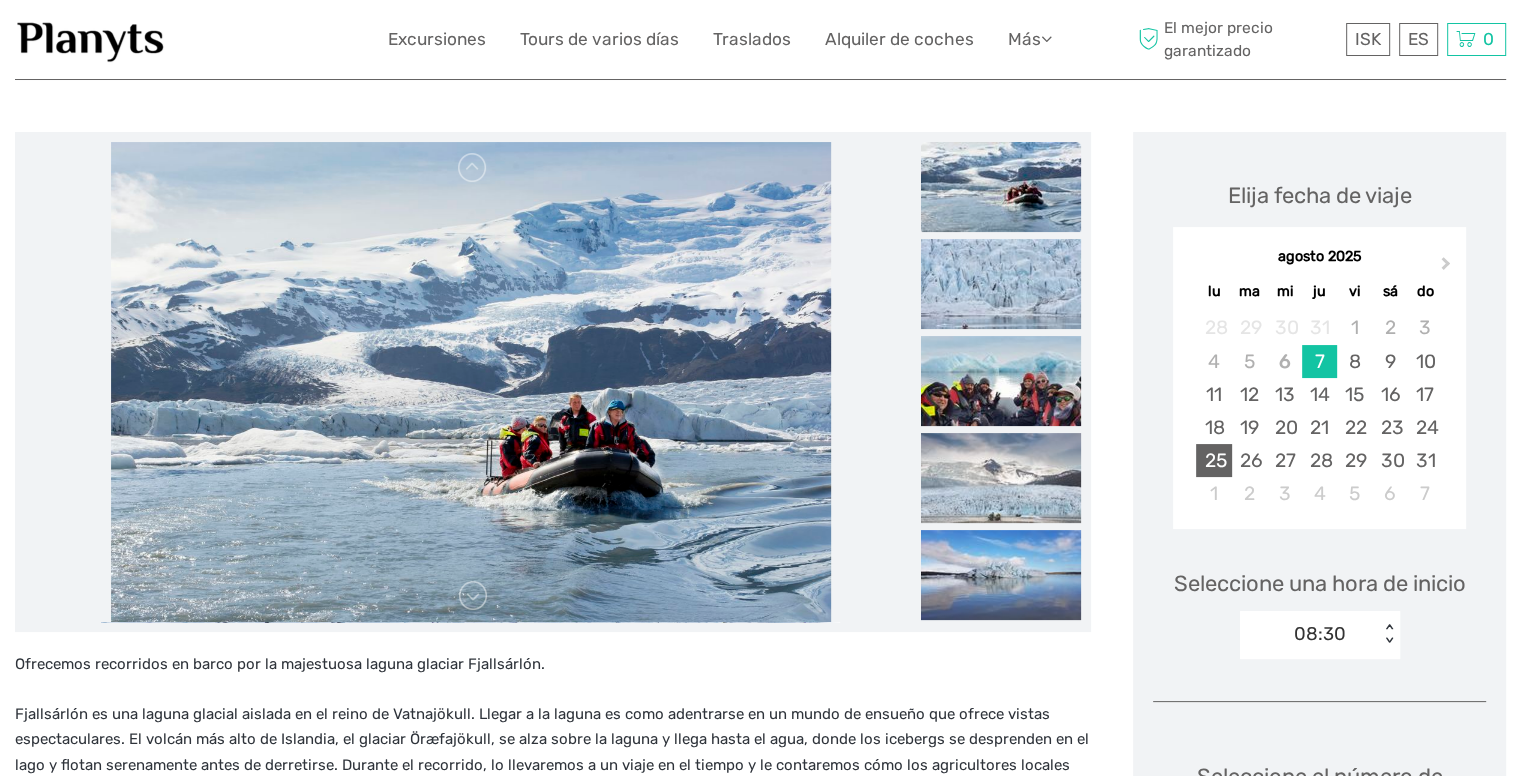 click on "25" at bounding box center [1213, 460] 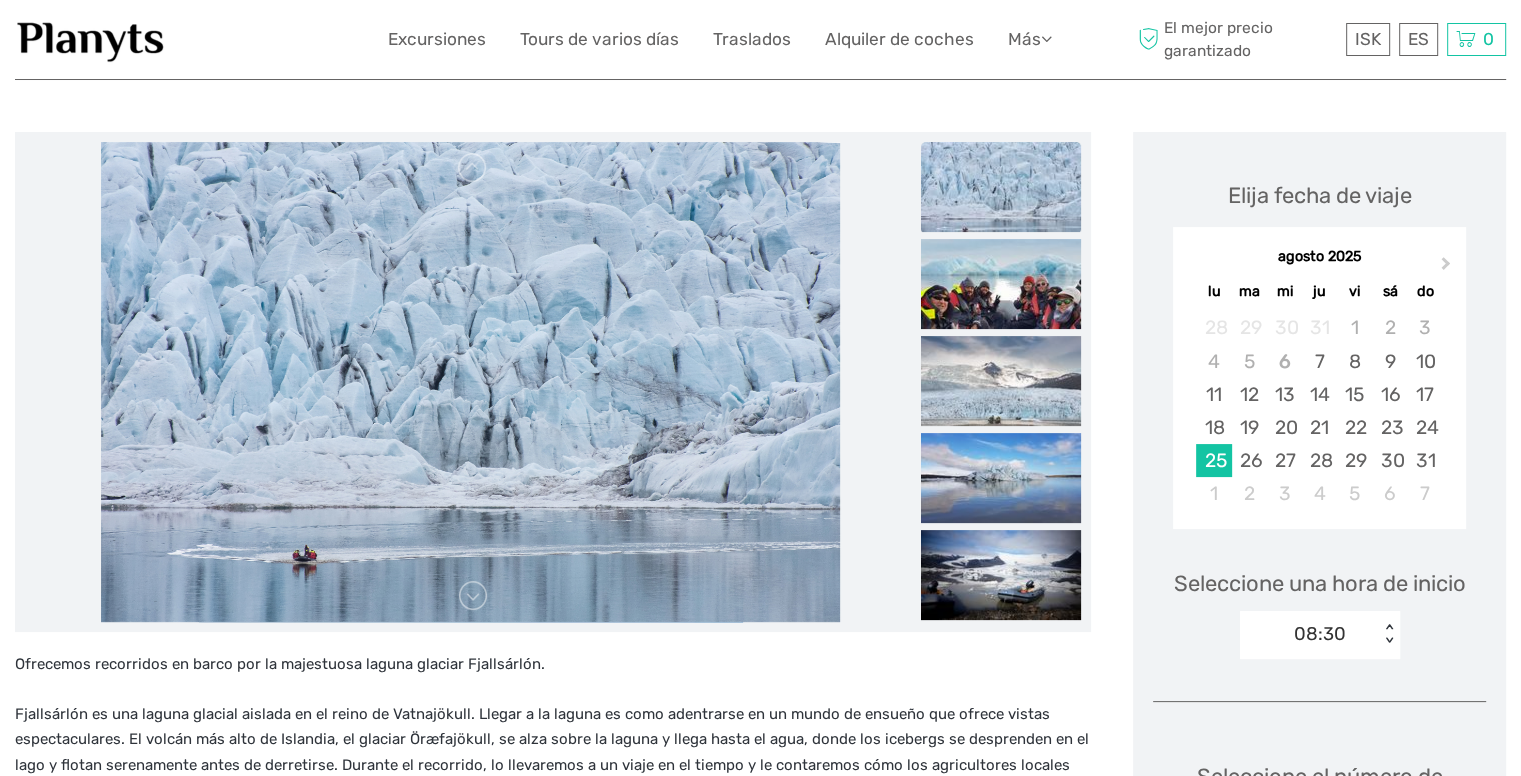 scroll, scrollTop: 400, scrollLeft: 0, axis: vertical 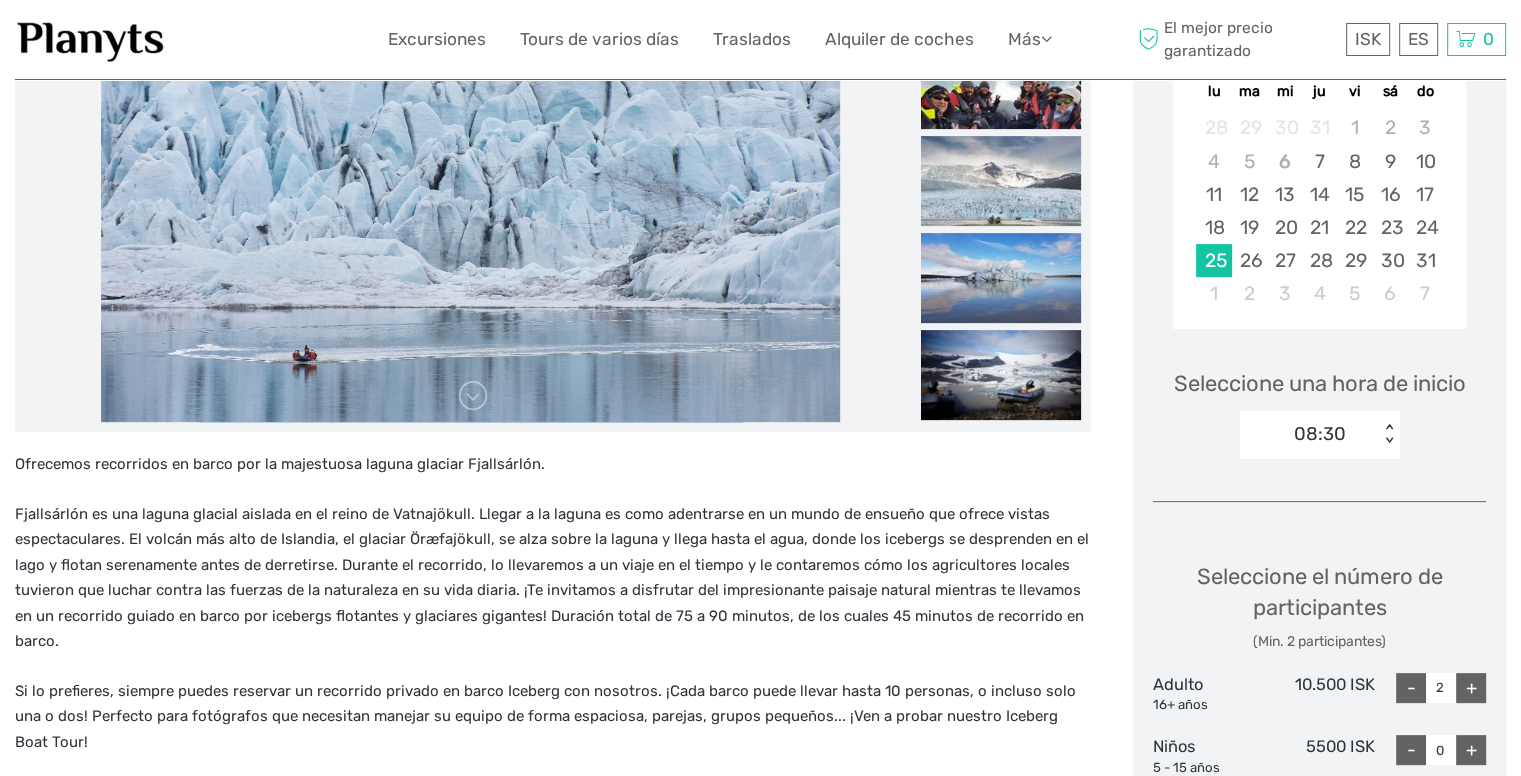 click on "08:30 < >" at bounding box center (1320, 435) 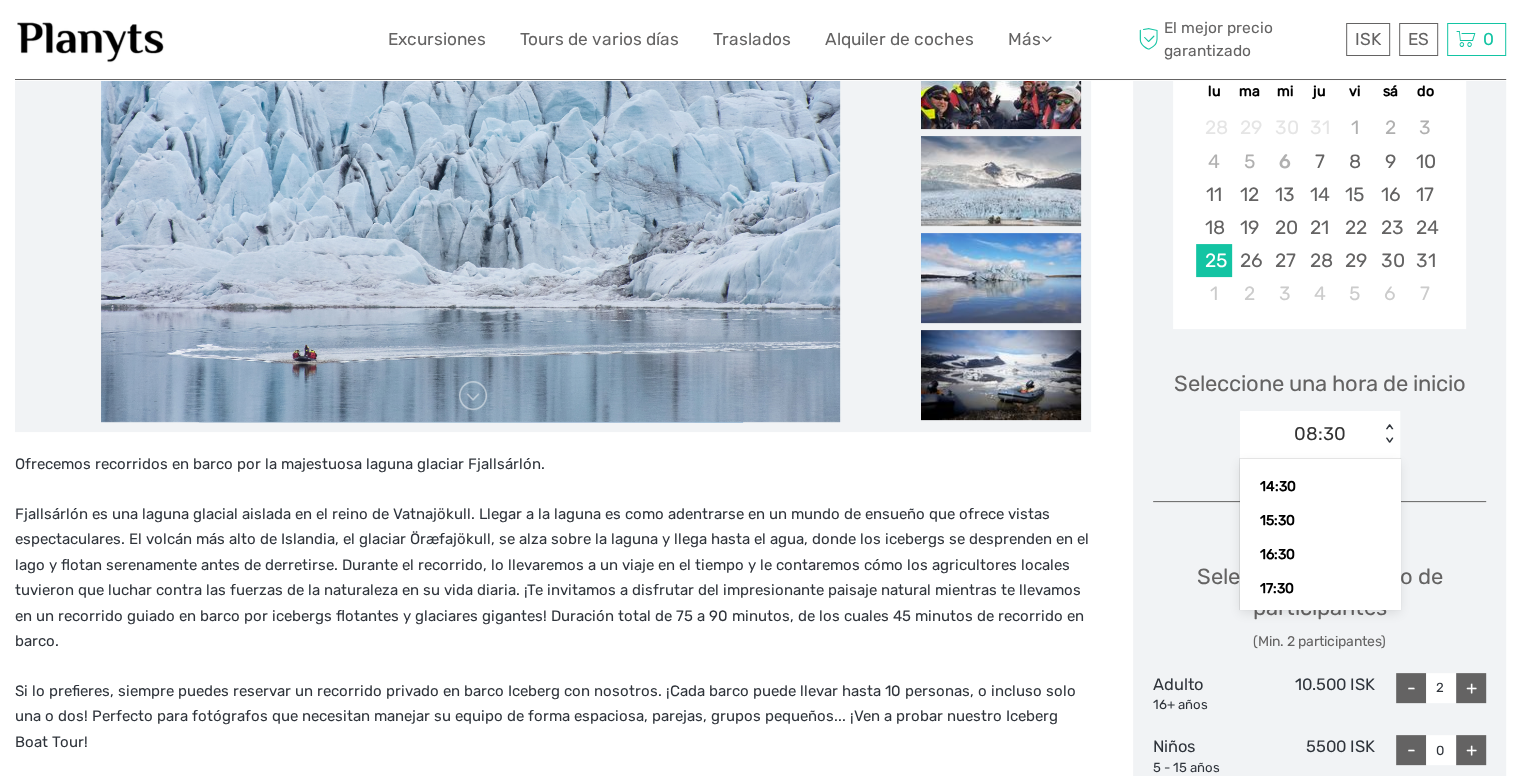 scroll, scrollTop: 242, scrollLeft: 0, axis: vertical 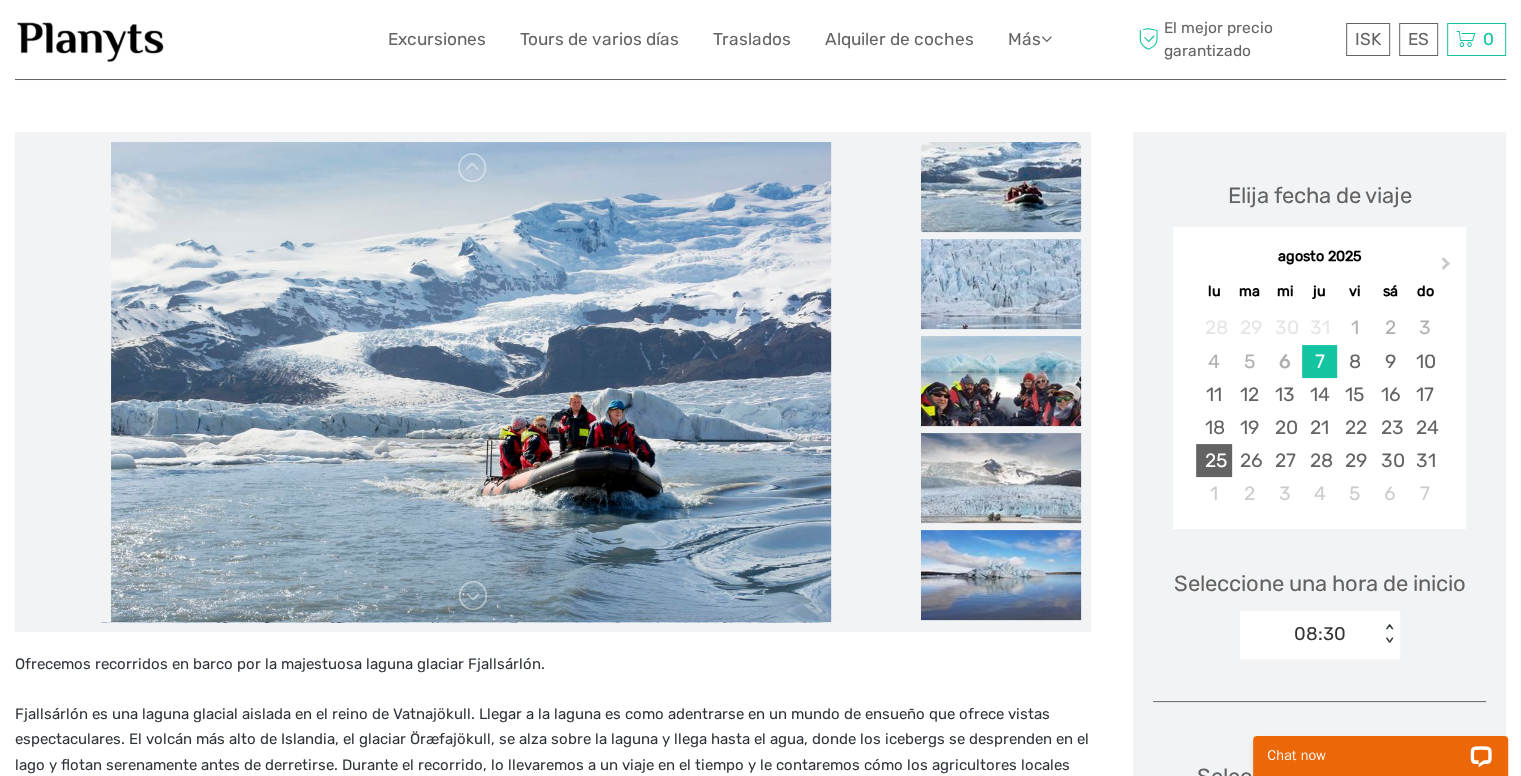 click on "25" at bounding box center [1213, 460] 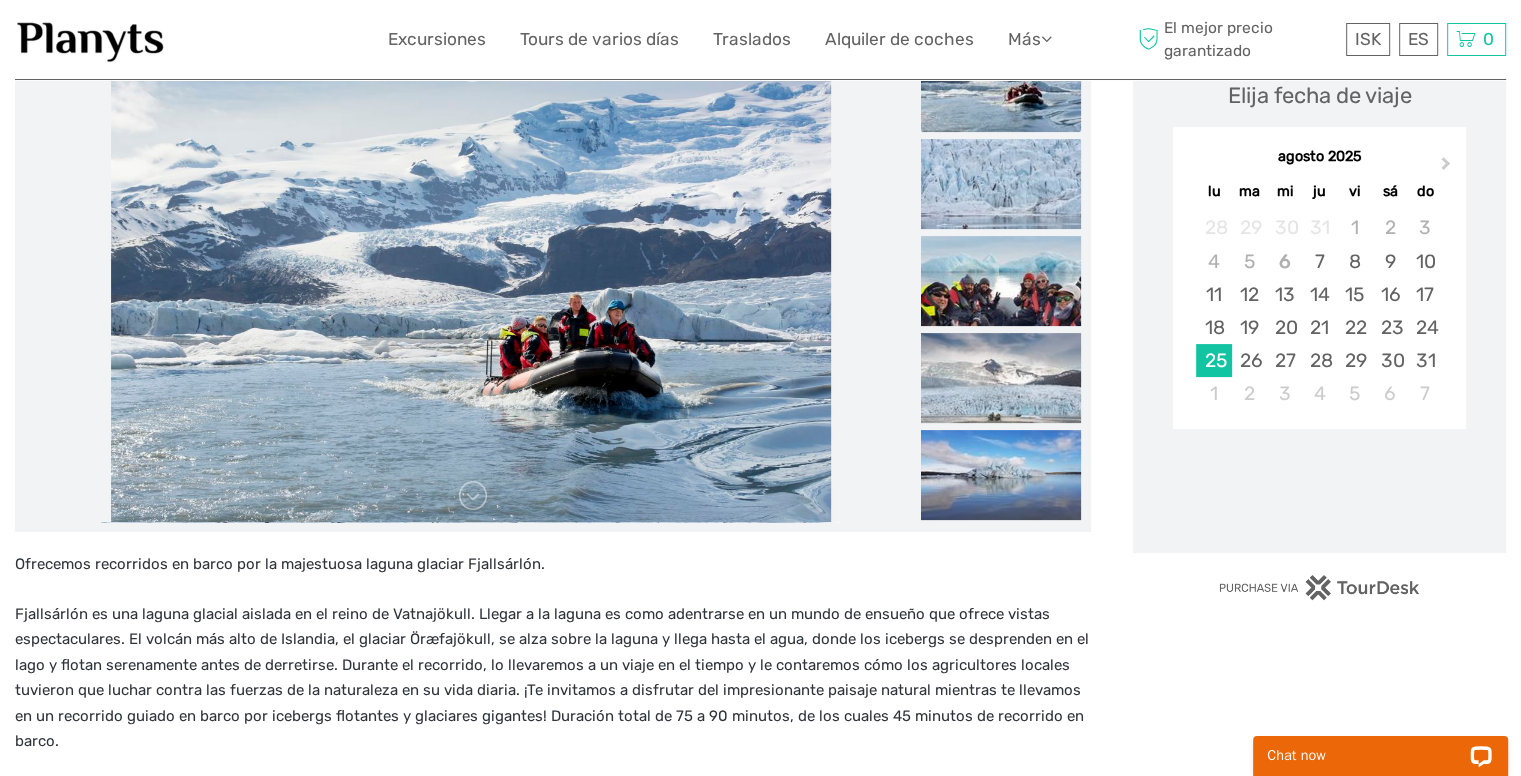 scroll, scrollTop: 400, scrollLeft: 0, axis: vertical 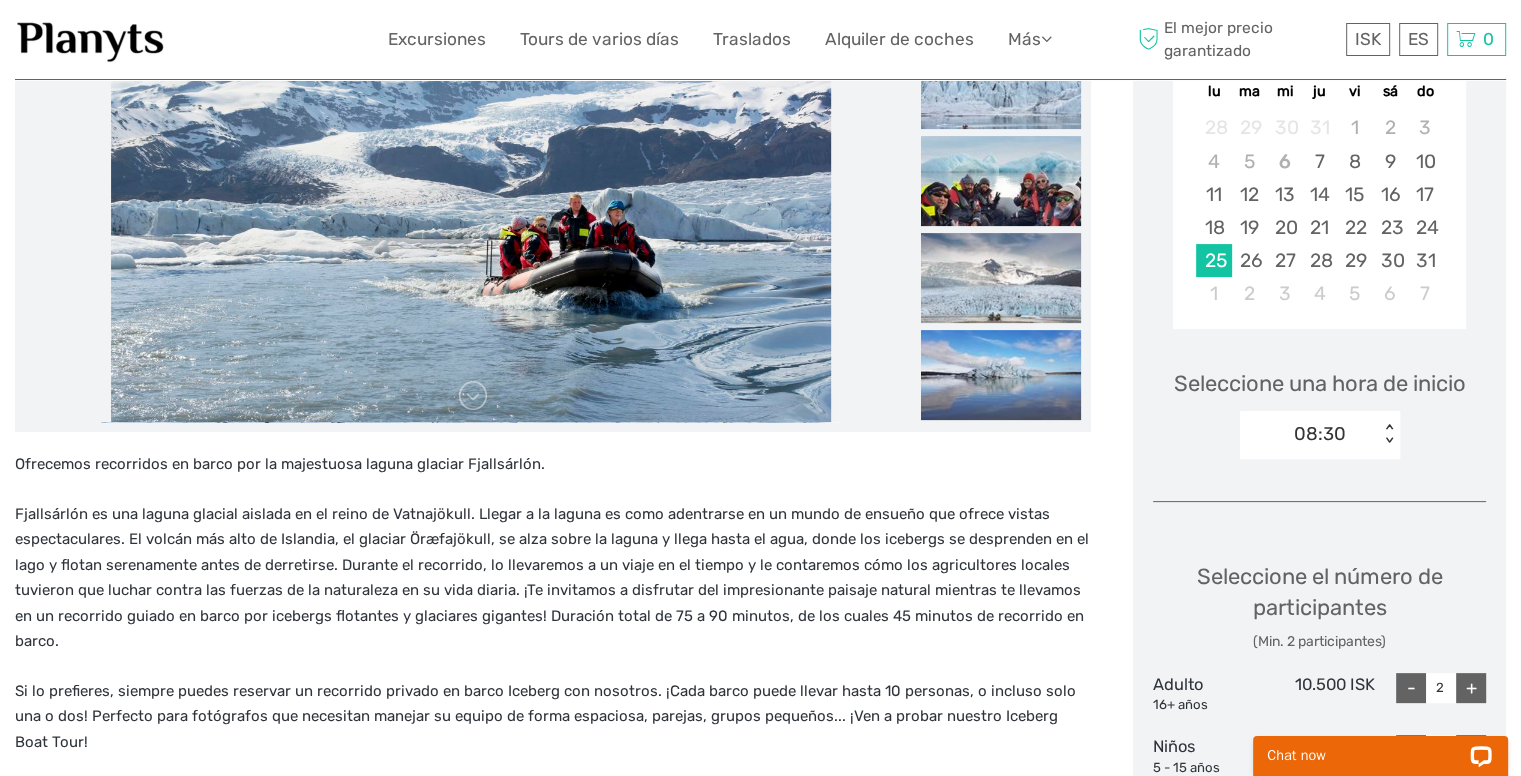 click on "< >" at bounding box center [1389, 434] 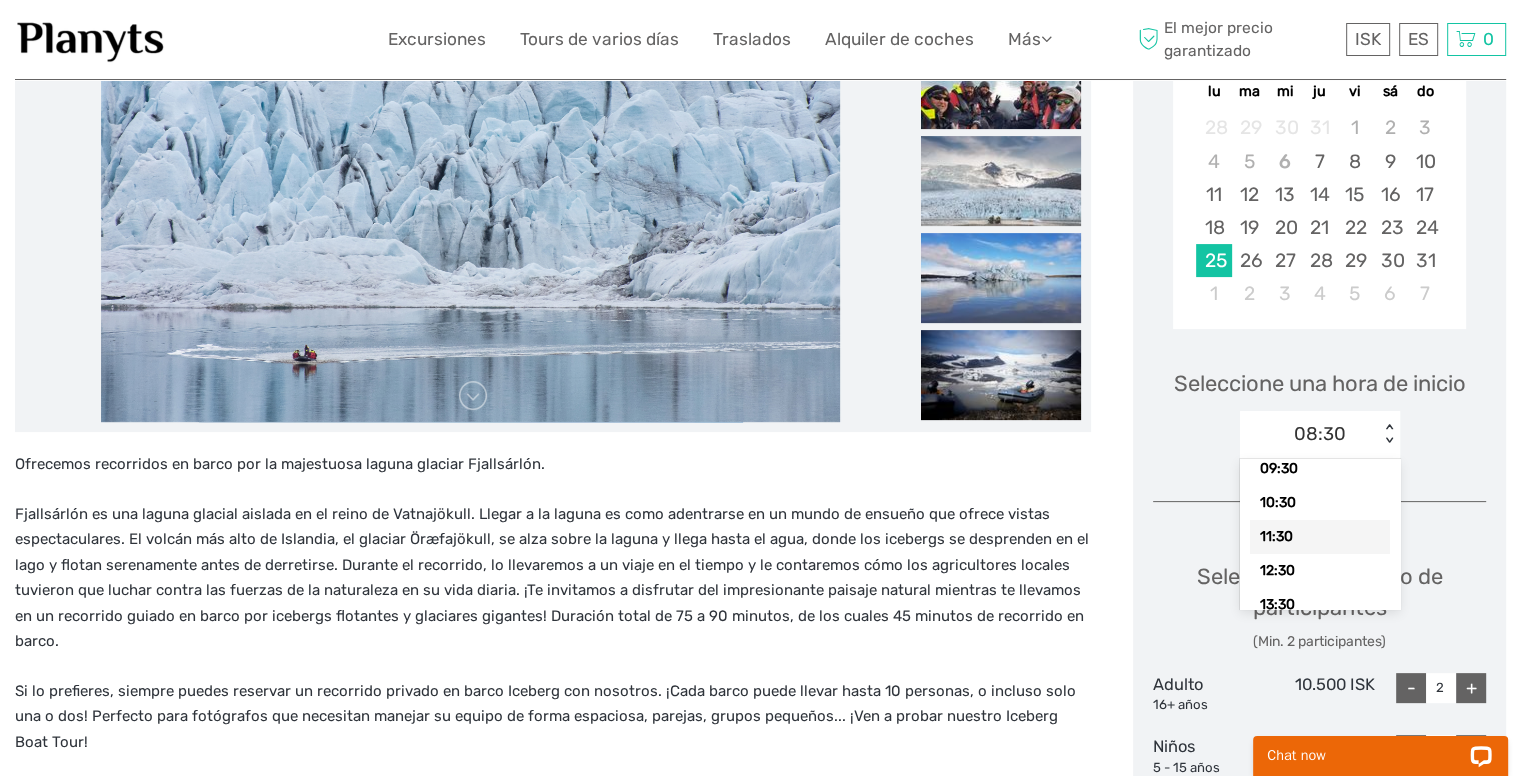 scroll, scrollTop: 94, scrollLeft: 0, axis: vertical 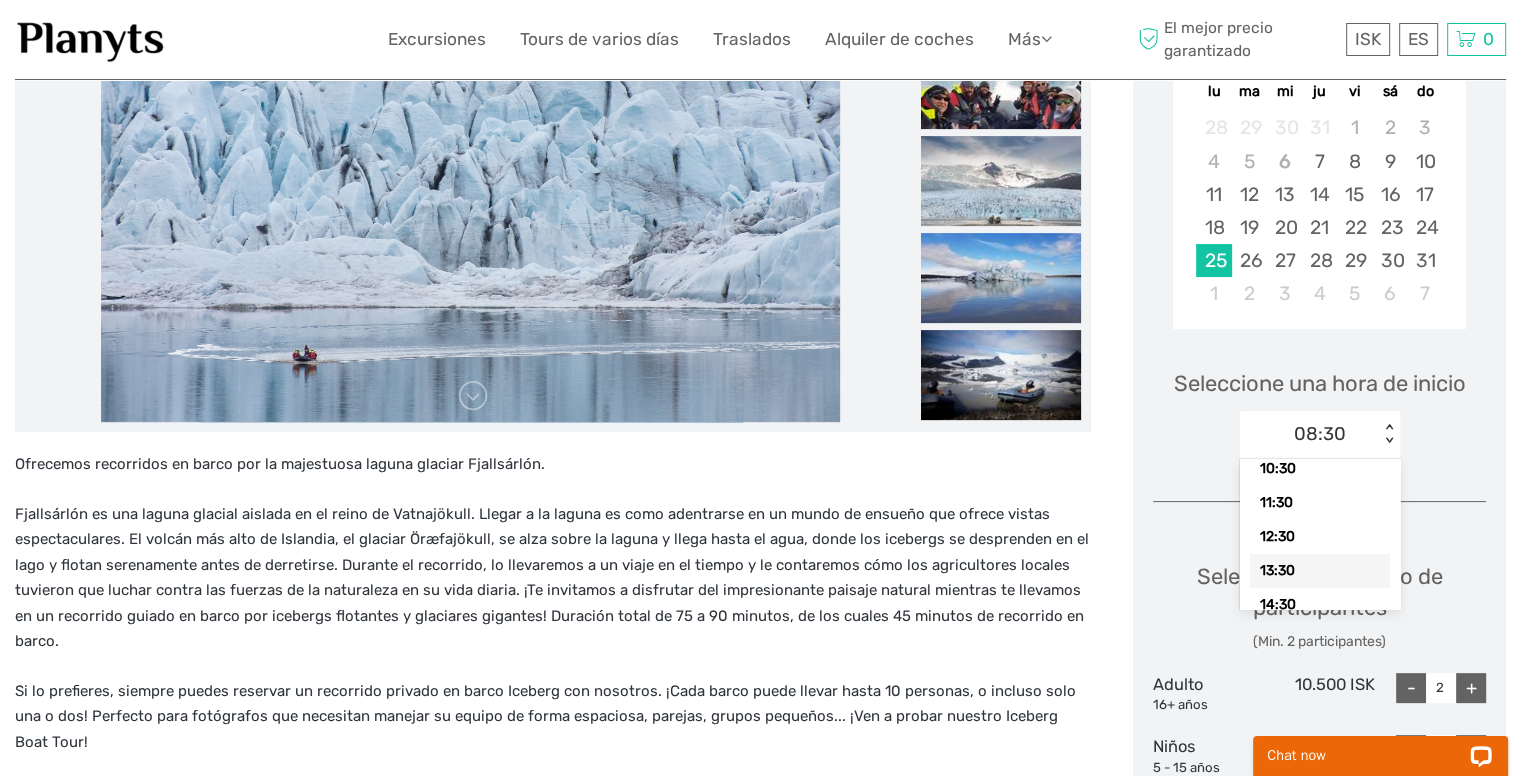 click on "13:30" at bounding box center (1320, 571) 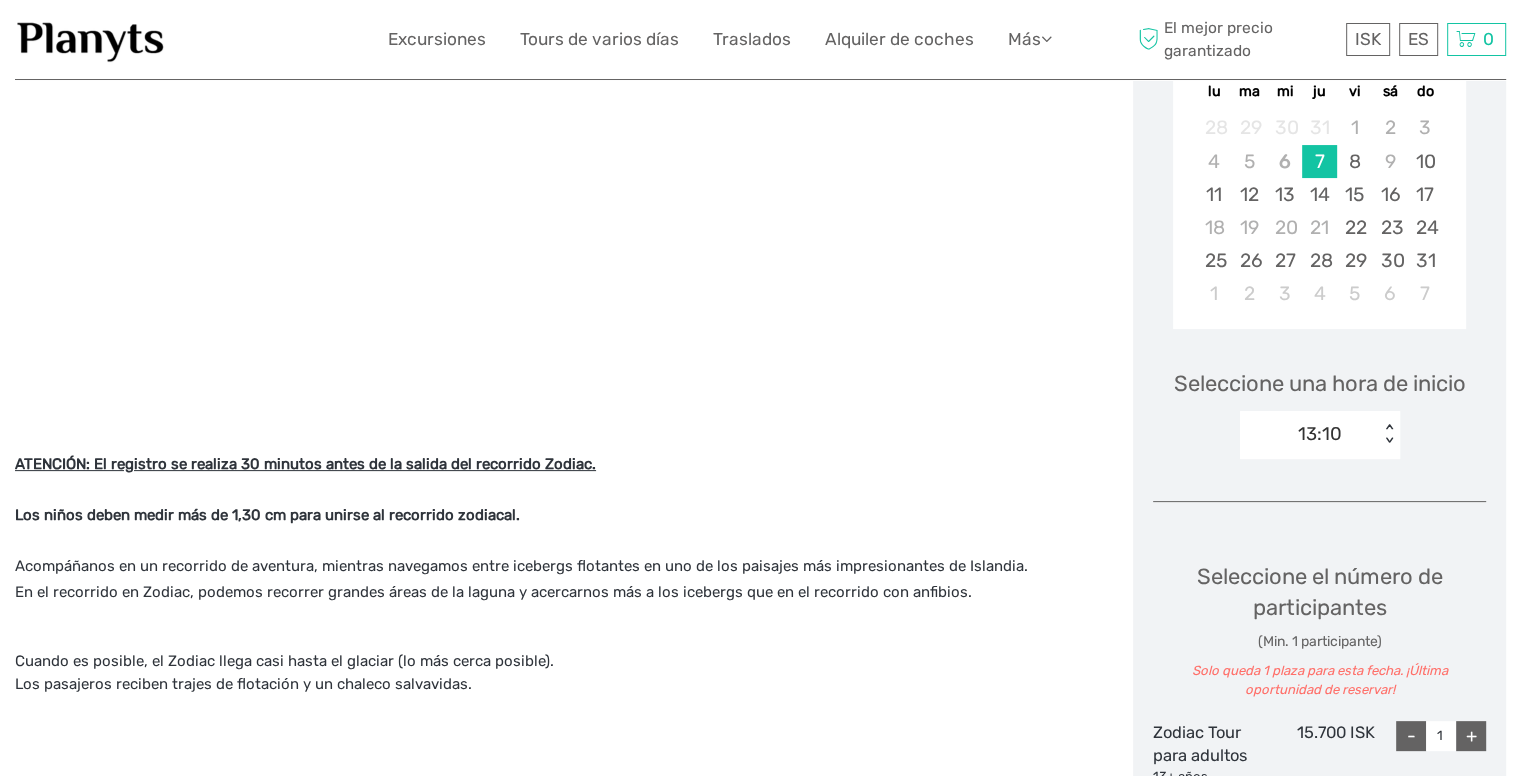 scroll, scrollTop: 345, scrollLeft: 0, axis: vertical 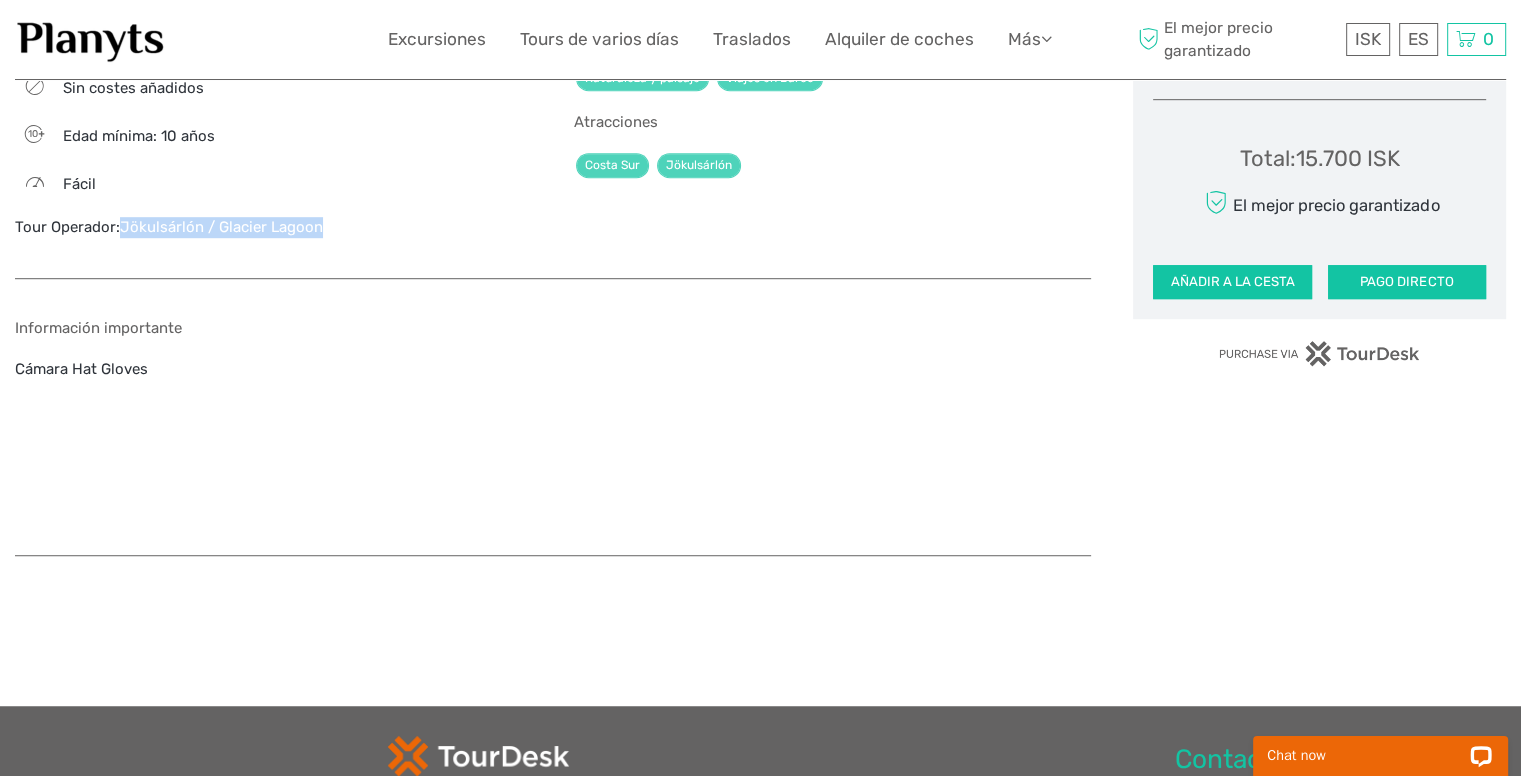 drag, startPoint x: 338, startPoint y: 230, endPoint x: 124, endPoint y: 233, distance: 214.02103 